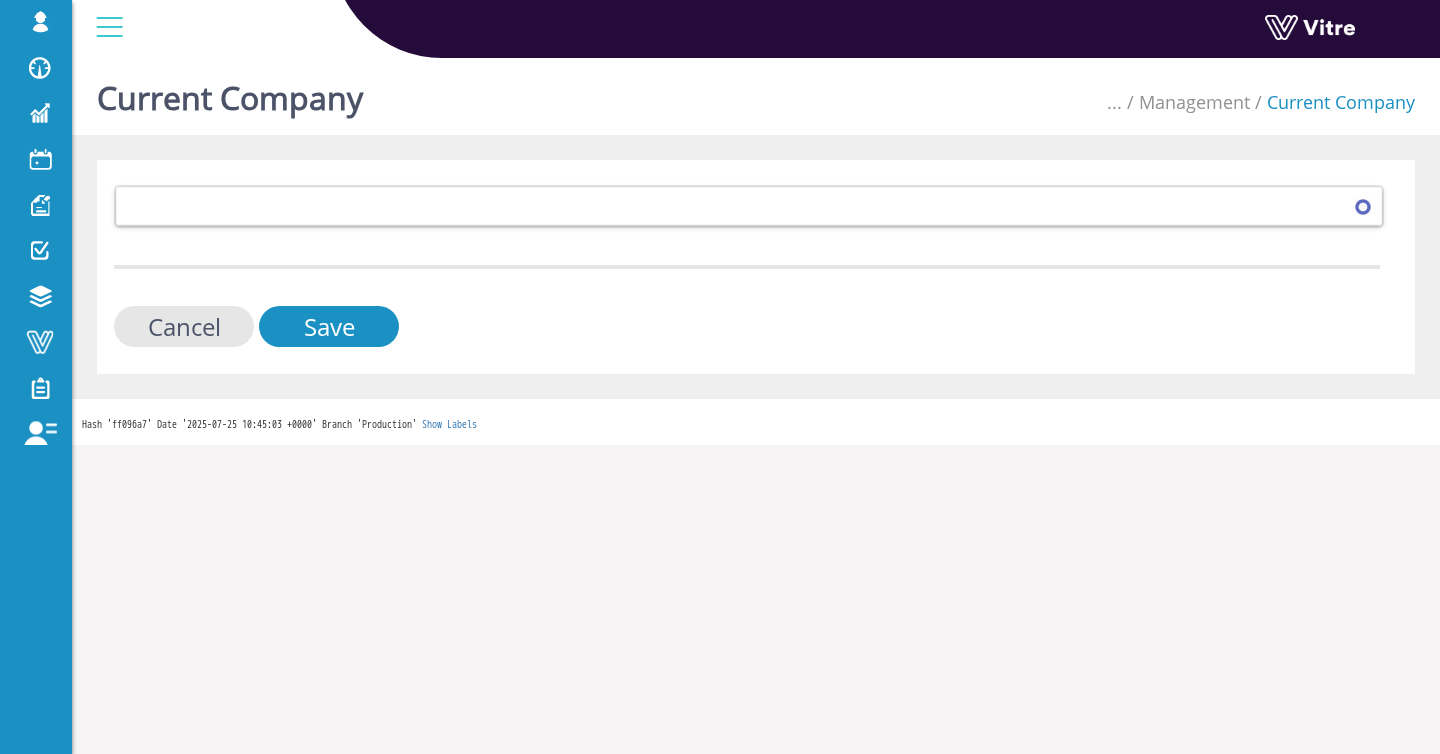 scroll, scrollTop: 0, scrollLeft: 0, axis: both 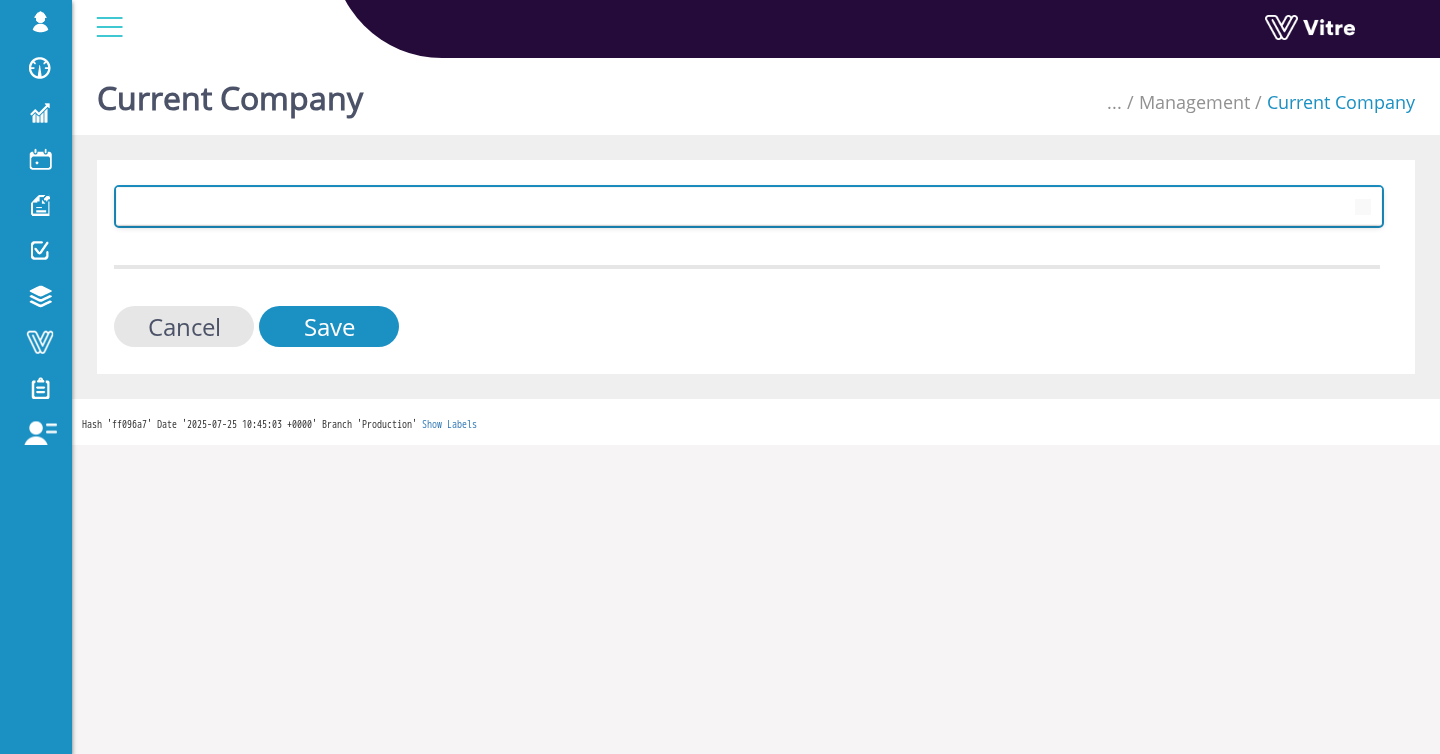 click at bounding box center [731, 206] 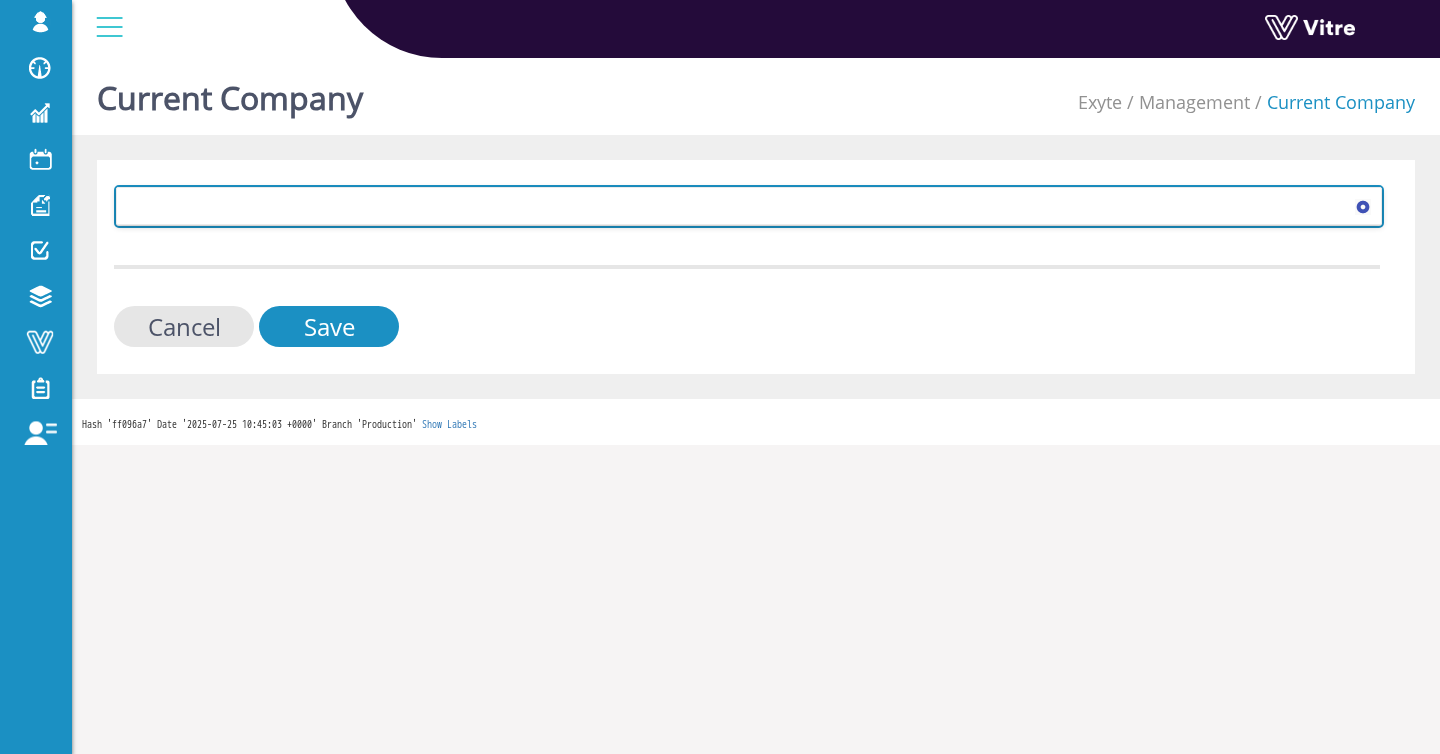 scroll, scrollTop: 435, scrollLeft: 0, axis: vertical 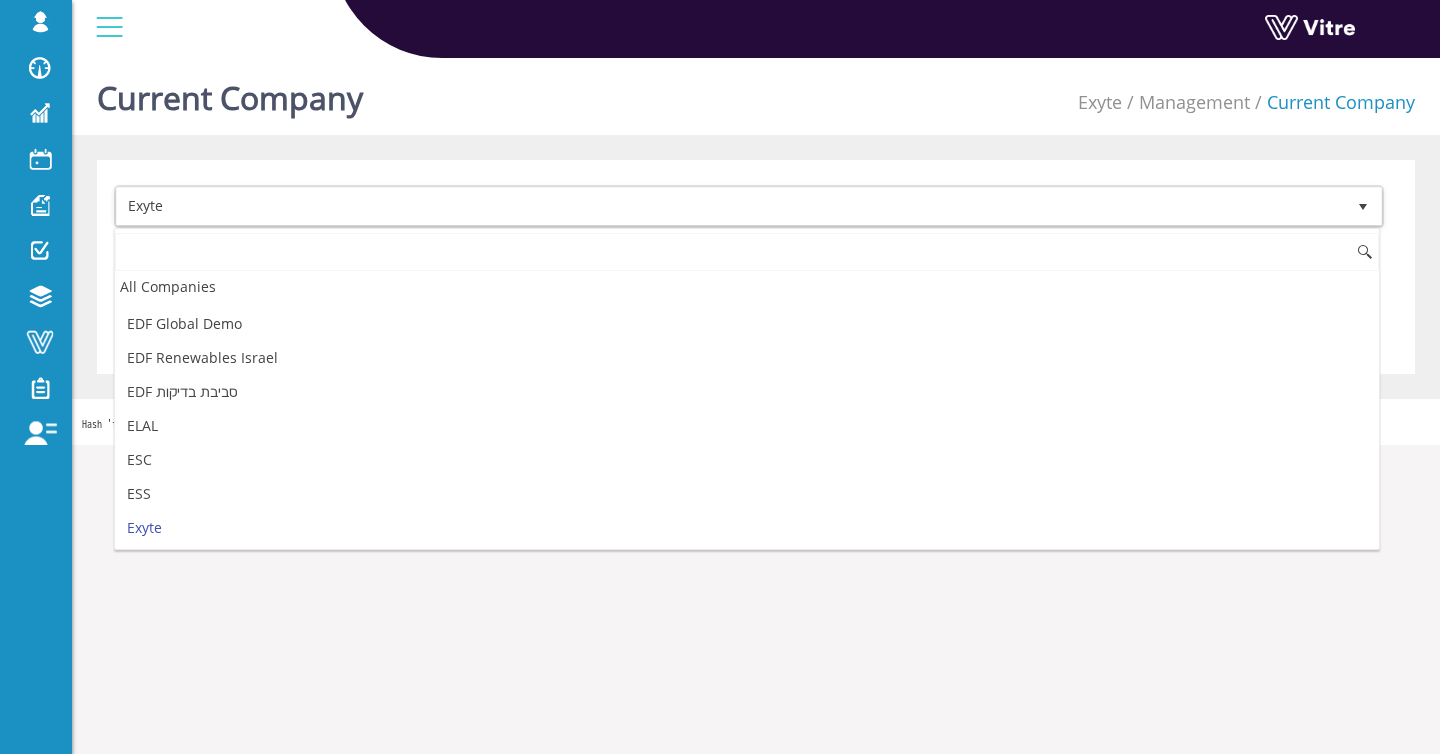 type on "t" 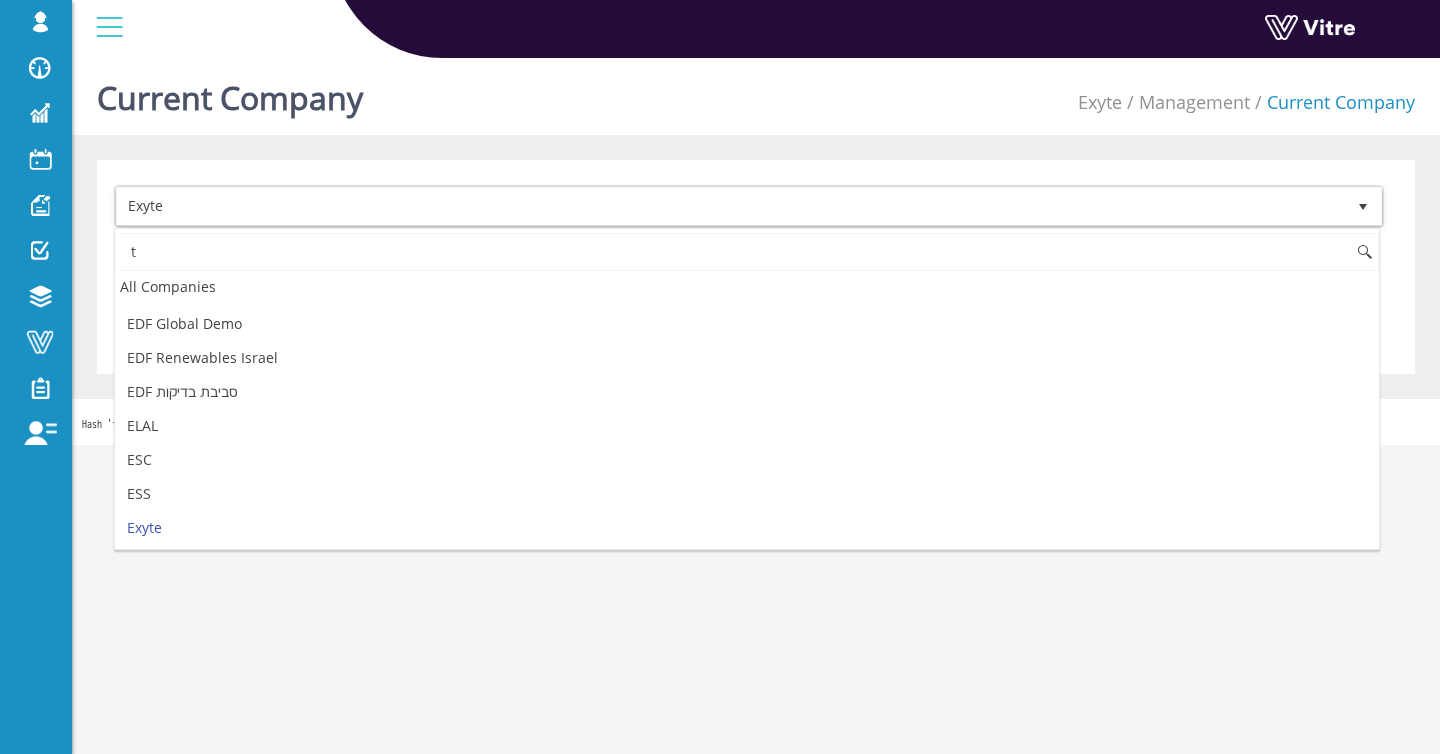 scroll, scrollTop: 0, scrollLeft: 0, axis: both 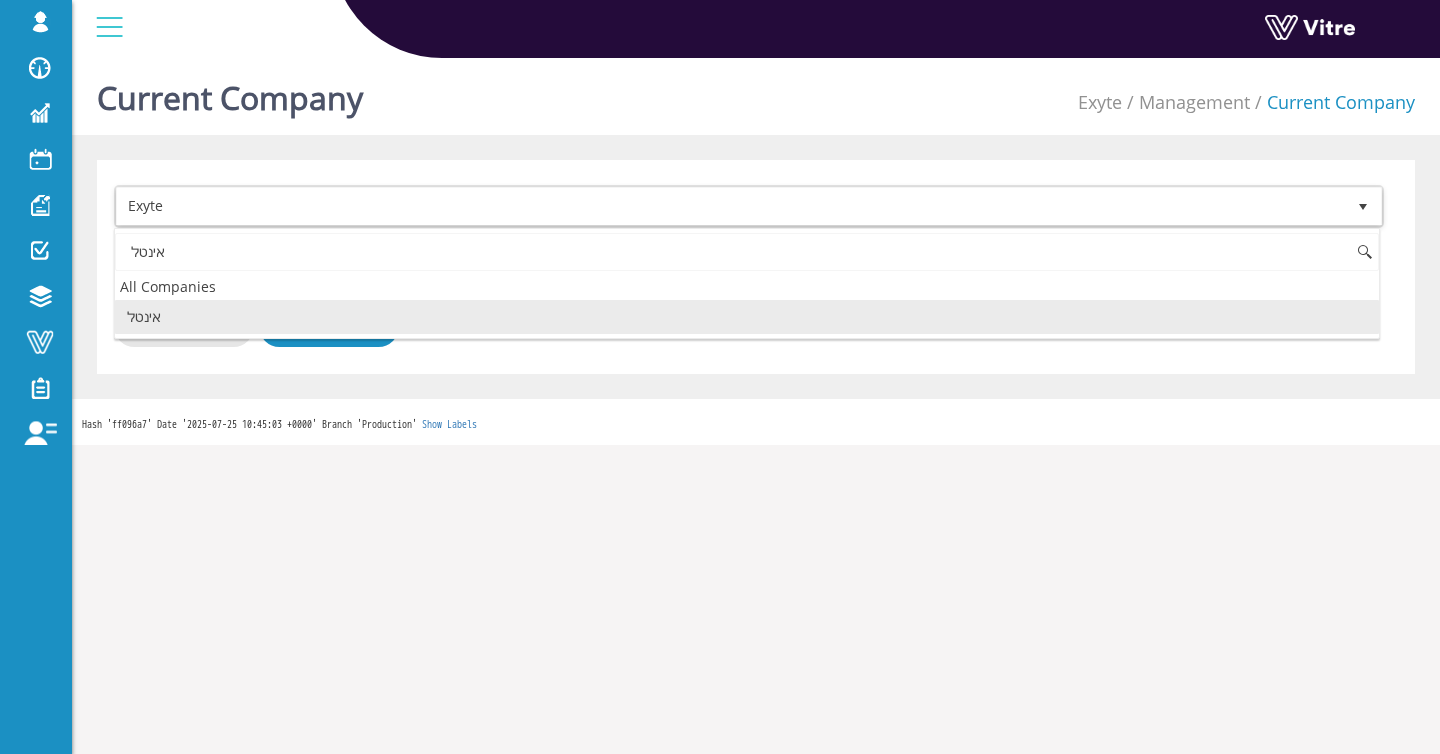 click on "אינטל" at bounding box center [747, 317] 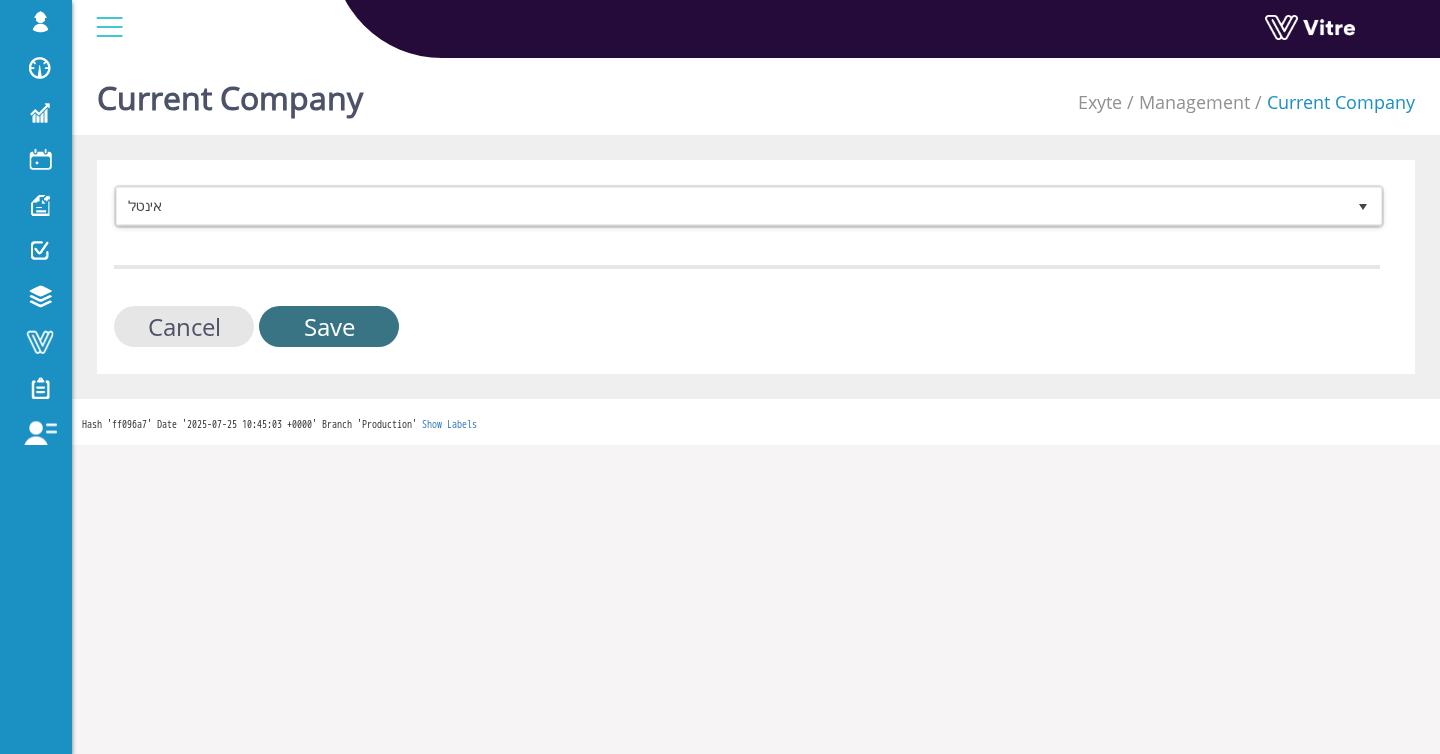 click on "Save" at bounding box center (329, 326) 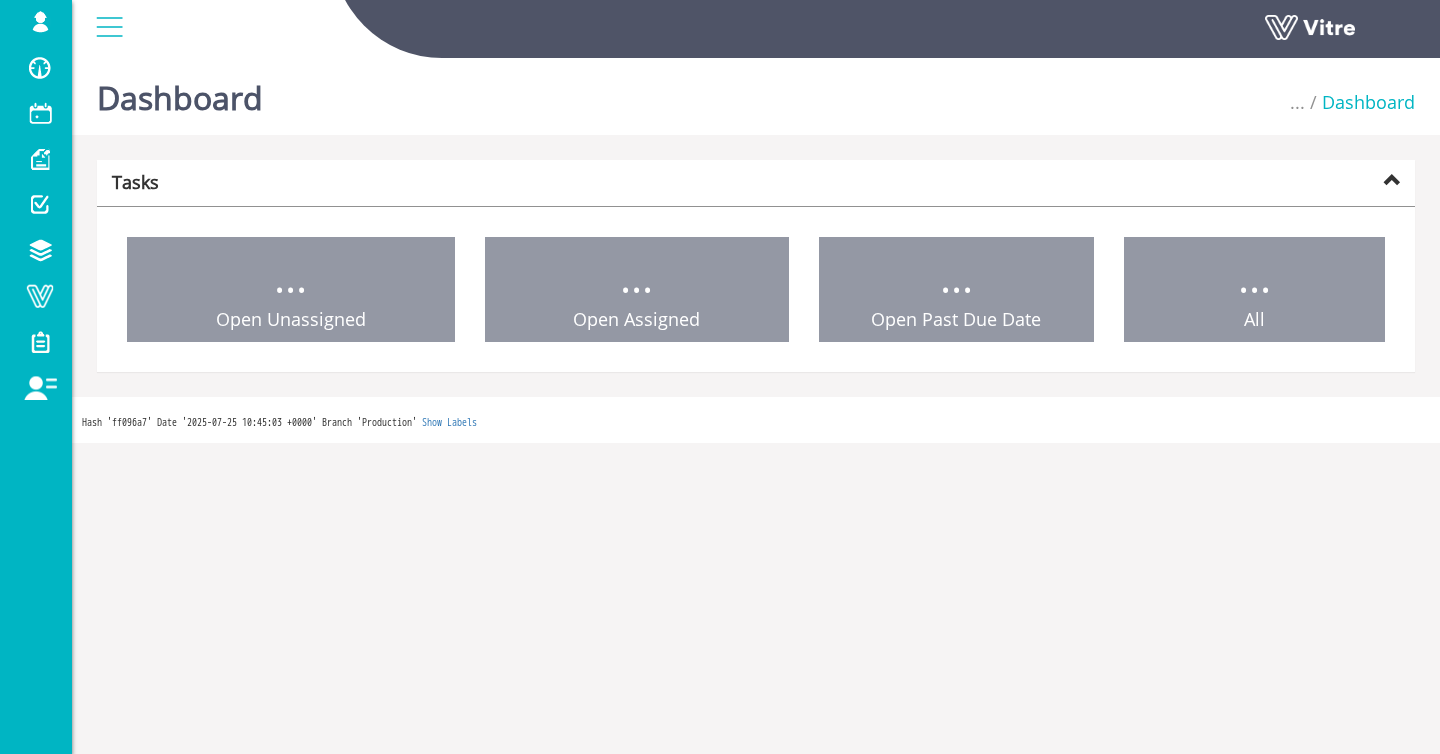 scroll, scrollTop: 0, scrollLeft: 0, axis: both 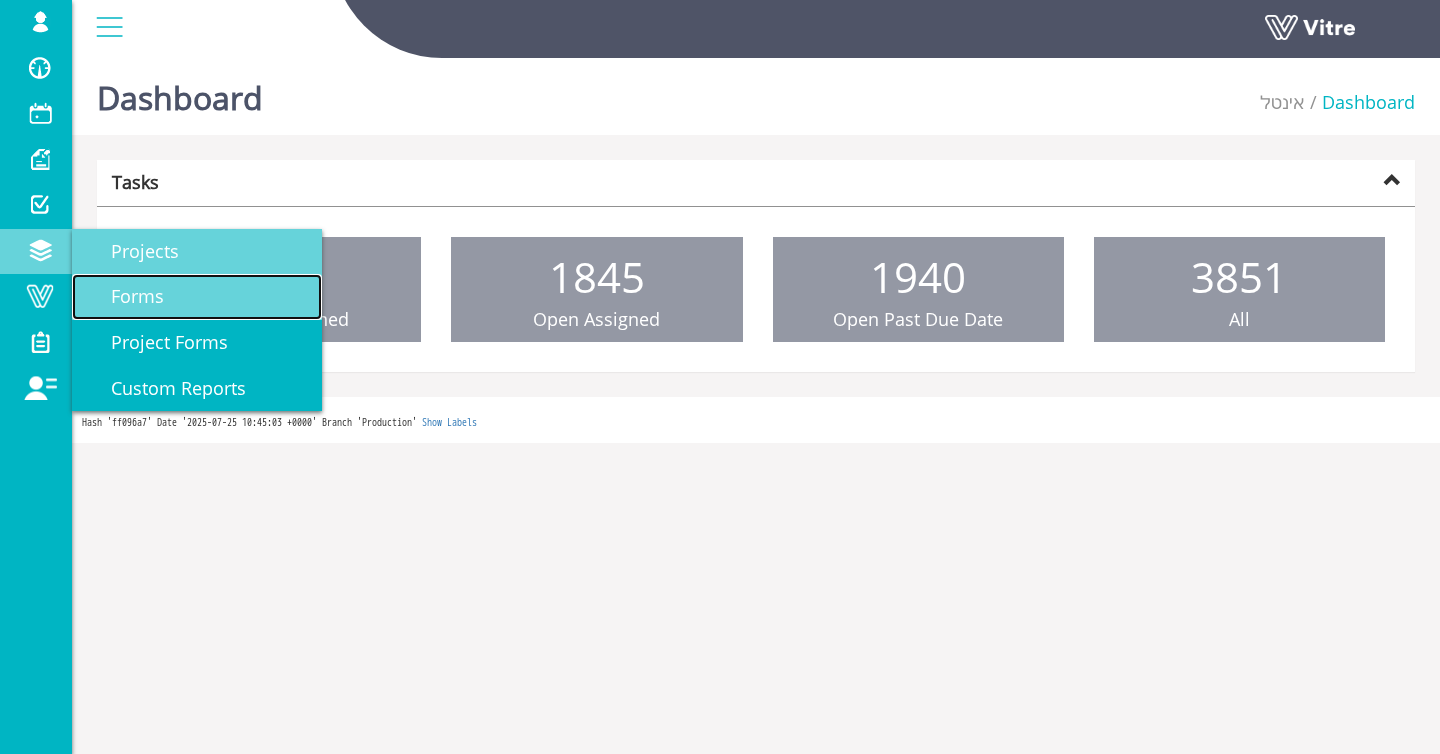 drag, startPoint x: 105, startPoint y: 283, endPoint x: 254, endPoint y: 268, distance: 149.75313 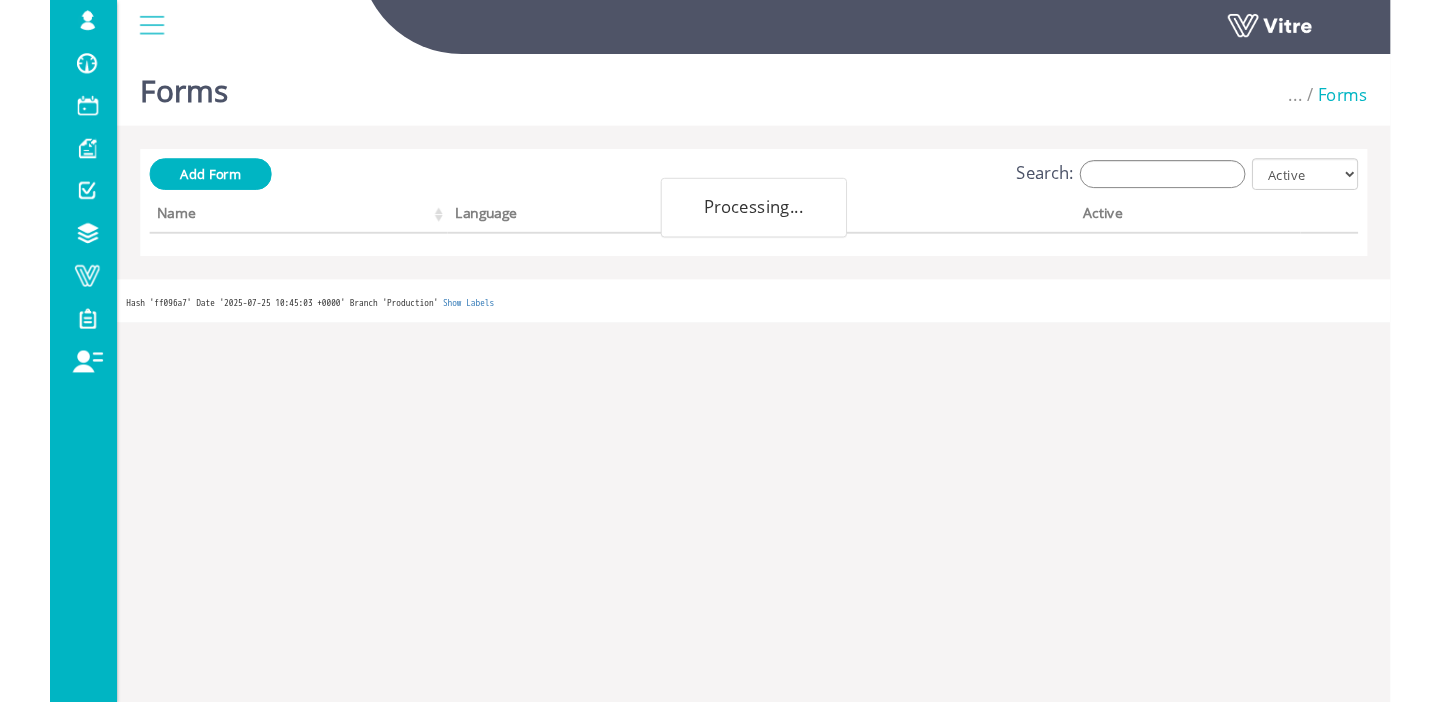 scroll, scrollTop: 0, scrollLeft: 0, axis: both 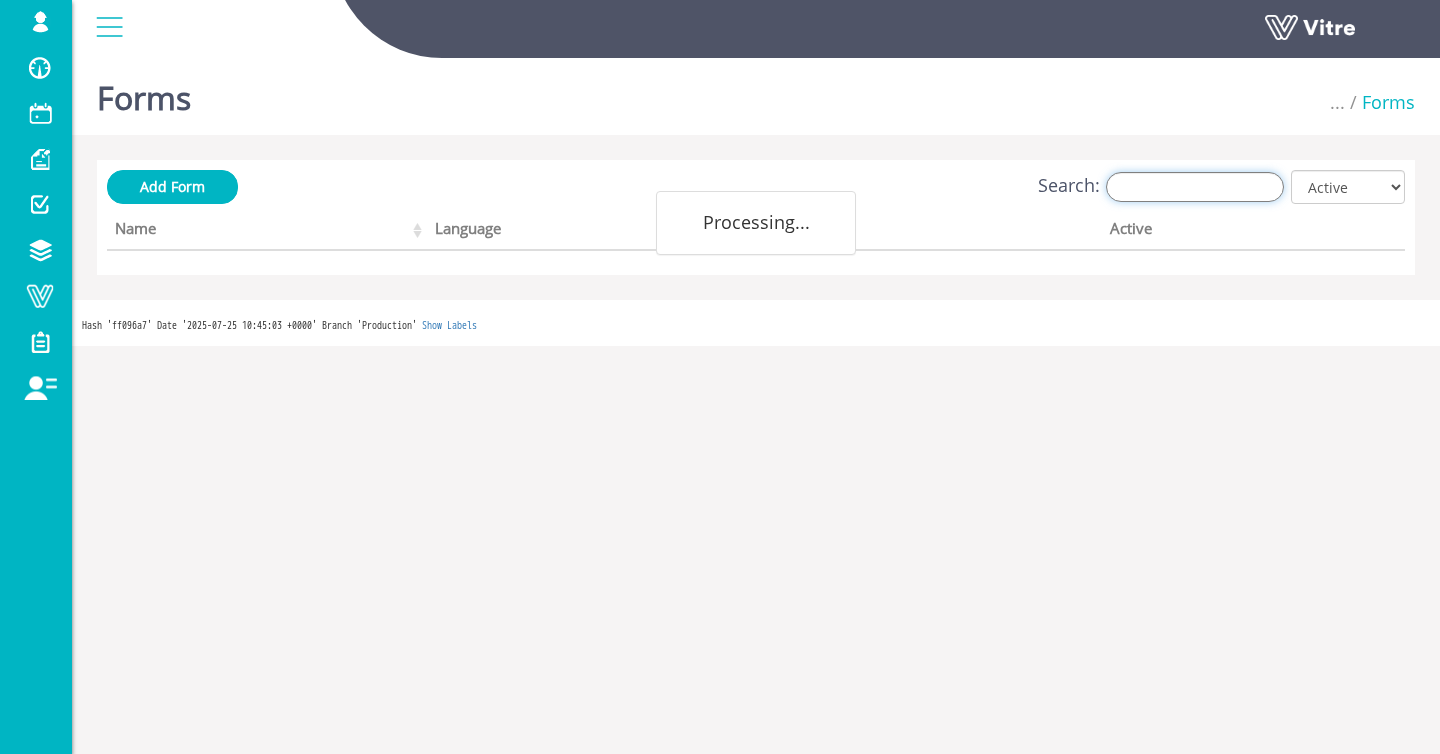 click on "Search:" at bounding box center (1195, 187) 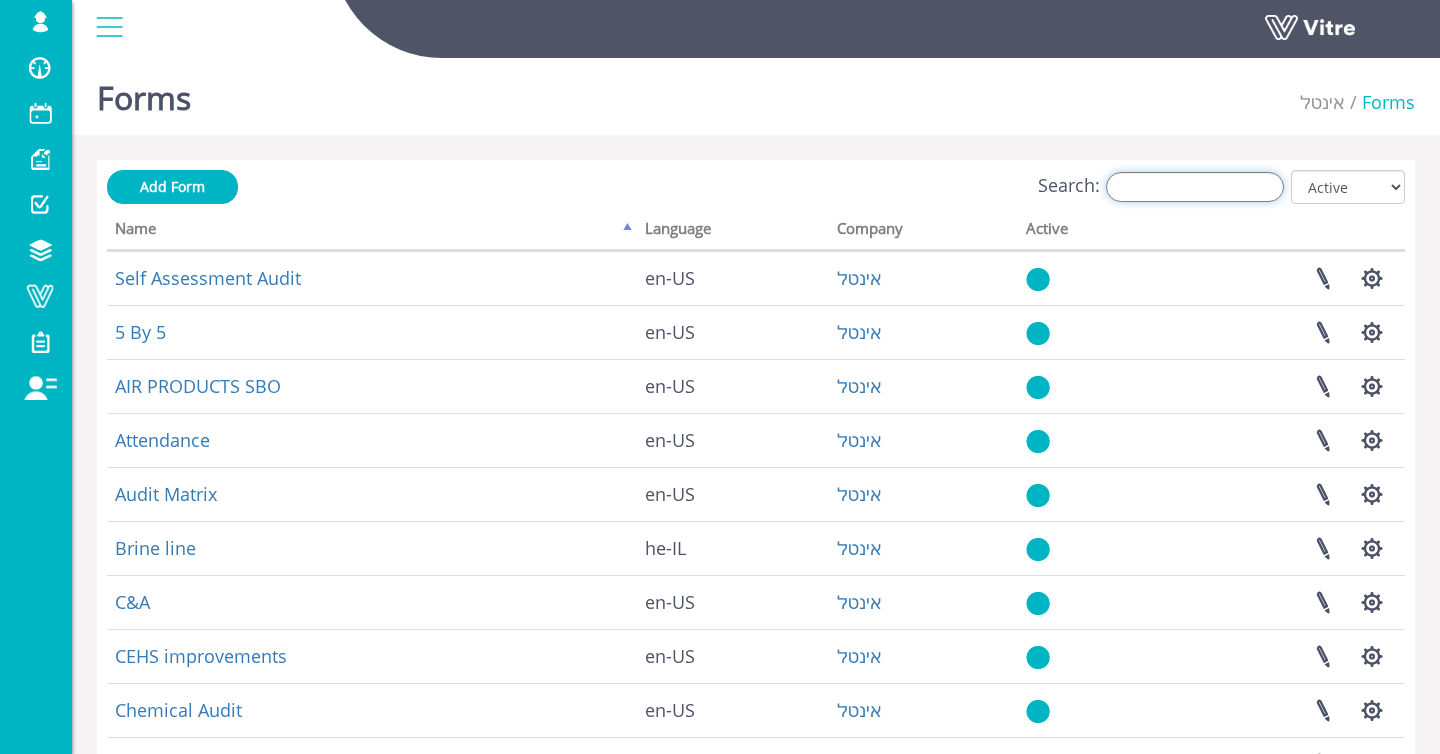 click on "Search:" at bounding box center (1195, 187) 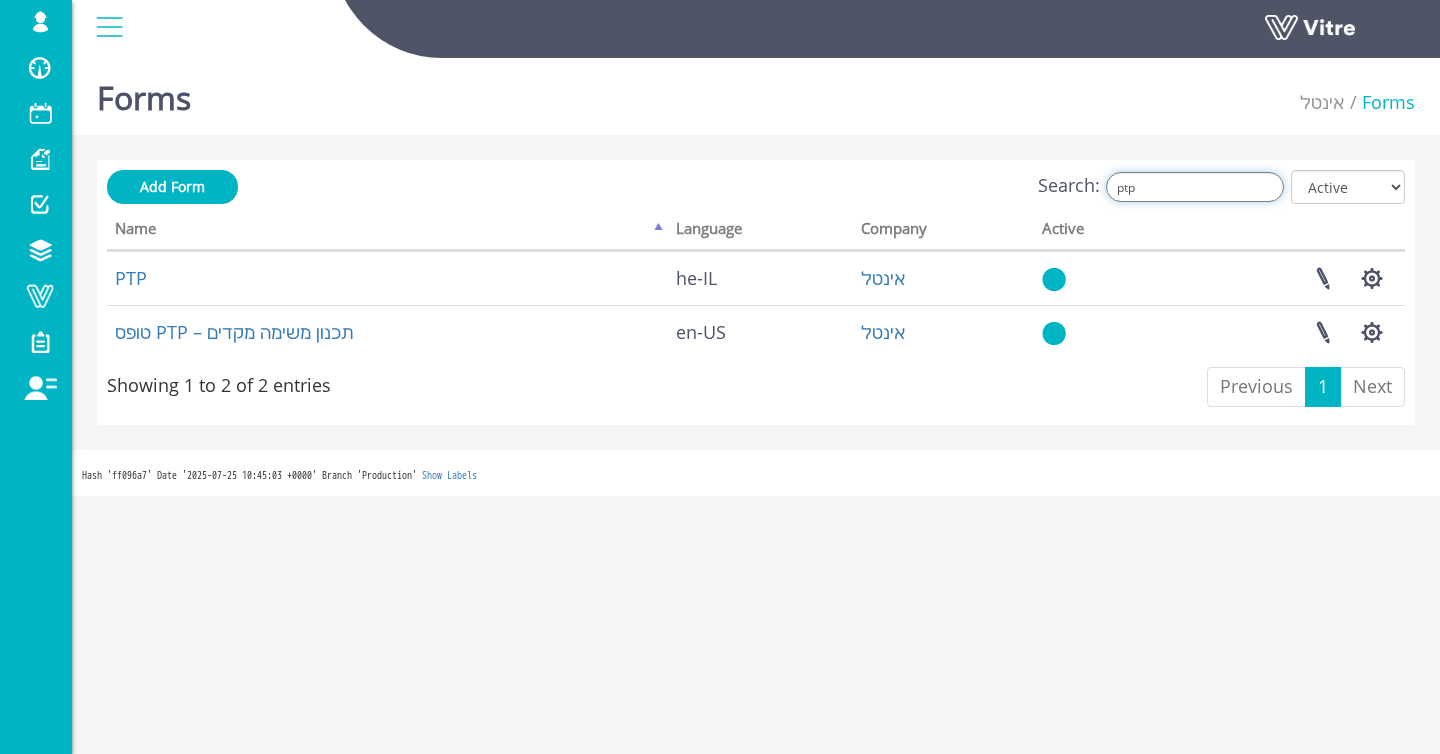 type on "ptp" 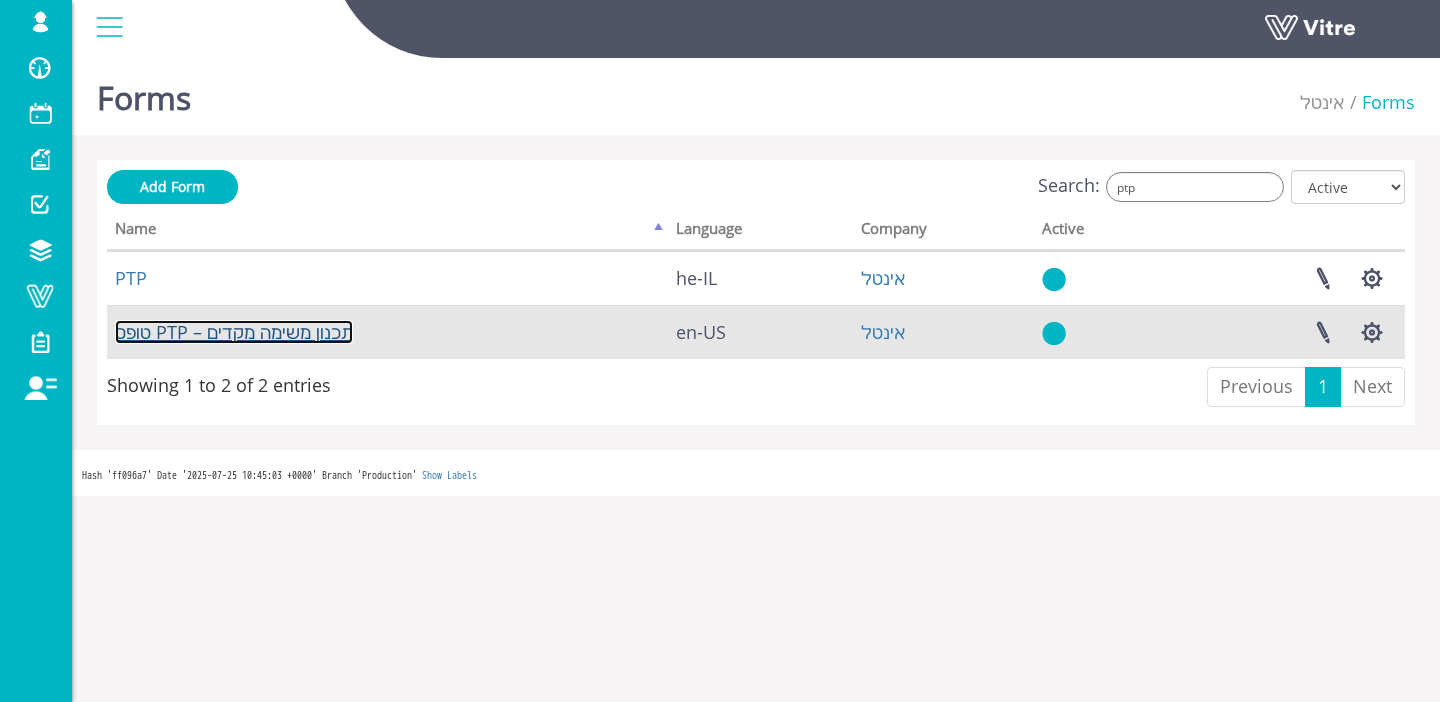 click on "טופס PTP – תכנון משימה מקדים" at bounding box center [234, 332] 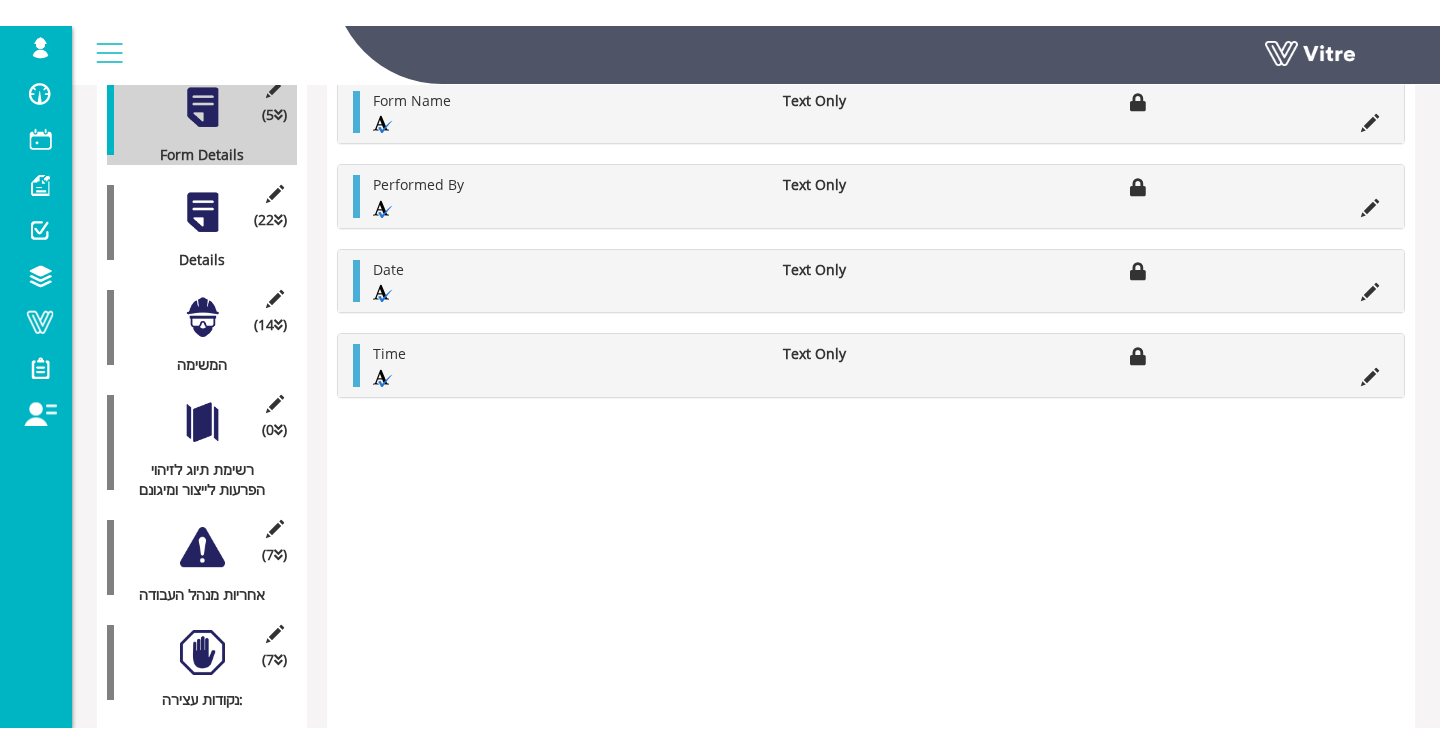 scroll, scrollTop: 0, scrollLeft: 0, axis: both 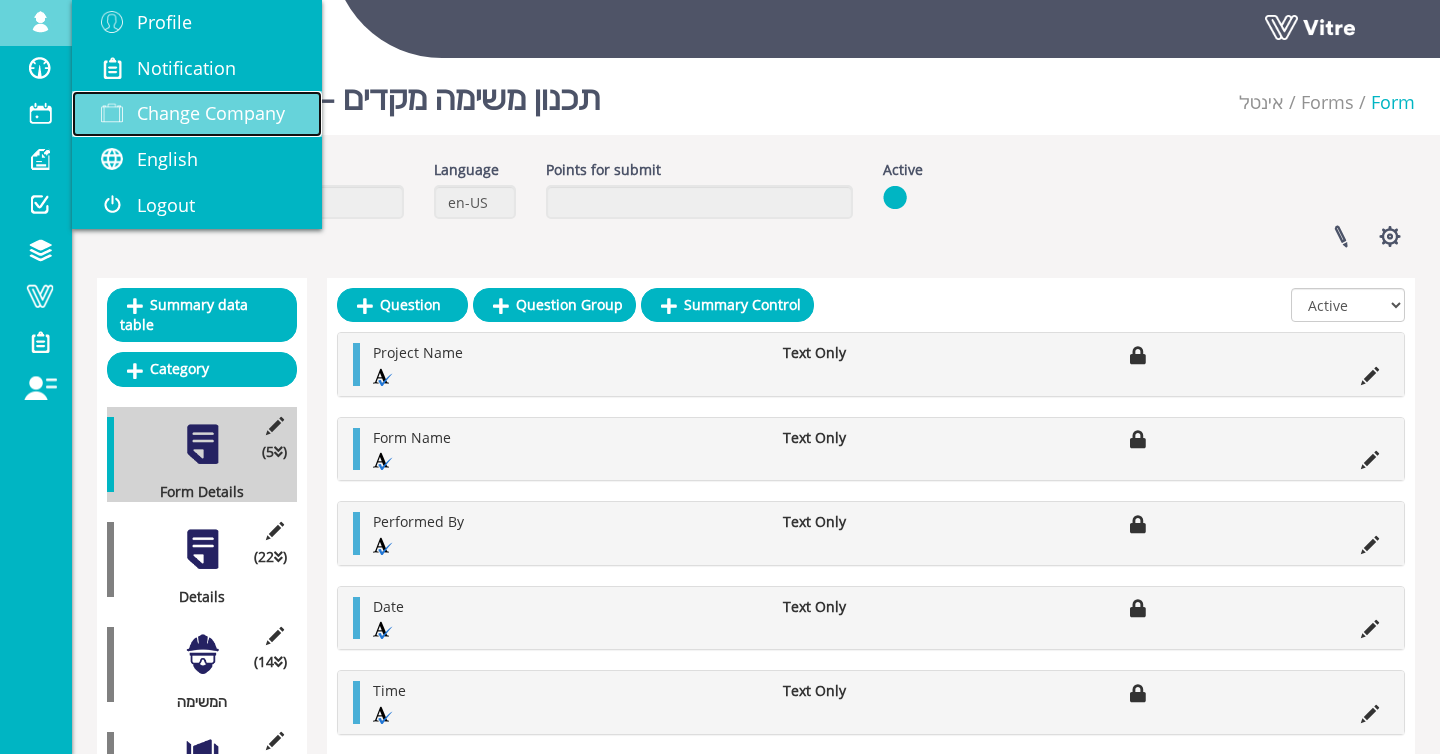 click on "Change Company" at bounding box center (211, 113) 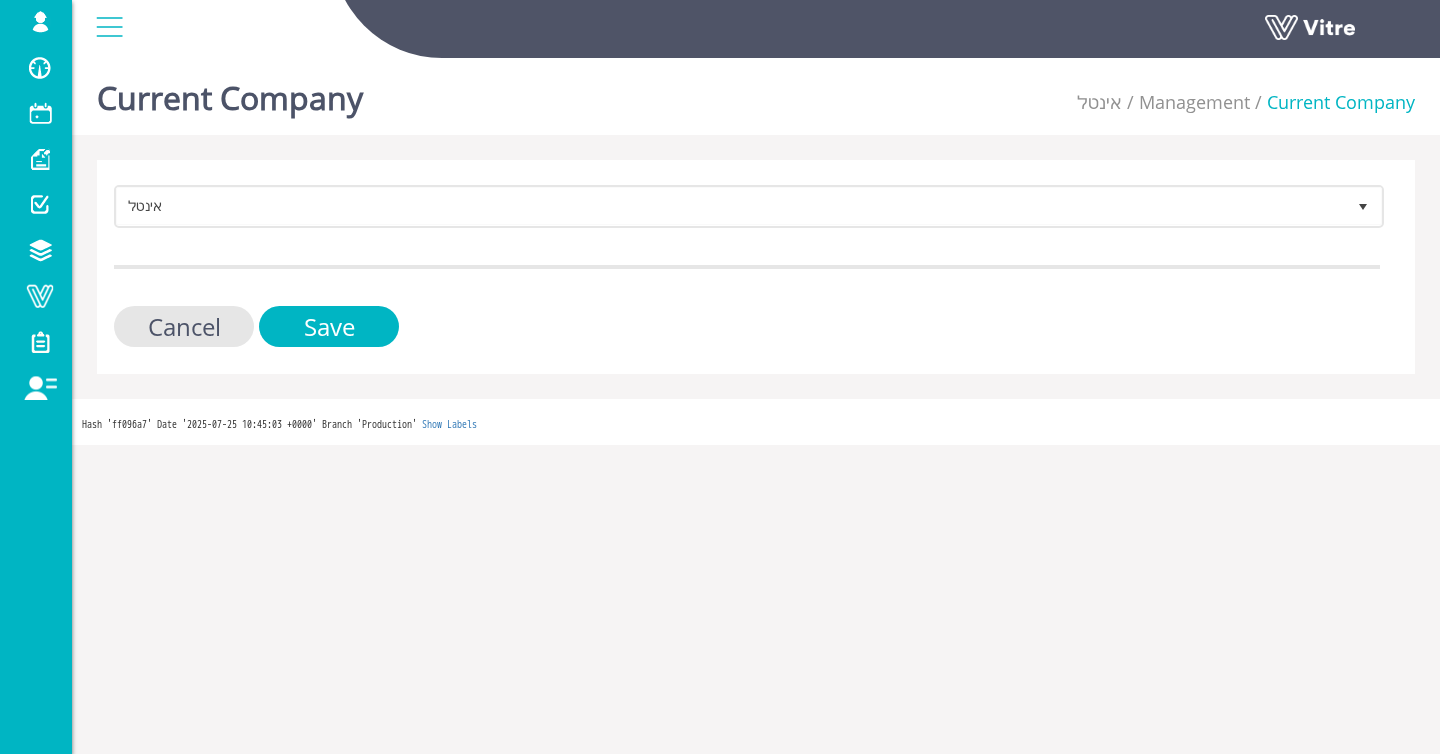 scroll, scrollTop: 0, scrollLeft: 0, axis: both 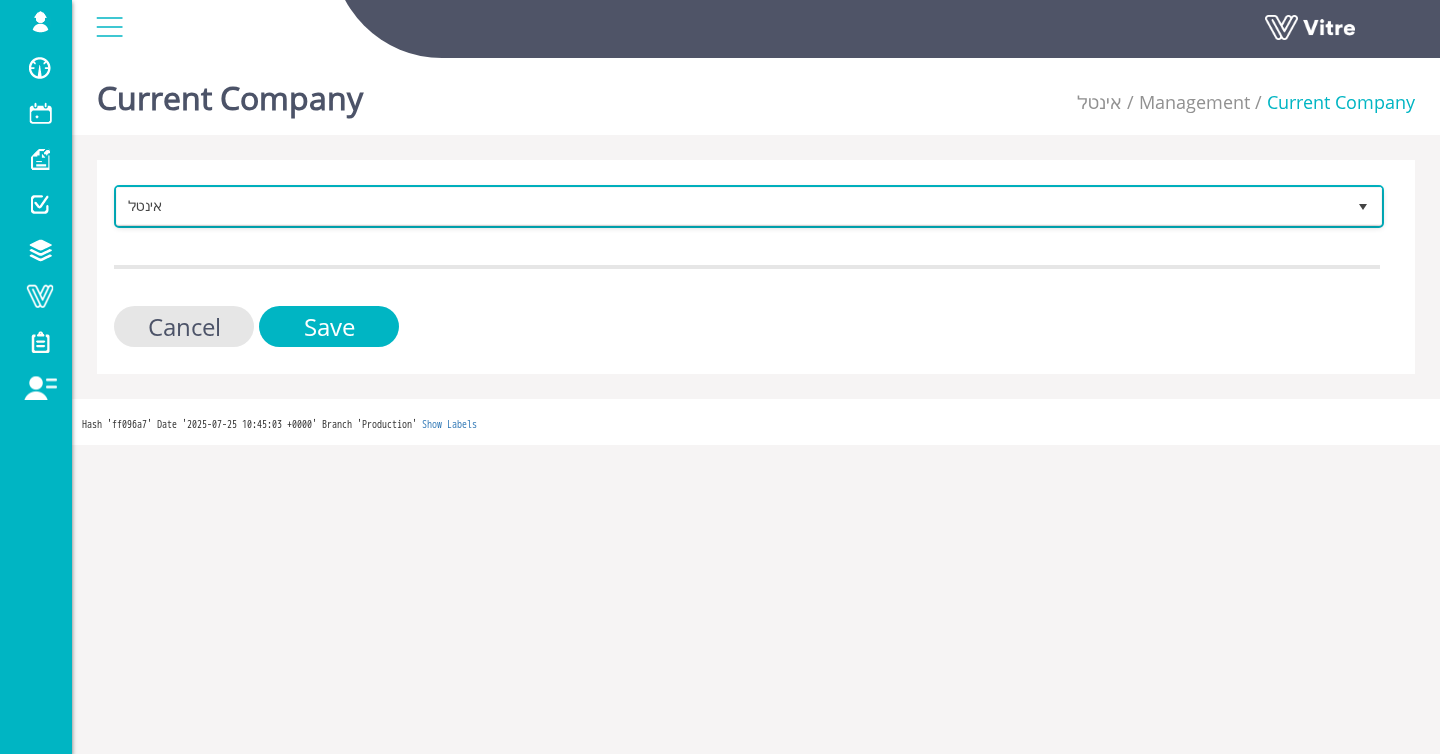 click on "אינטל" at bounding box center [731, 206] 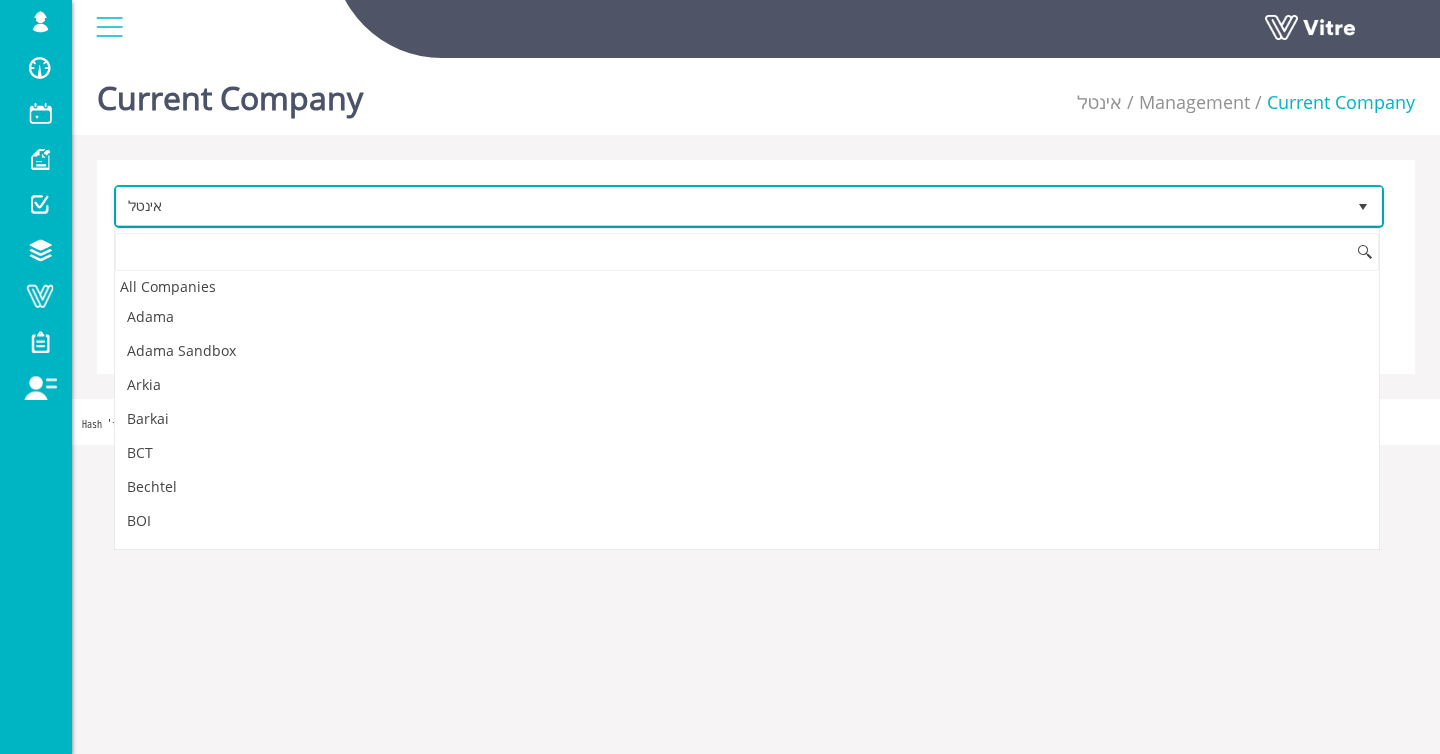 scroll, scrollTop: 2883, scrollLeft: 0, axis: vertical 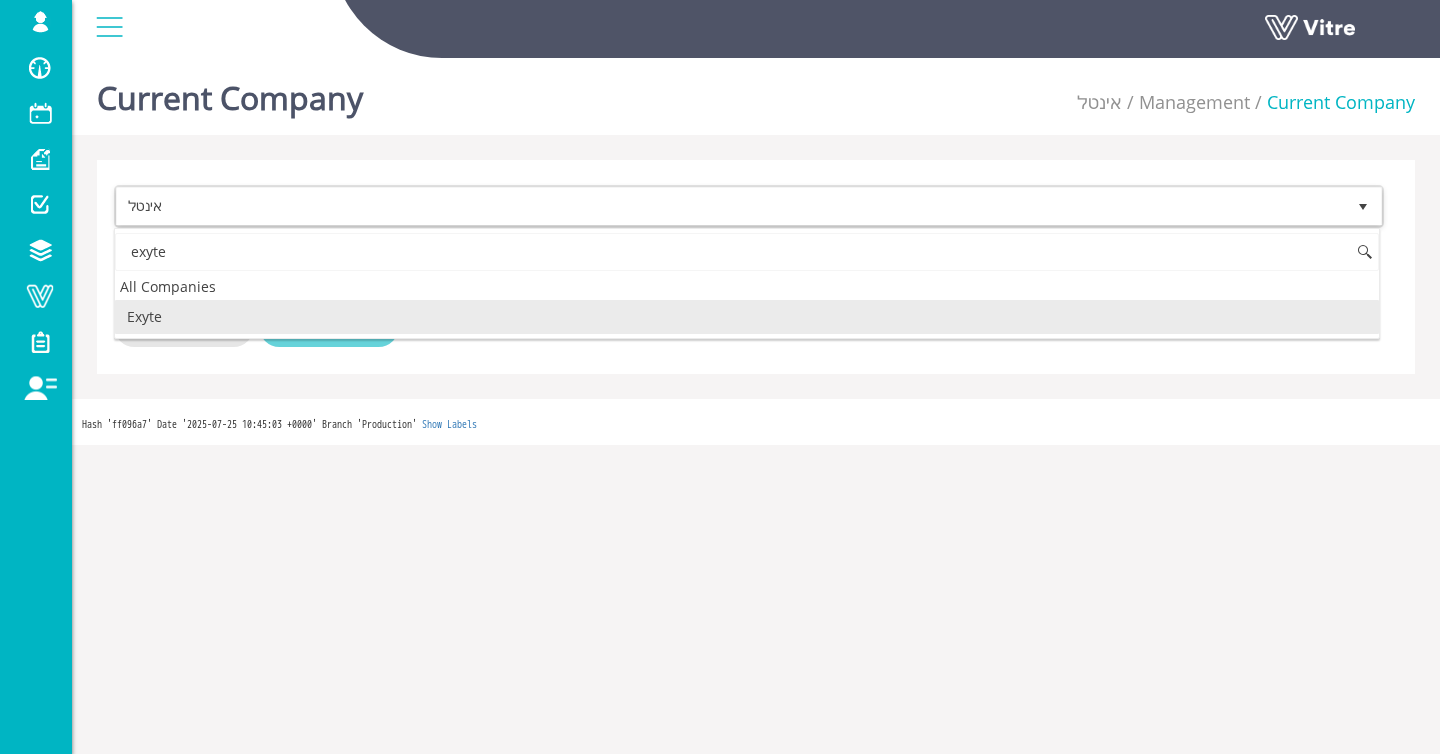 drag, startPoint x: 425, startPoint y: 314, endPoint x: 390, endPoint y: 328, distance: 37.696156 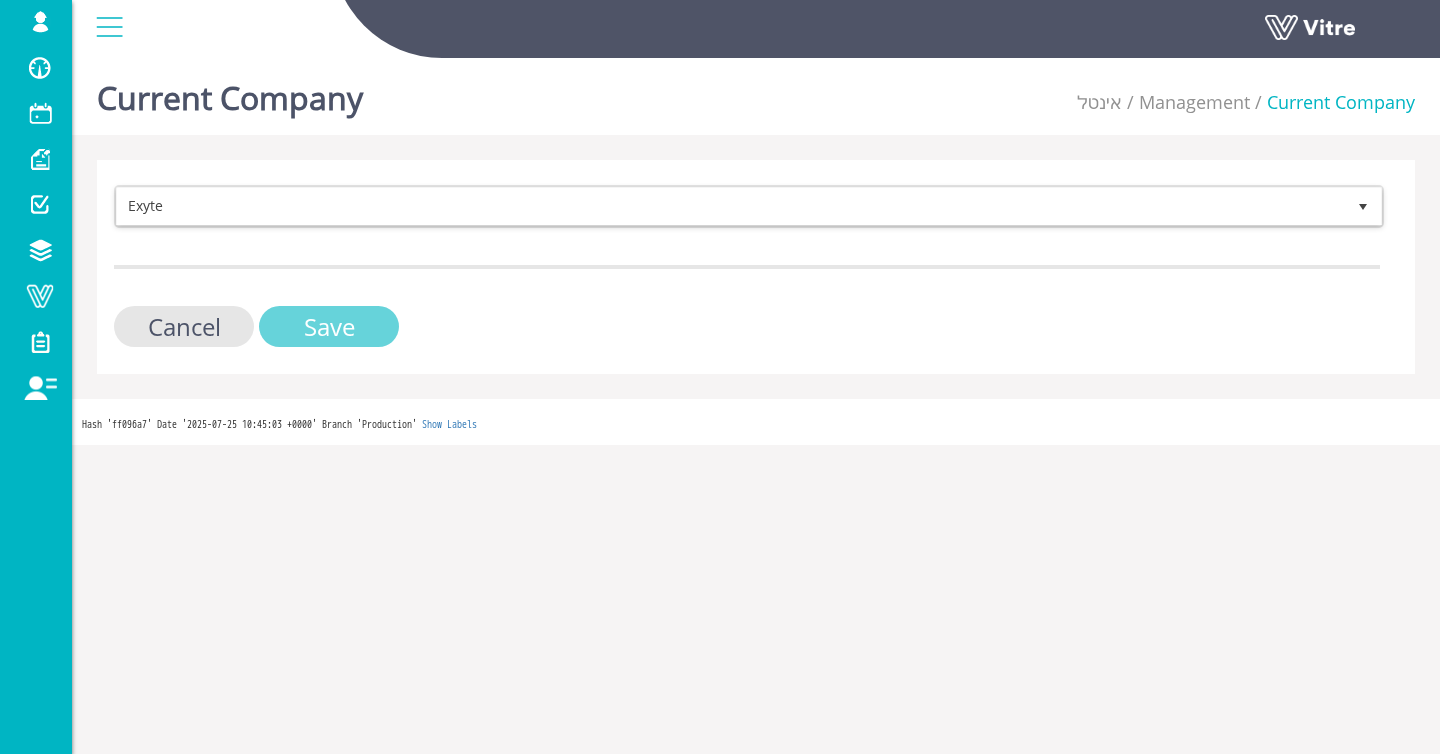 click on "Save" at bounding box center [329, 326] 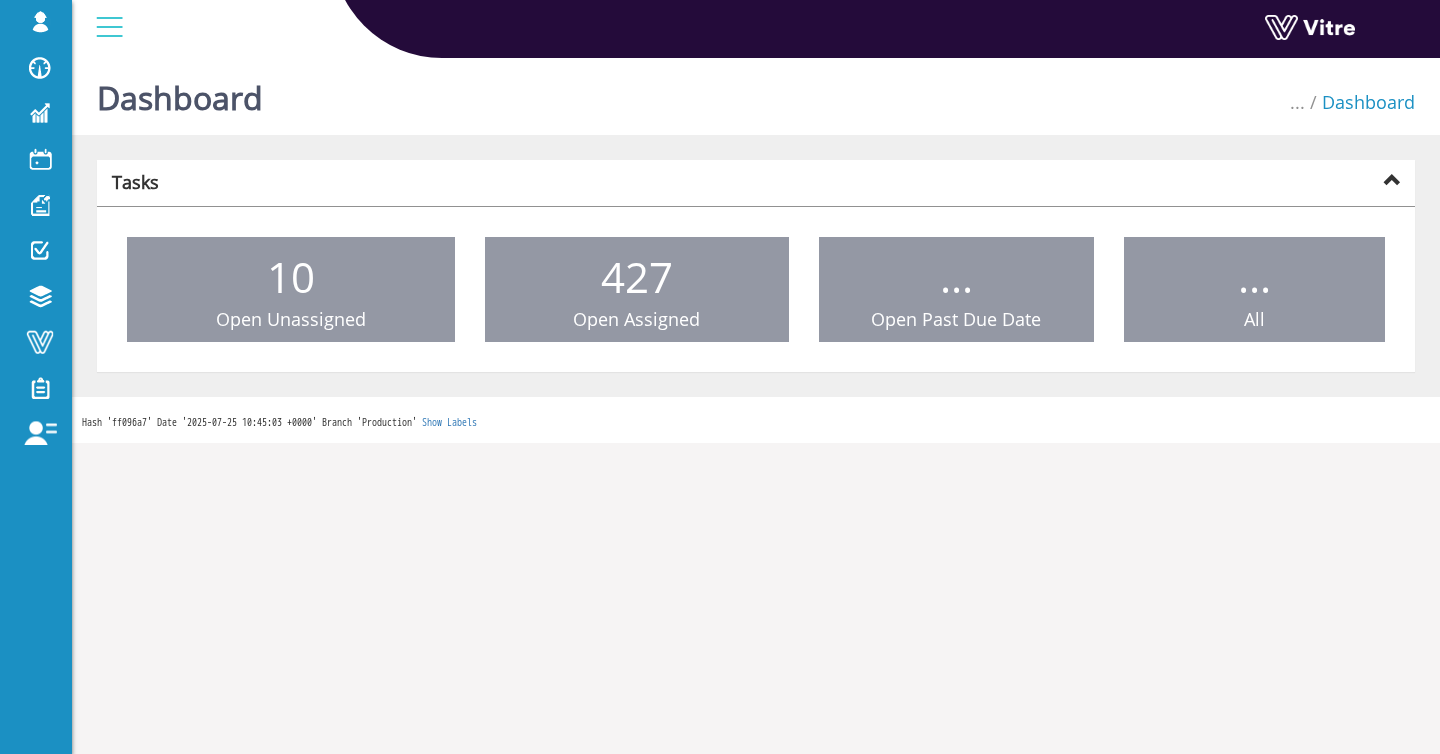 scroll, scrollTop: 0, scrollLeft: 0, axis: both 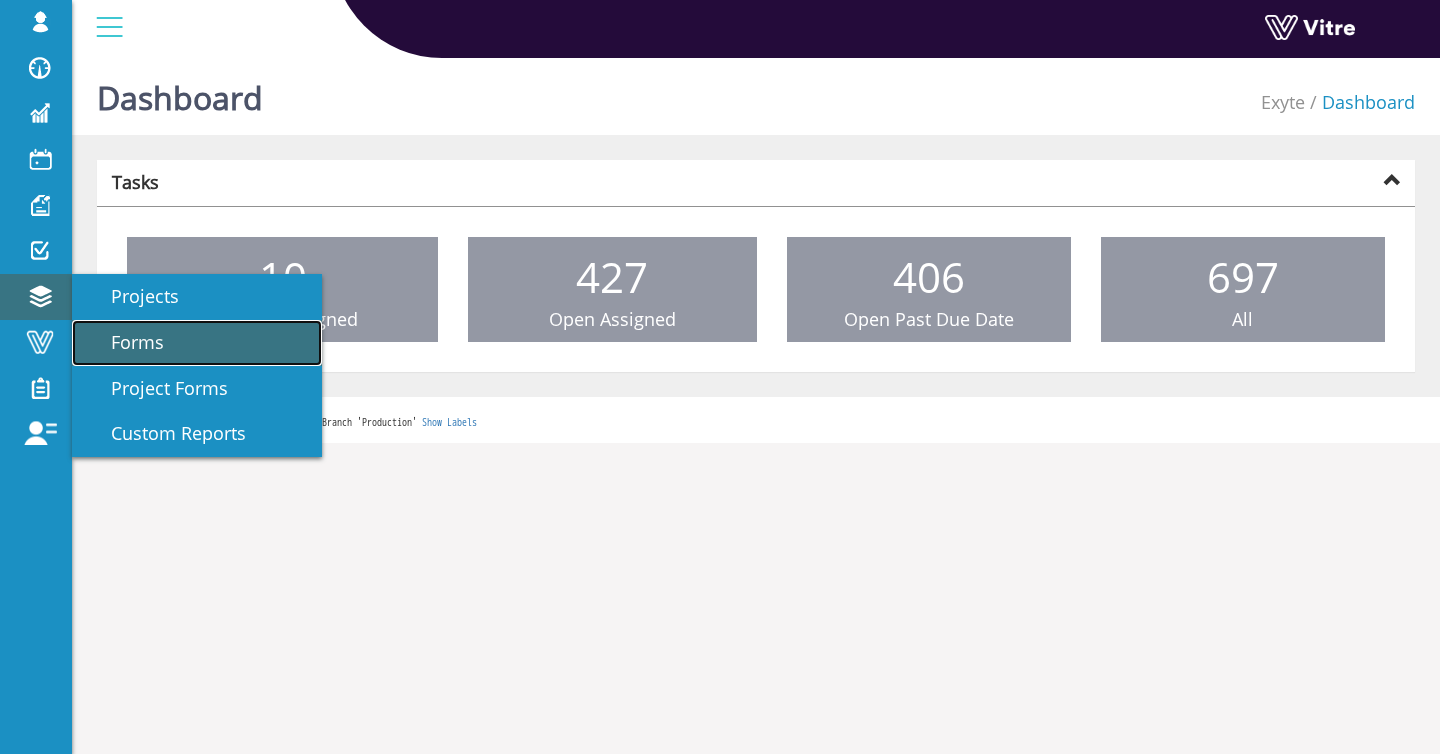 click on "Forms" at bounding box center (197, 343) 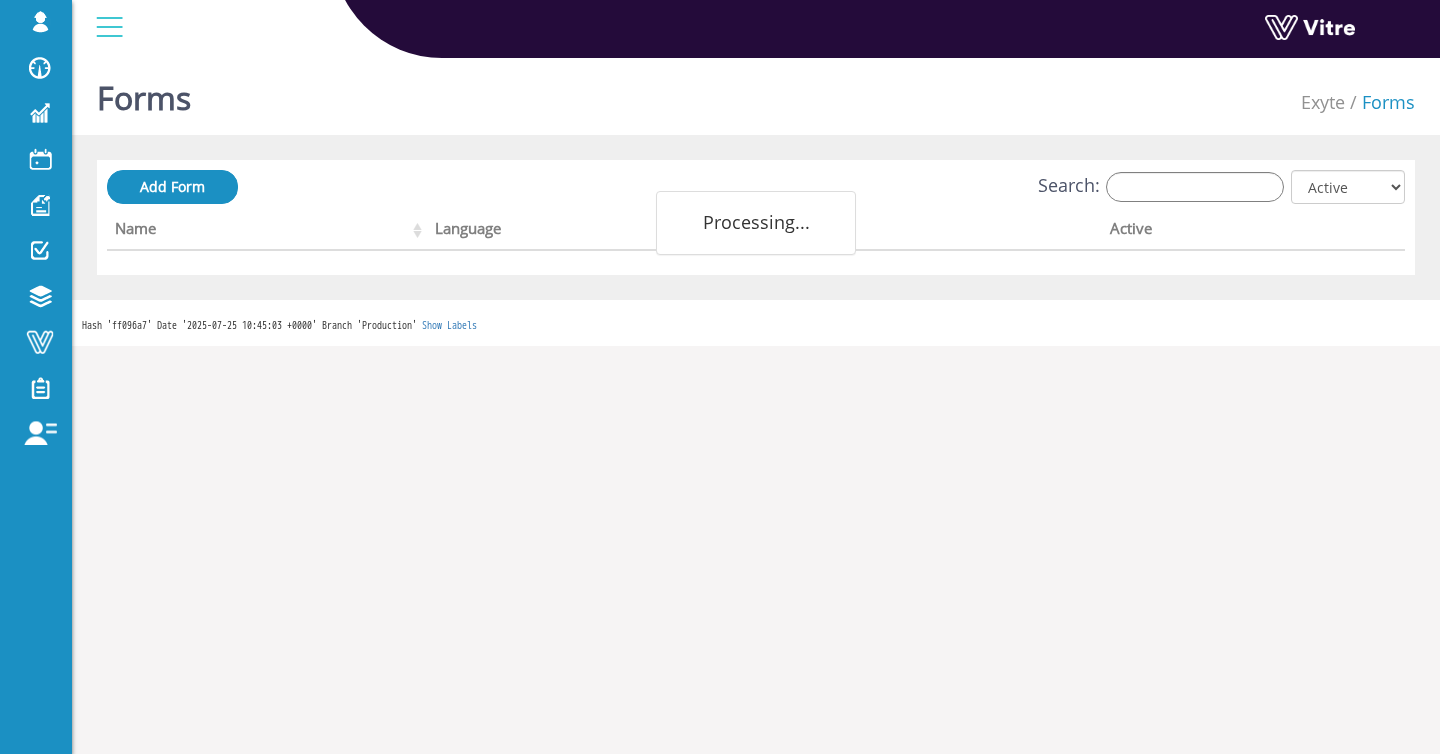 scroll, scrollTop: 0, scrollLeft: 0, axis: both 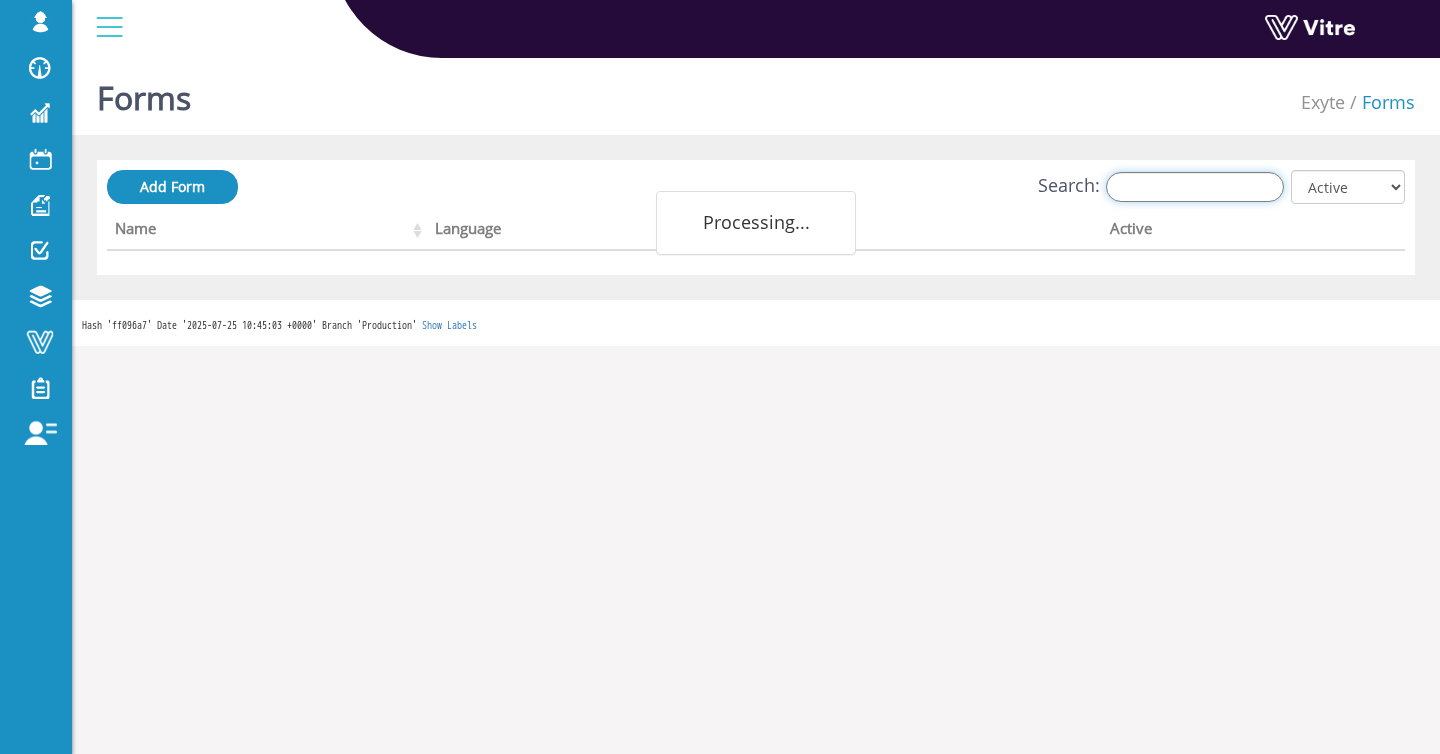 click on "Search:" at bounding box center [1195, 187] 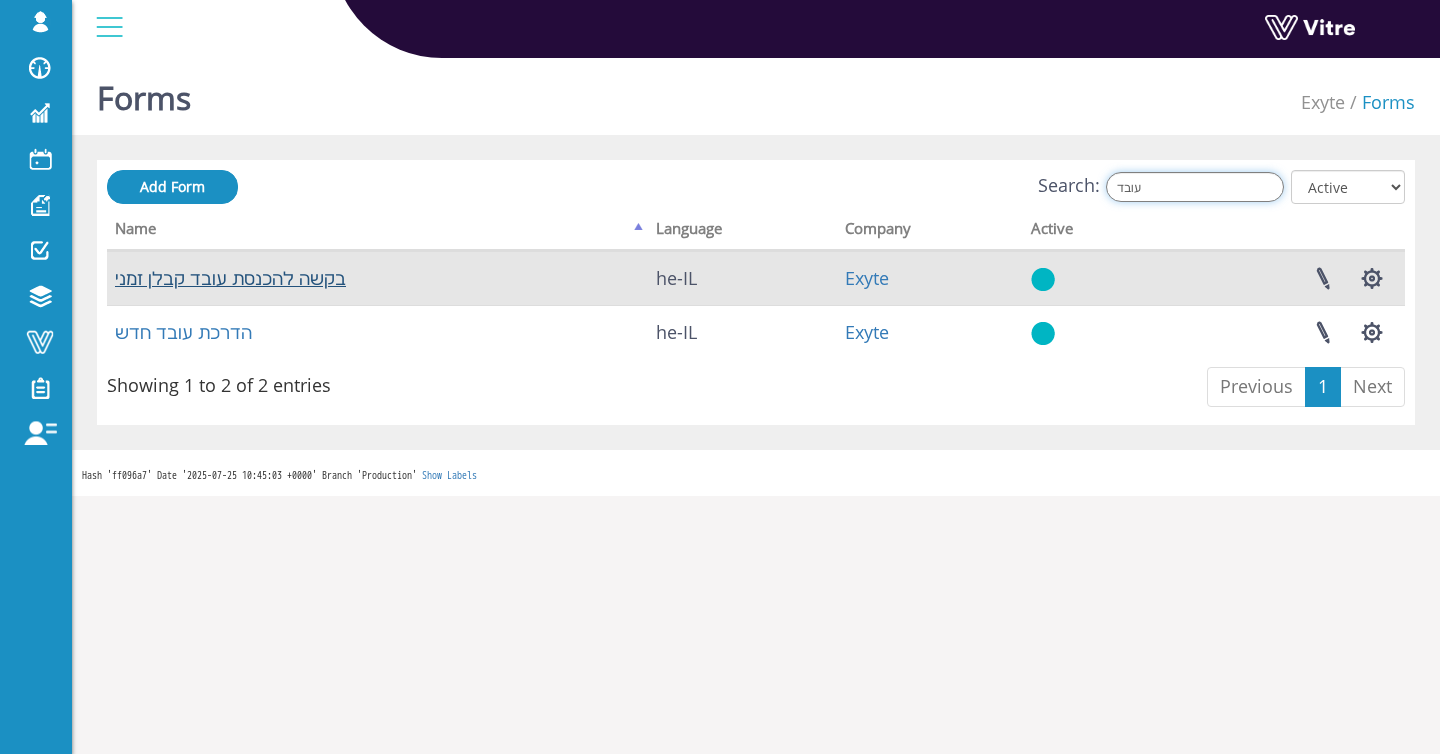 type on "עובד" 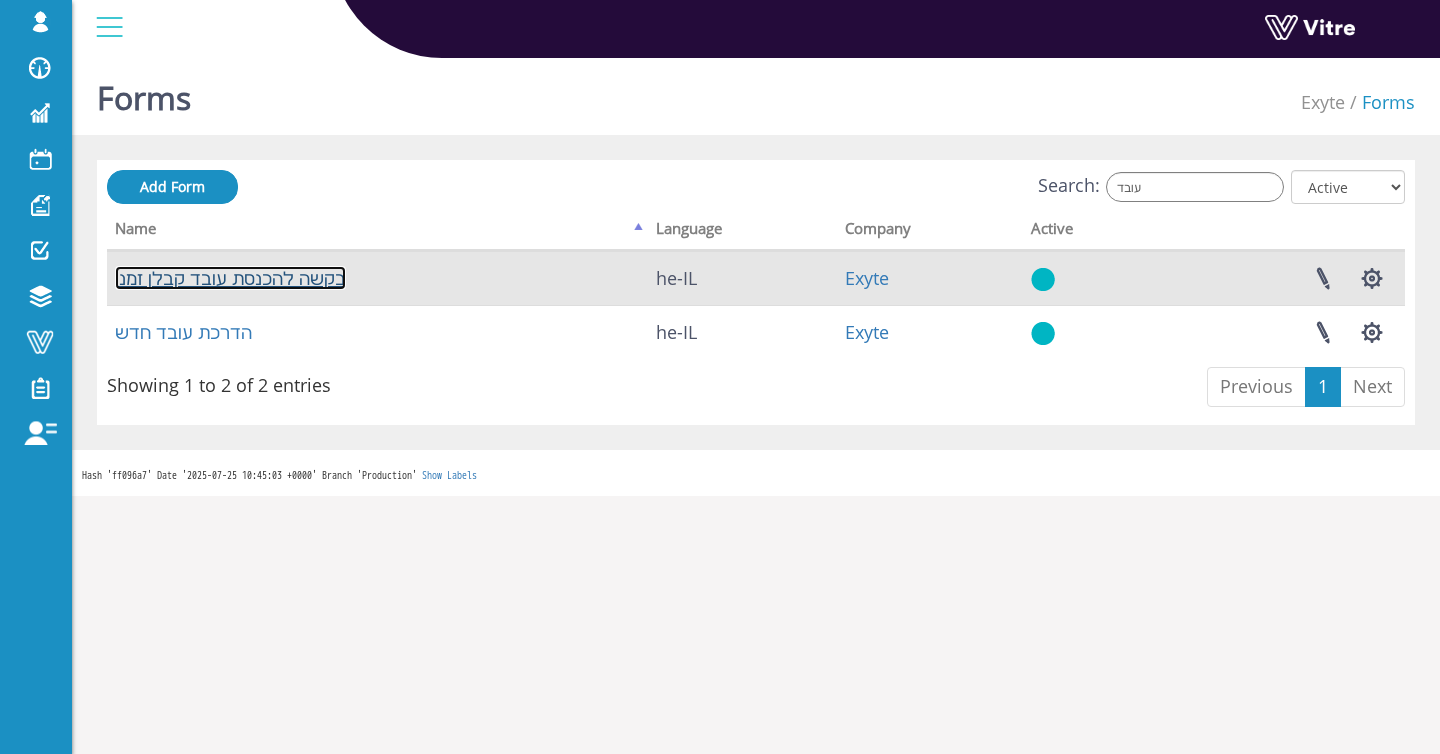 click on "בקשה להכנסת עובד קבלן זמני" at bounding box center [230, 278] 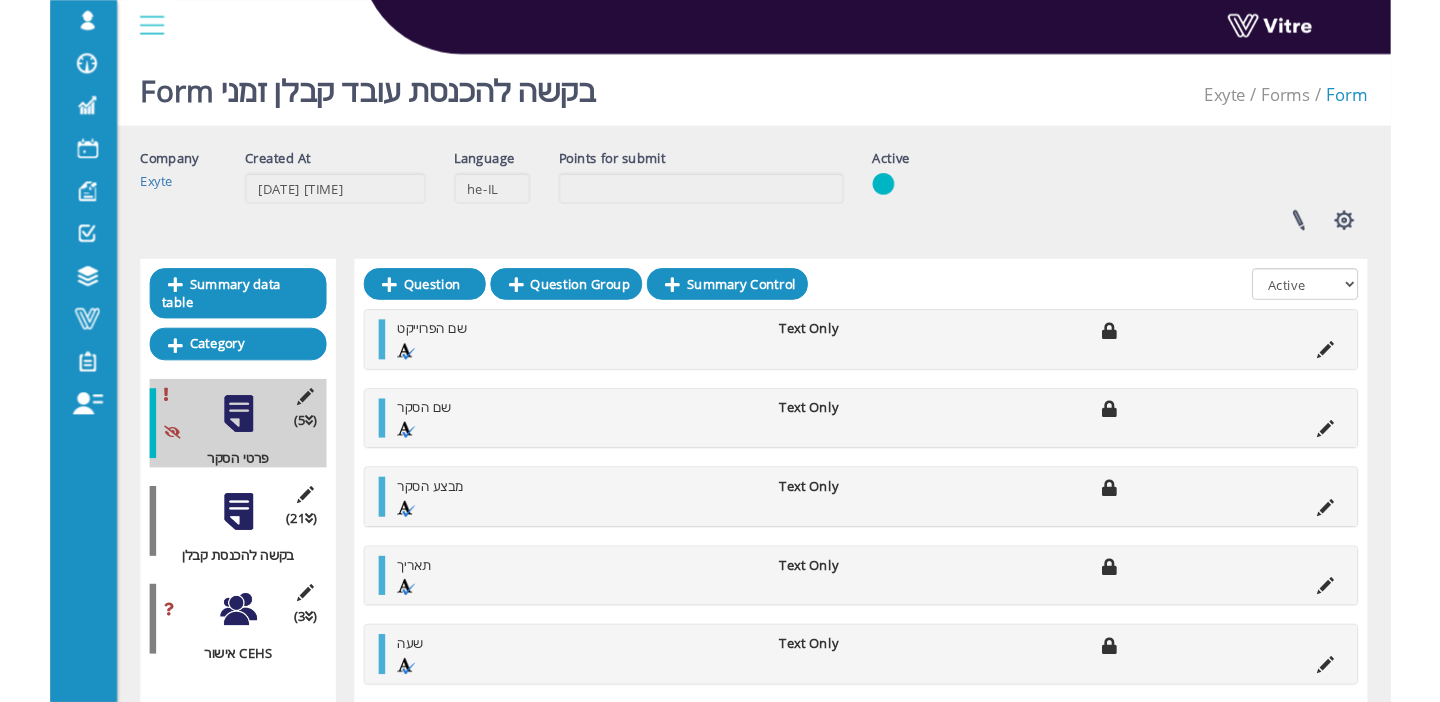 scroll, scrollTop: 0, scrollLeft: 0, axis: both 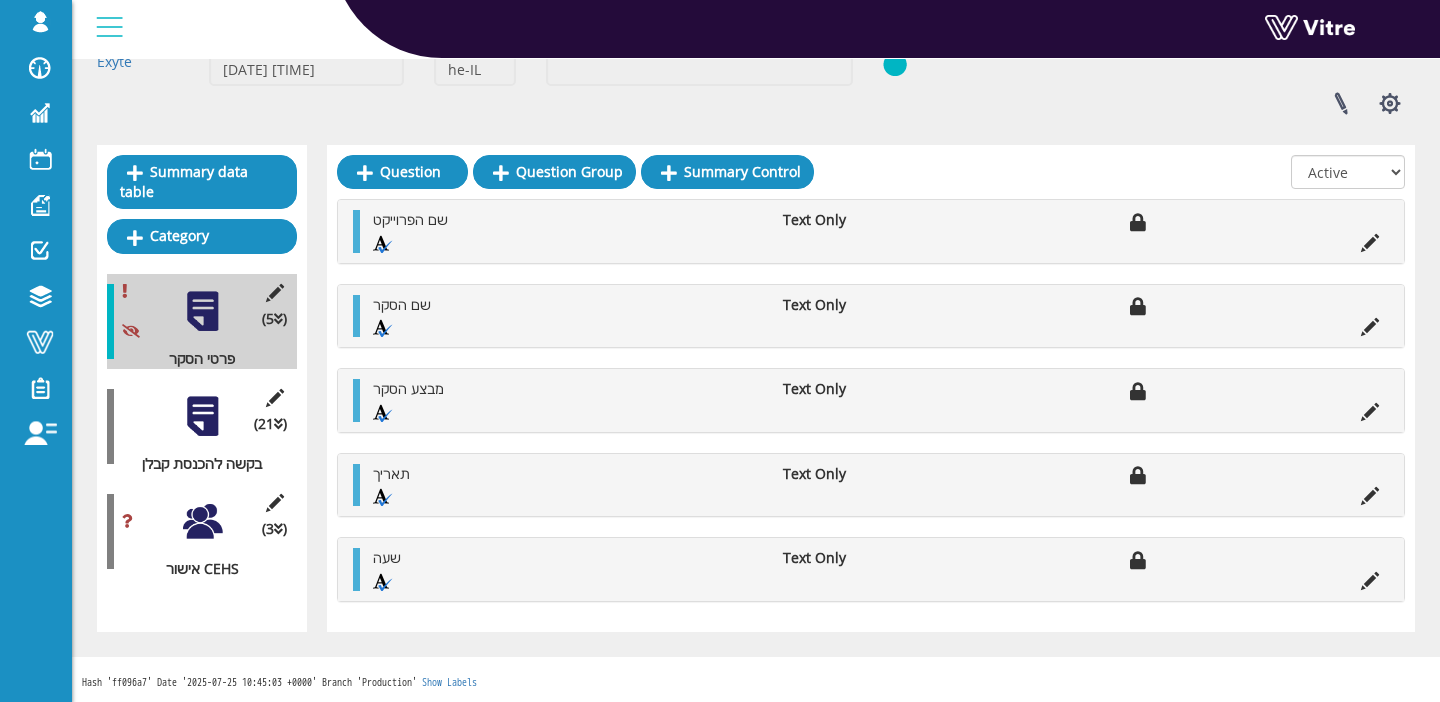 click at bounding box center [202, 416] 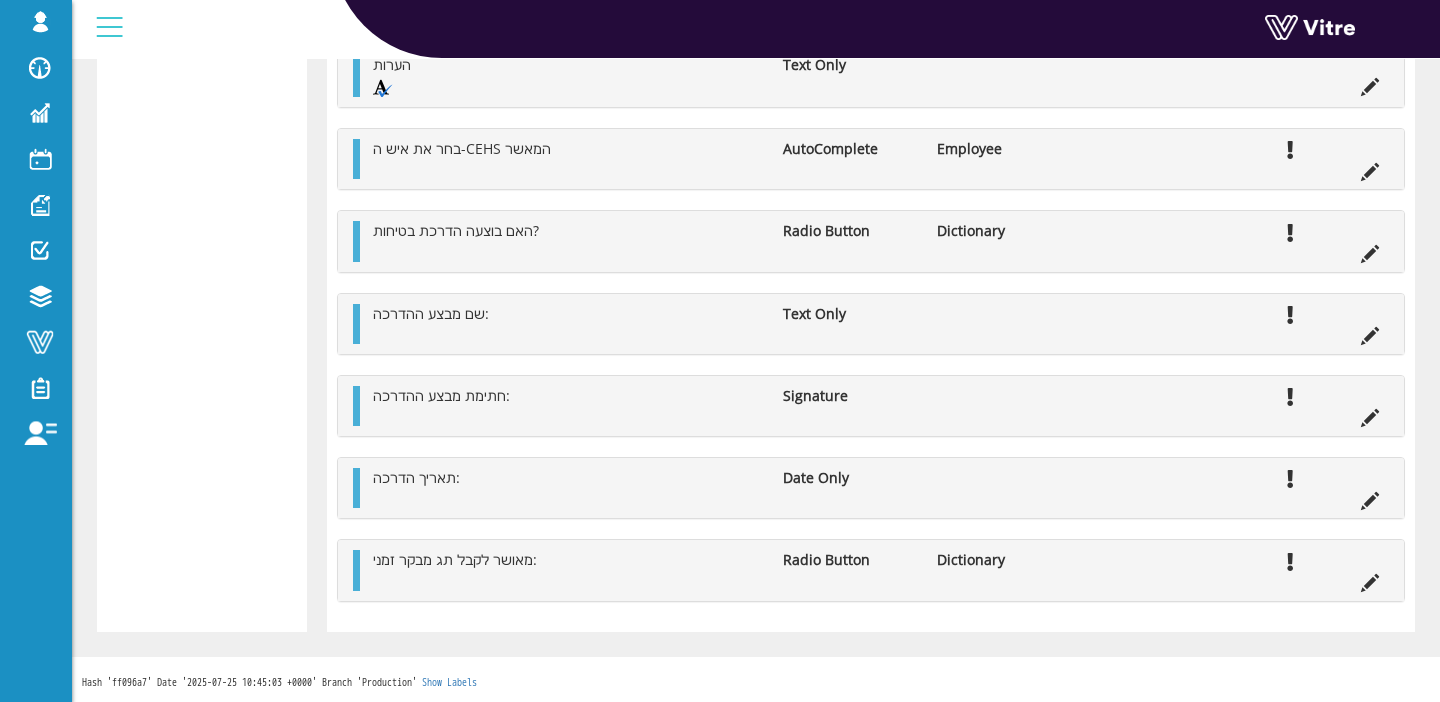 scroll, scrollTop: 1648, scrollLeft: 0, axis: vertical 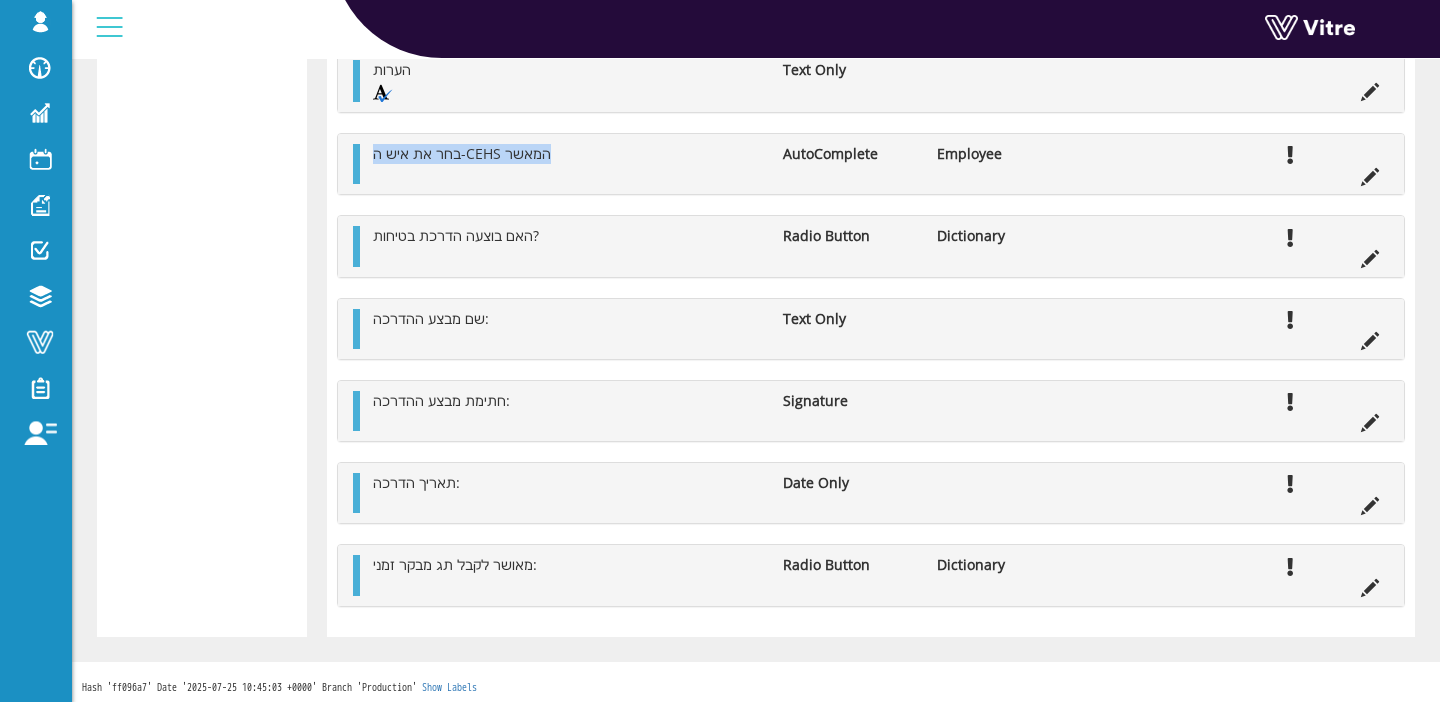 drag, startPoint x: 370, startPoint y: 165, endPoint x: 568, endPoint y: 165, distance: 198 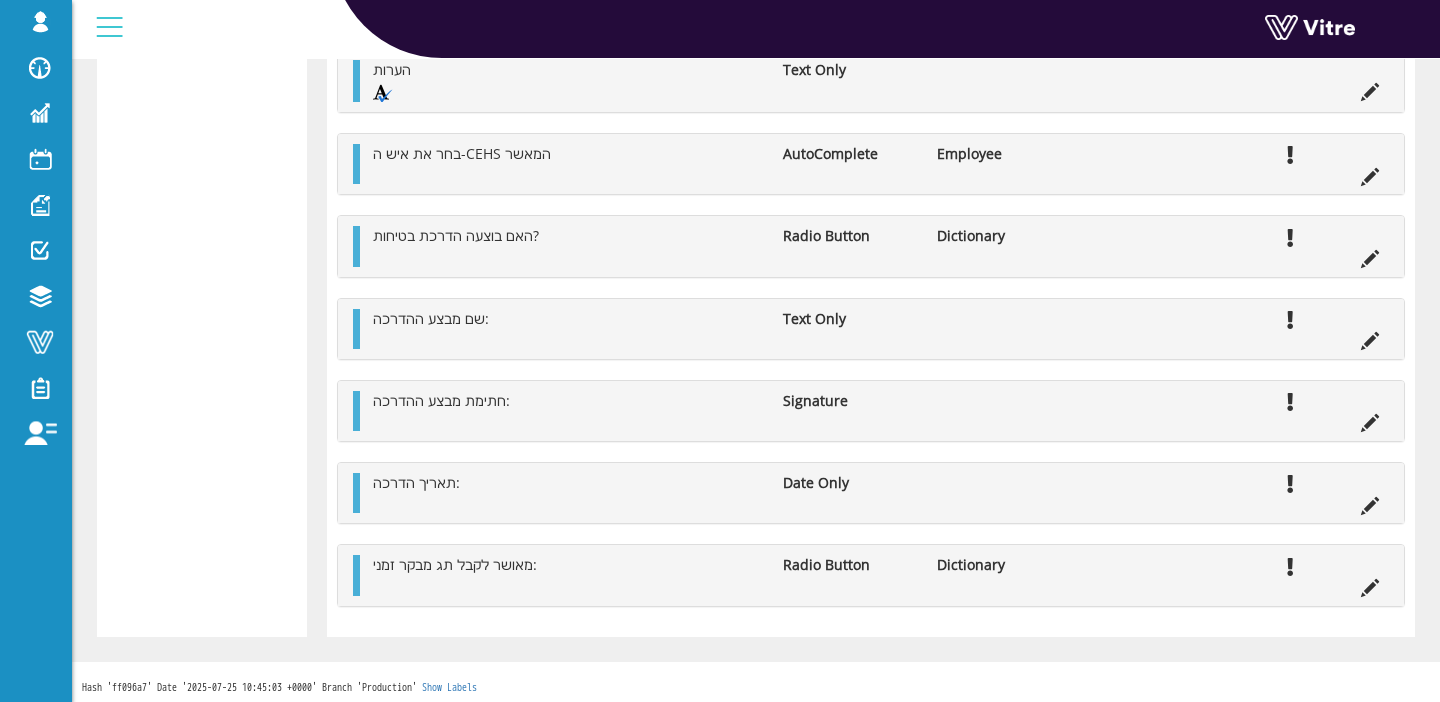 click on "בחר את איש ה-CEHS המאשר" at bounding box center (568, 154) 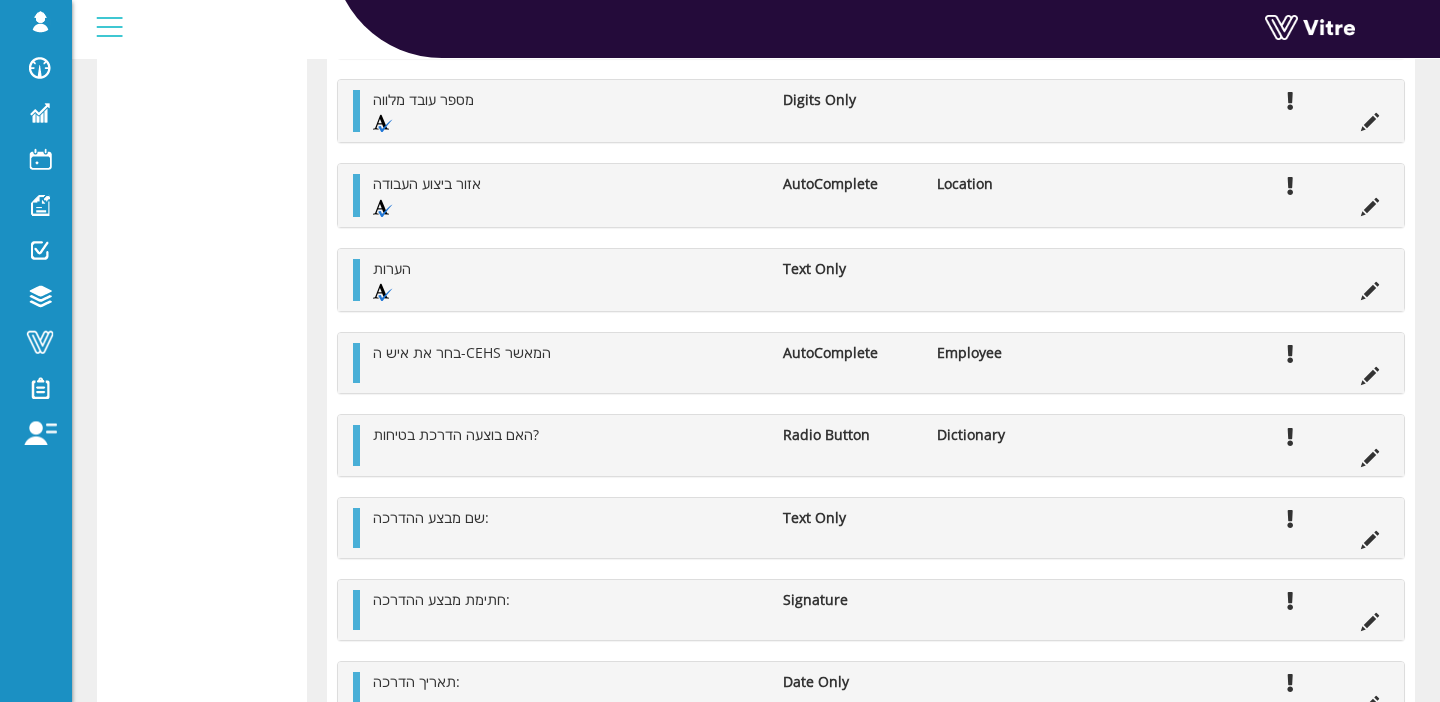 scroll, scrollTop: 1445, scrollLeft: 0, axis: vertical 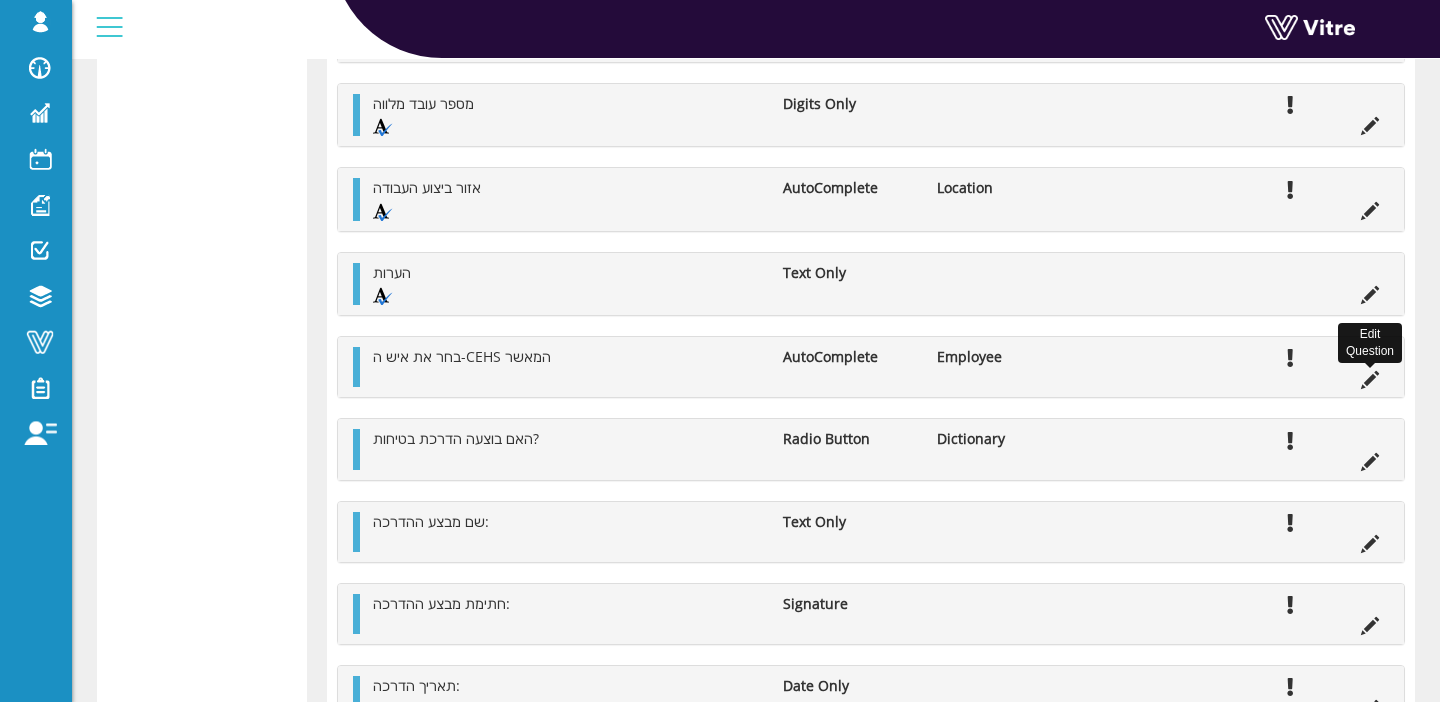 click at bounding box center [1370, 380] 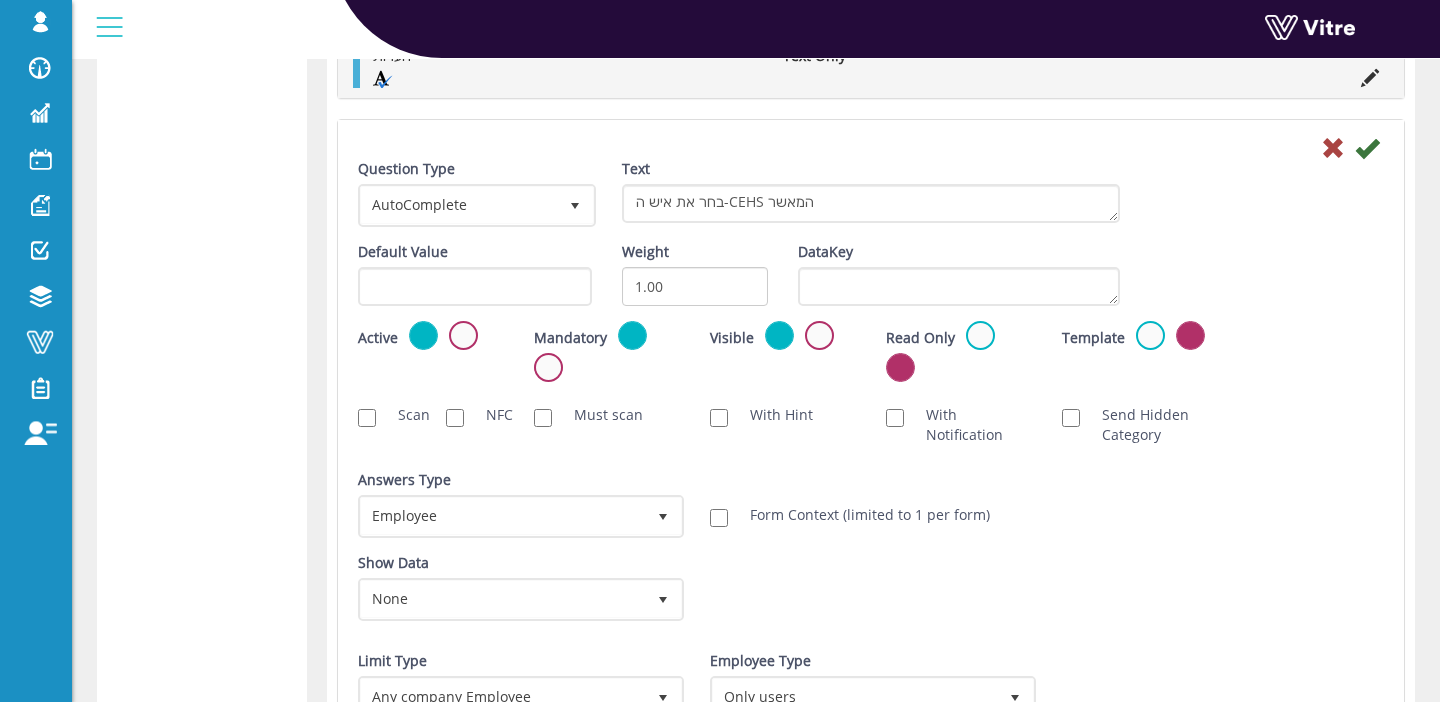 scroll, scrollTop: 1639, scrollLeft: 0, axis: vertical 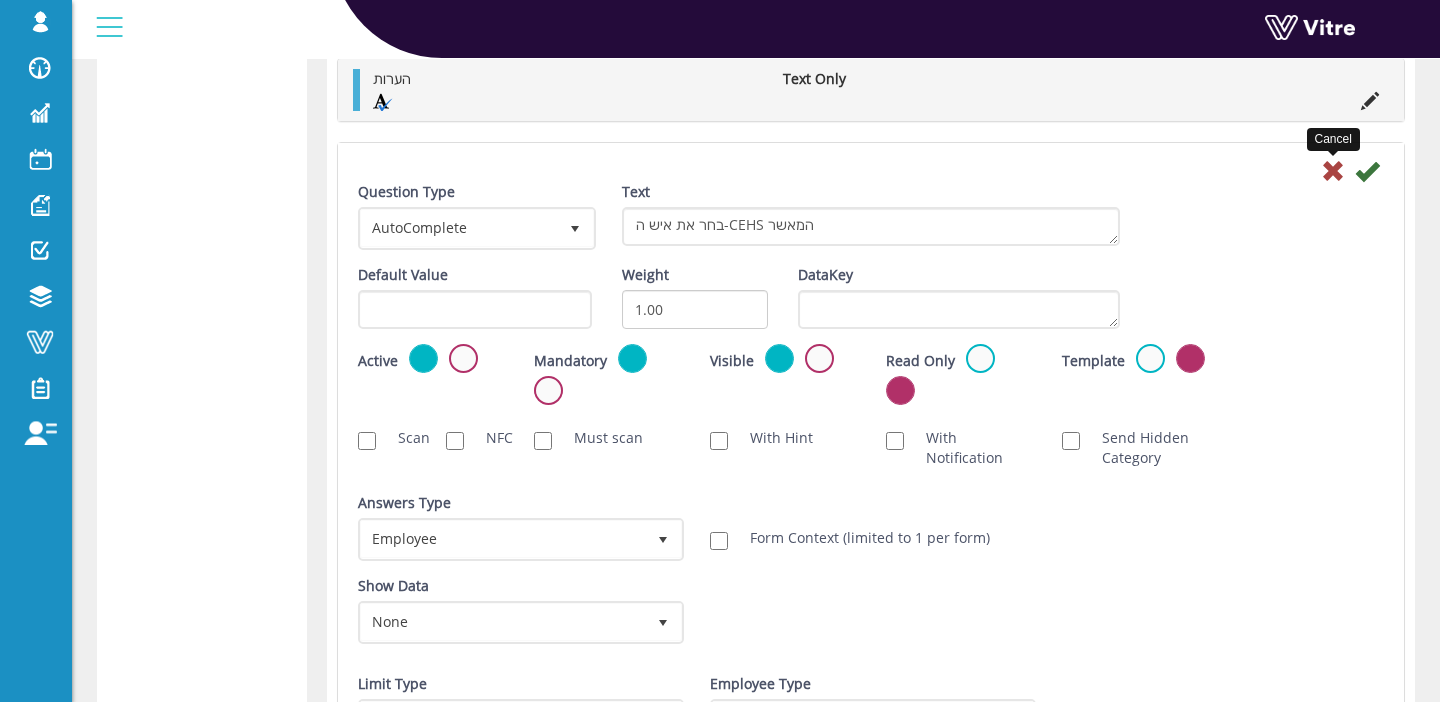 drag, startPoint x: 1332, startPoint y: 183, endPoint x: 1322, endPoint y: 190, distance: 12.206555 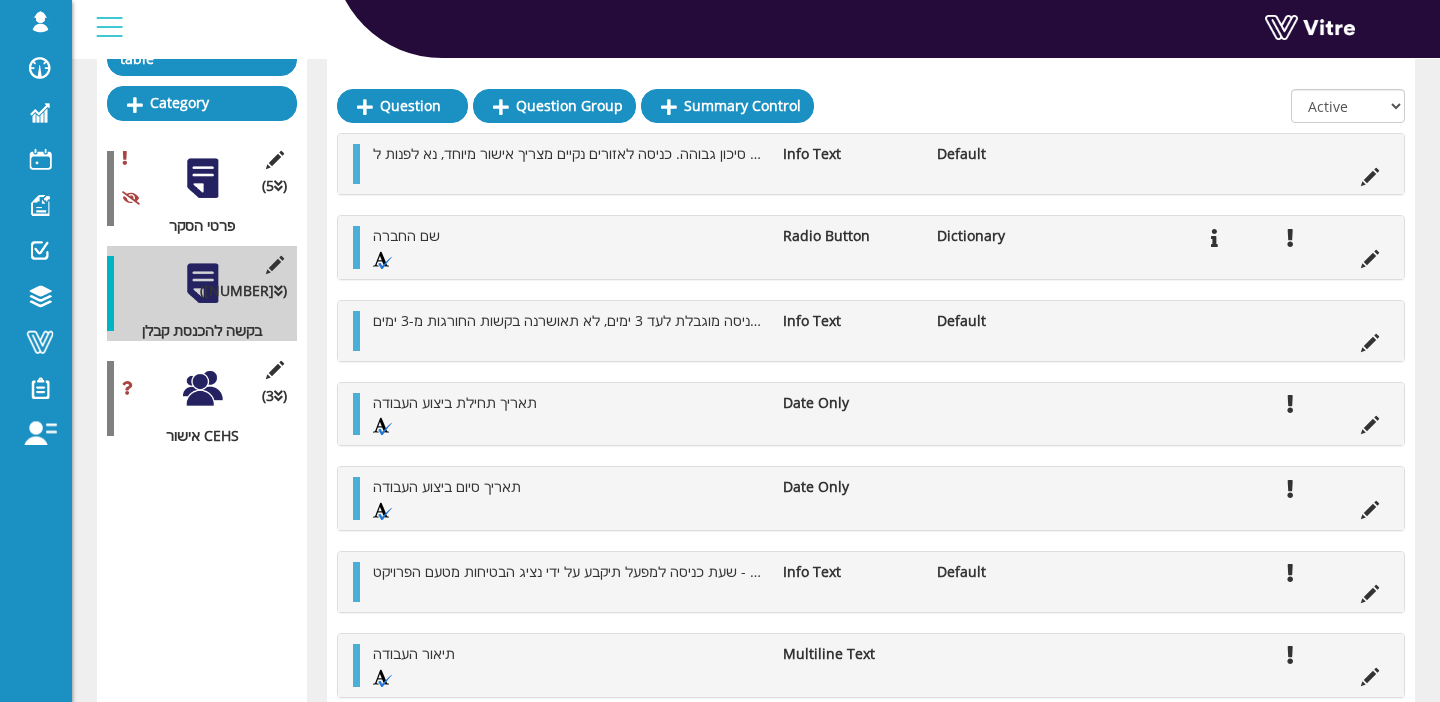 scroll, scrollTop: 250, scrollLeft: 0, axis: vertical 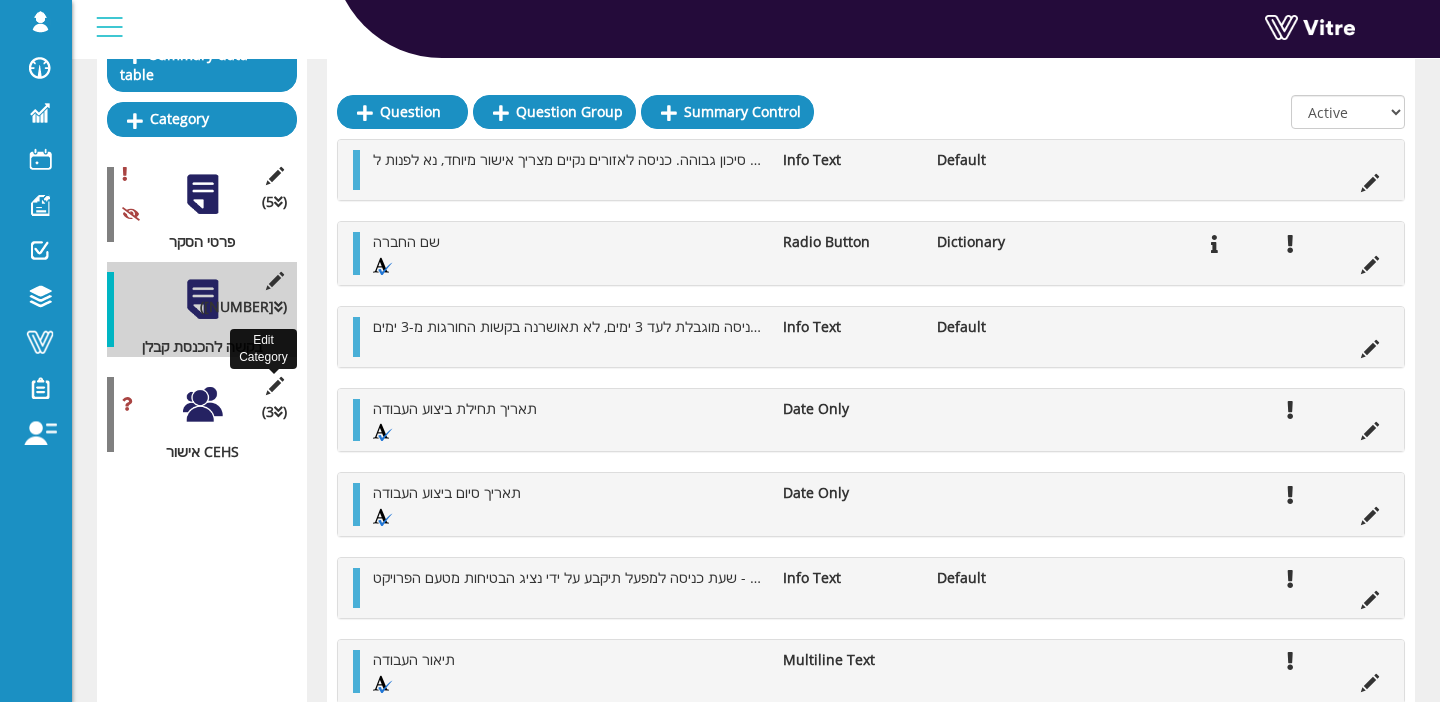 click at bounding box center (274, 386) 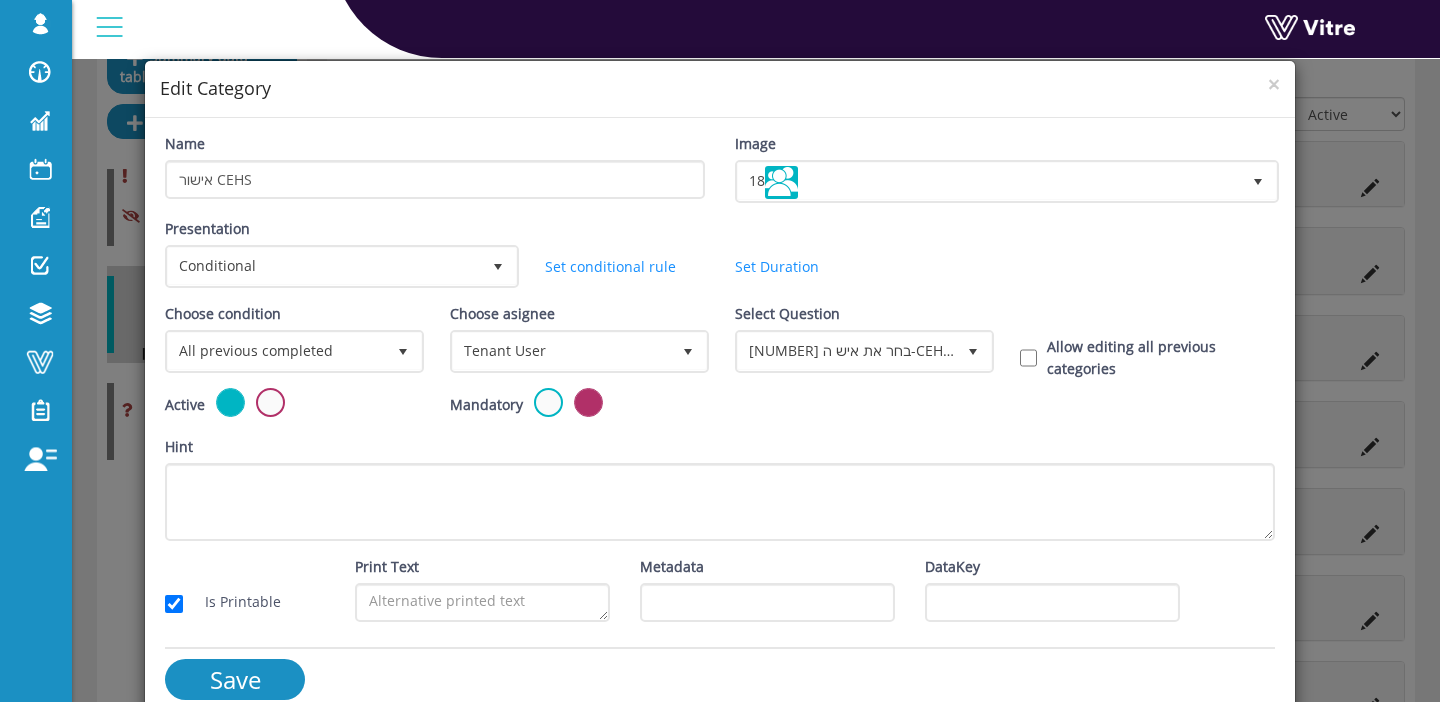 click on "× Edit Category
Name אישור CEHS
Image 18  18
Presentation Conditional 5
Set Duration
Minutes 0
Set conditional rule
Set Duration
Choose condition All previous completed 0
Choose asignee Tenant User 12
Choose asignee Original user 0
Choose asignee Select
Choose asignee All Users 0" at bounding box center [720, 351] 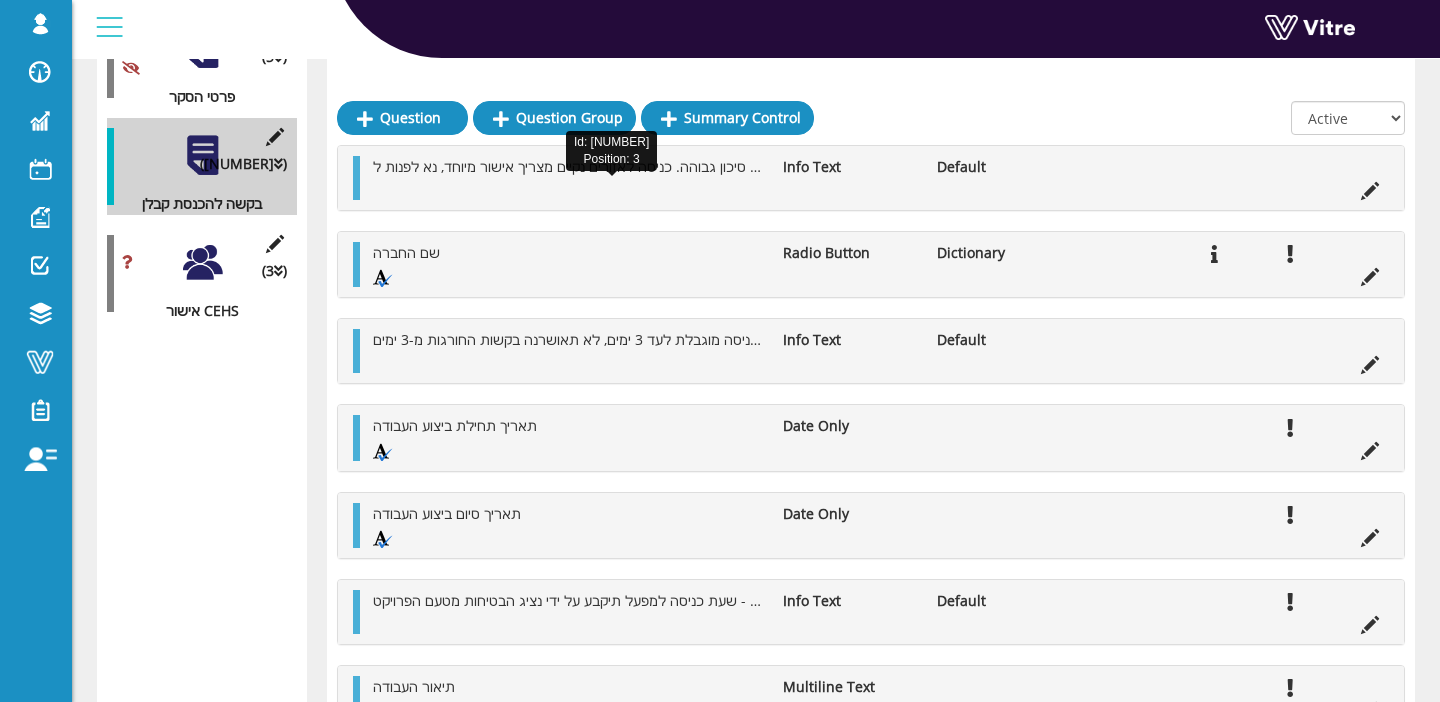 scroll, scrollTop: 421, scrollLeft: 0, axis: vertical 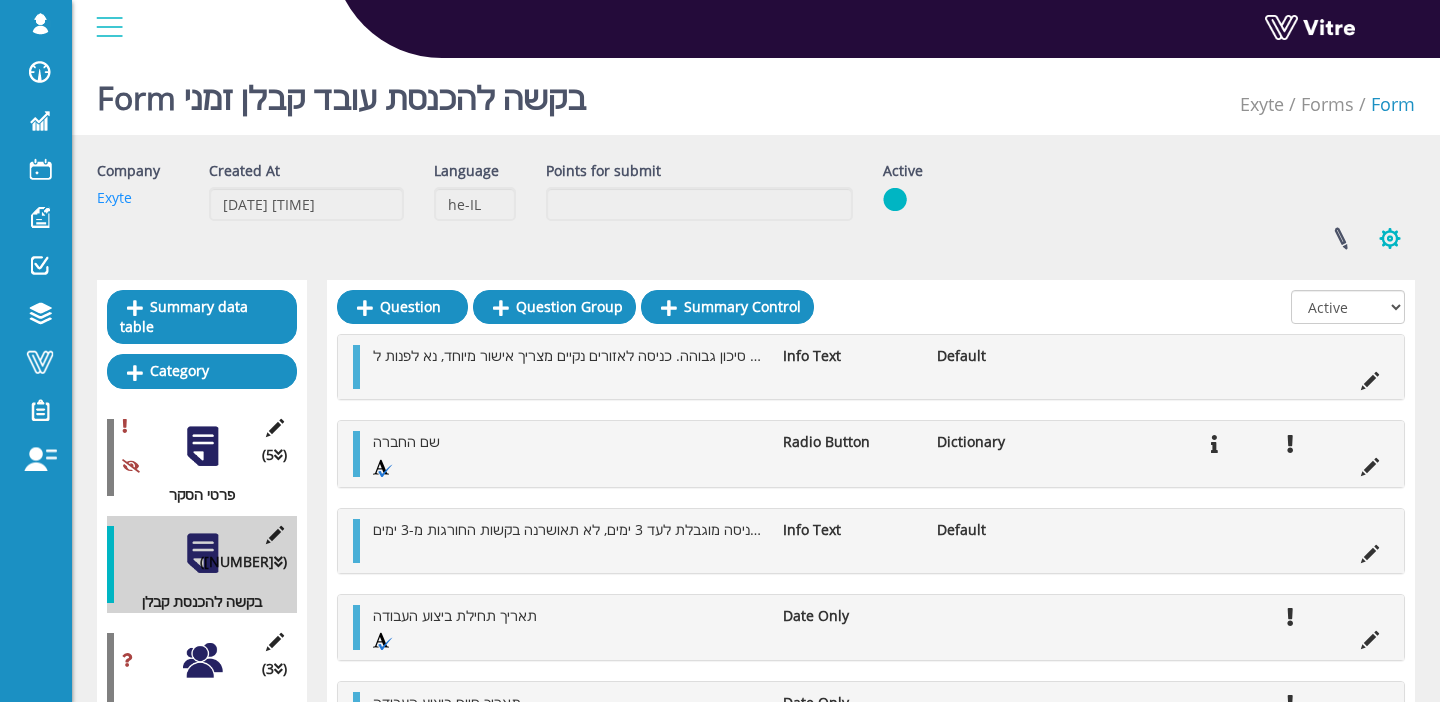 click at bounding box center (1390, 238) 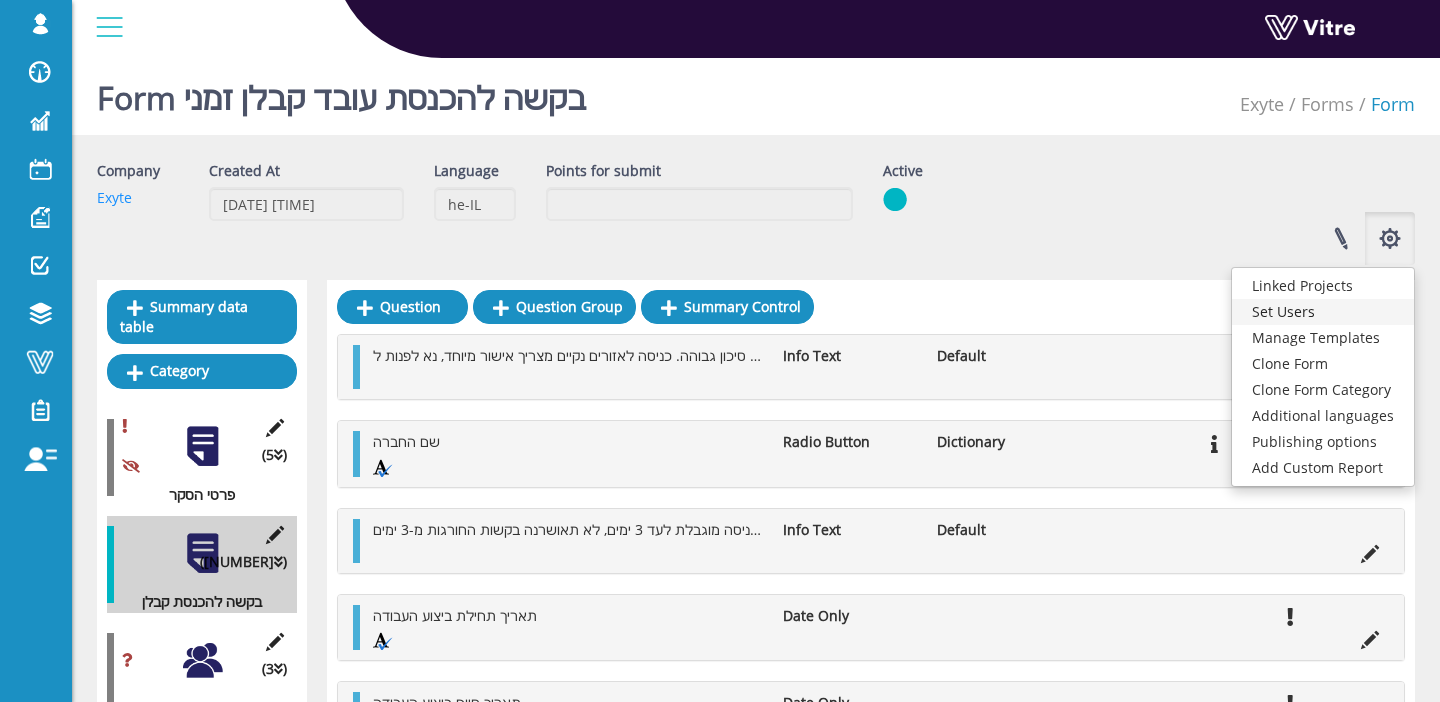 click on "Set Users" at bounding box center [1323, 312] 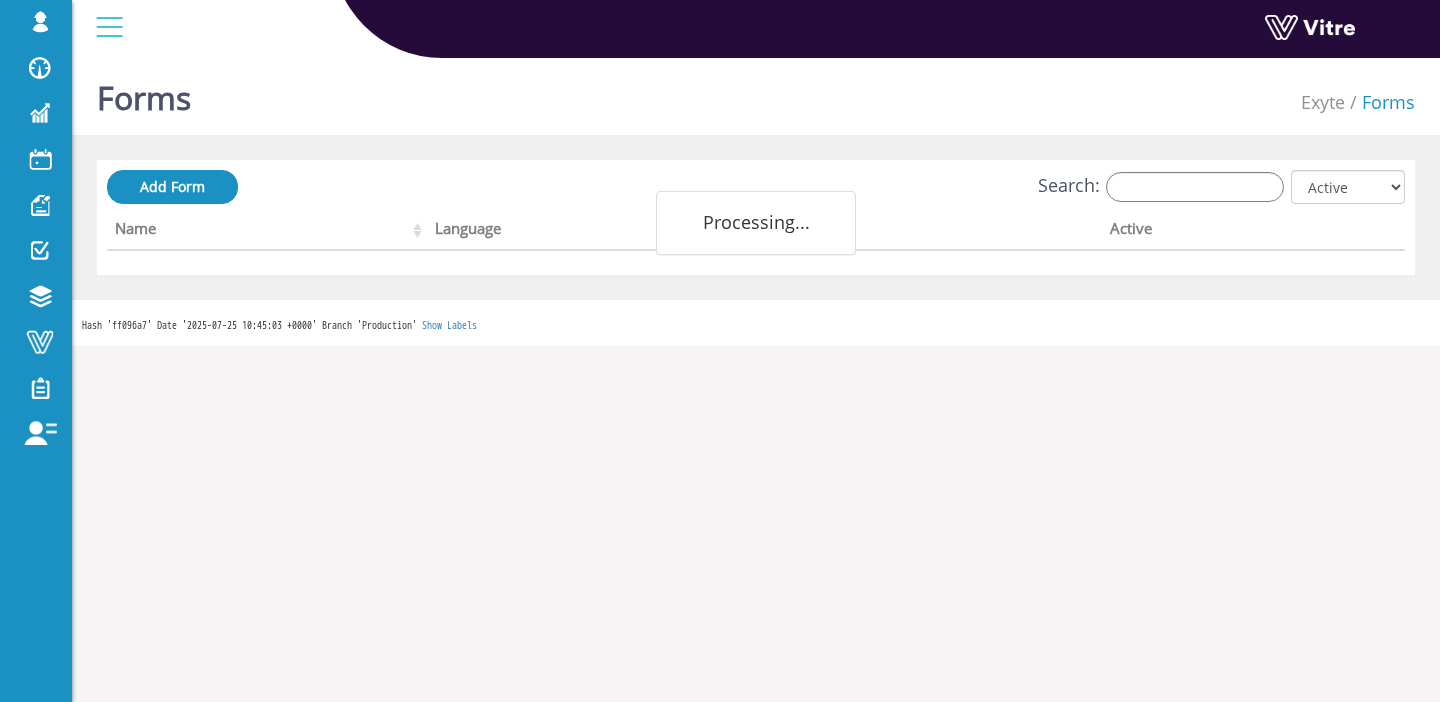 scroll, scrollTop: 0, scrollLeft: 0, axis: both 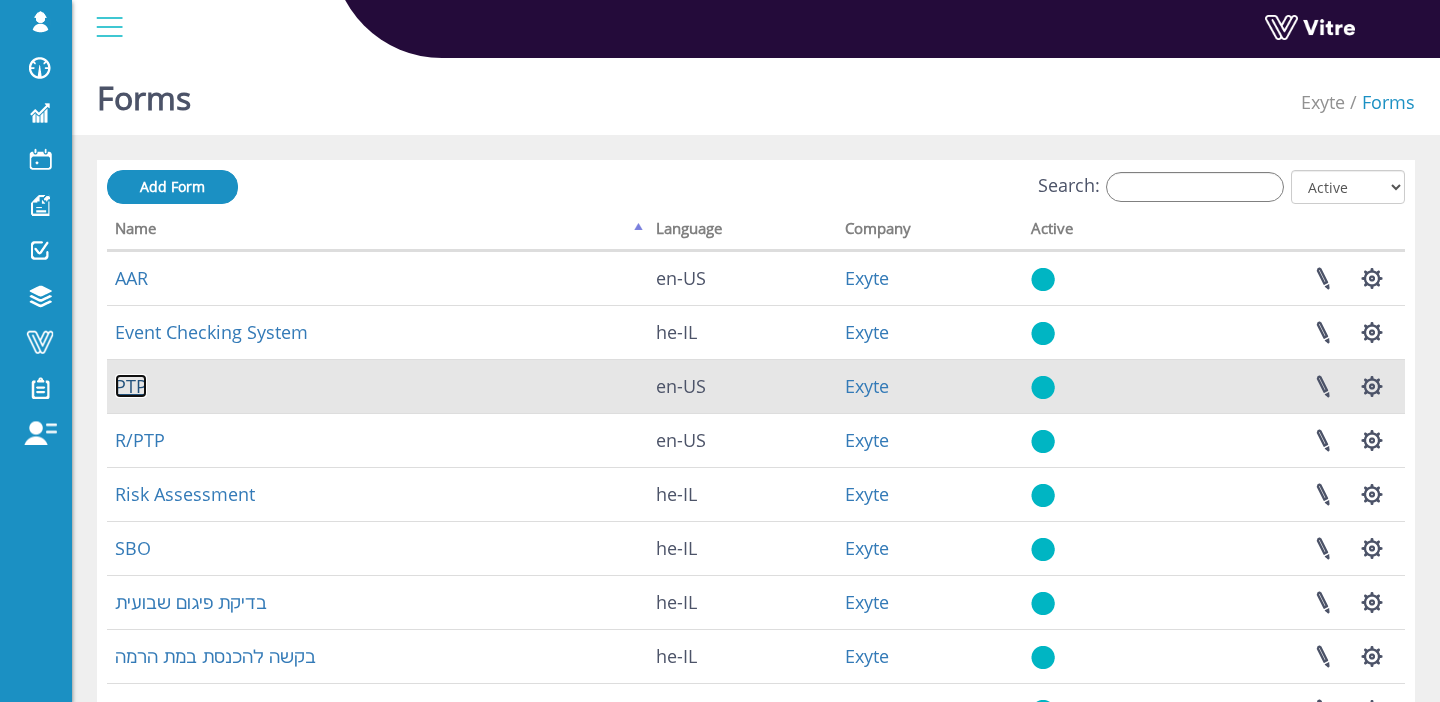 click on "PTP" at bounding box center [131, 386] 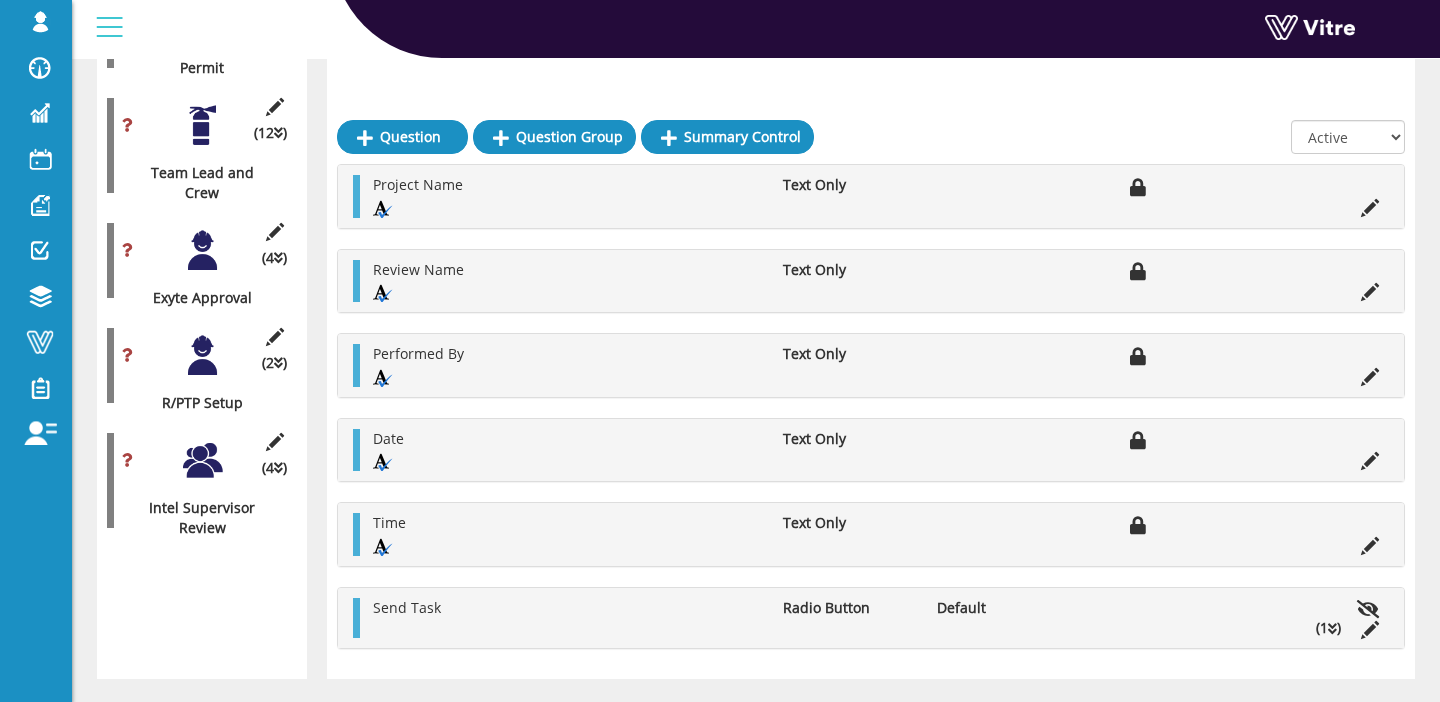 scroll, scrollTop: 3668, scrollLeft: 0, axis: vertical 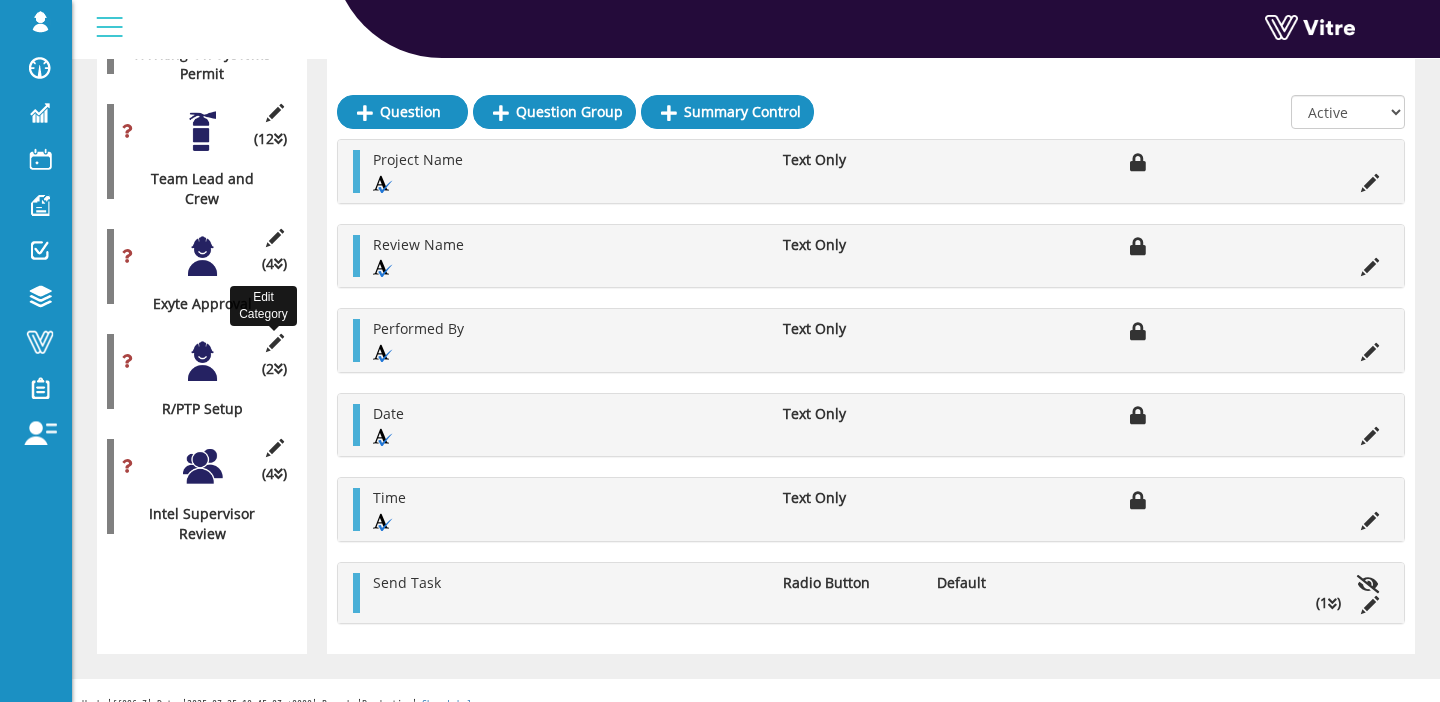 click at bounding box center [274, 343] 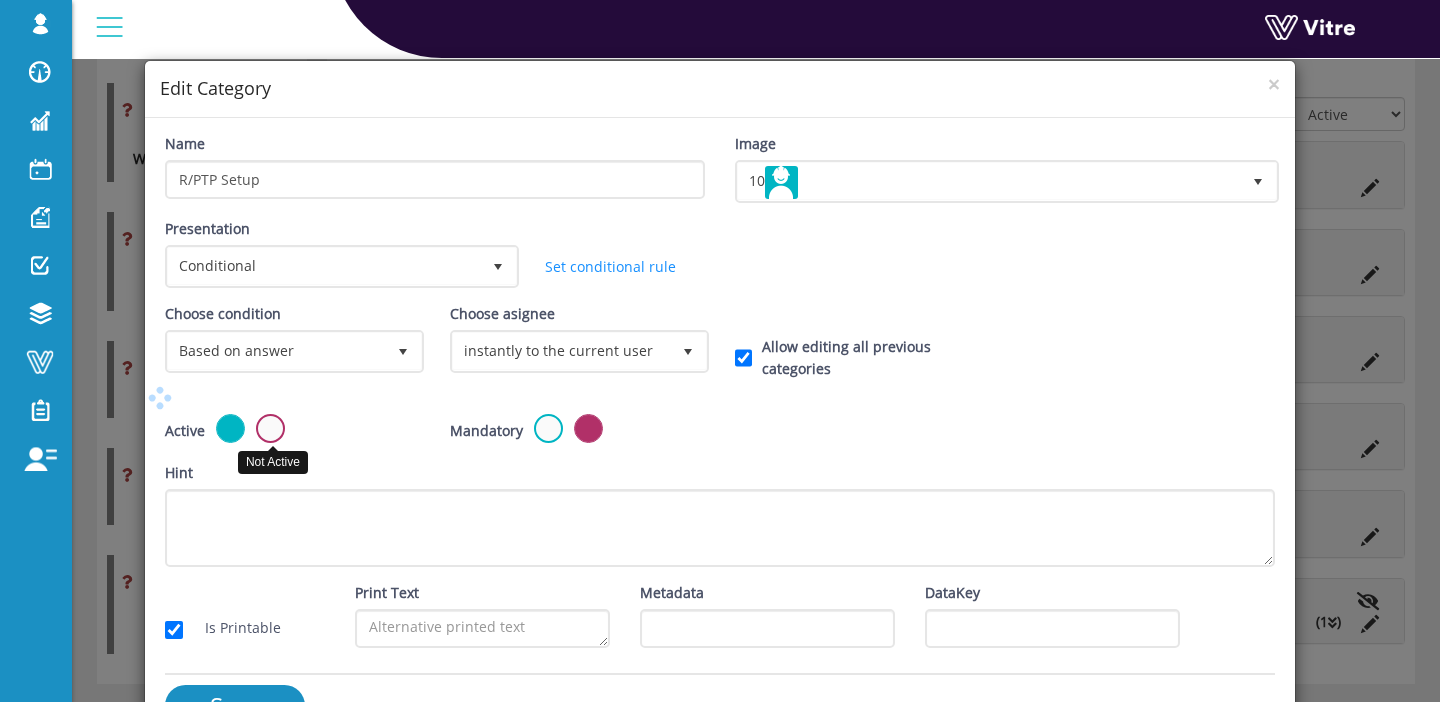 click at bounding box center (270, 428) 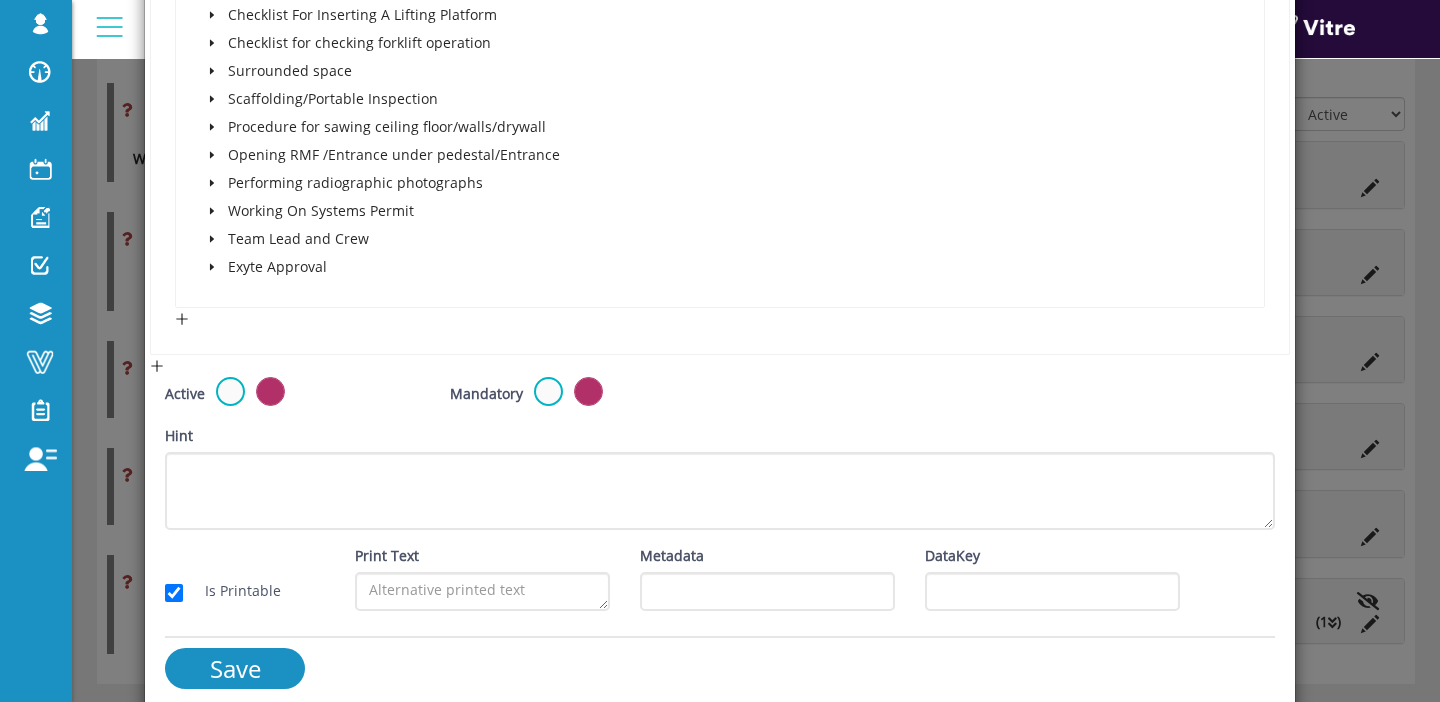 scroll, scrollTop: 902, scrollLeft: 0, axis: vertical 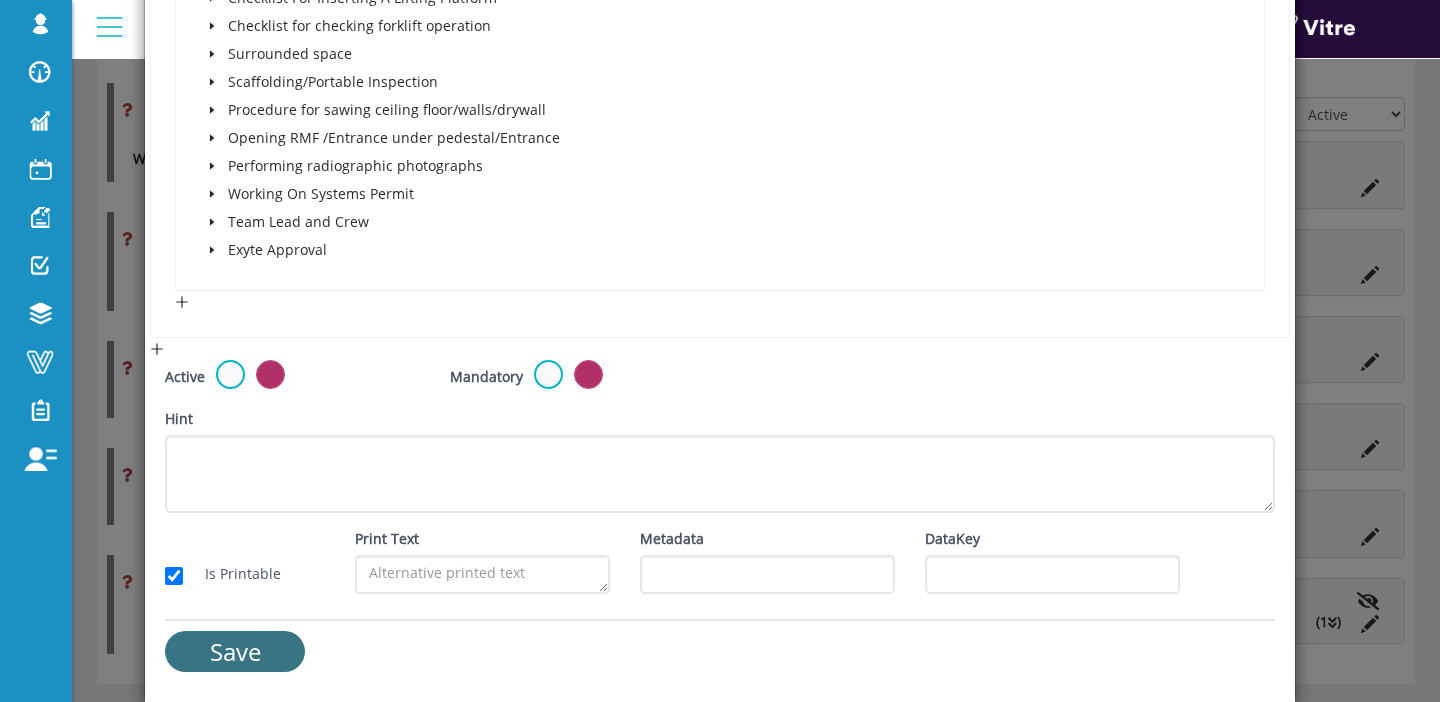 click on "Save" at bounding box center (235, 651) 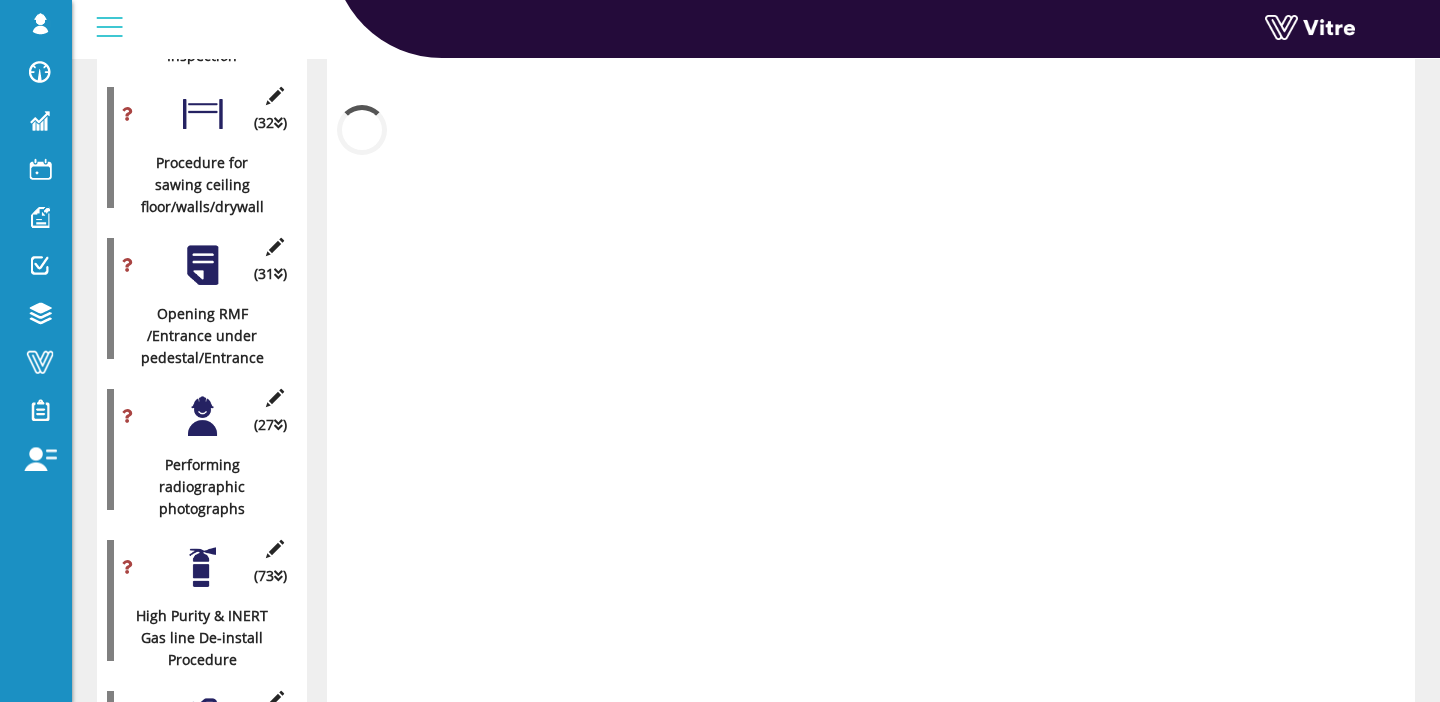 scroll, scrollTop: 3668, scrollLeft: 0, axis: vertical 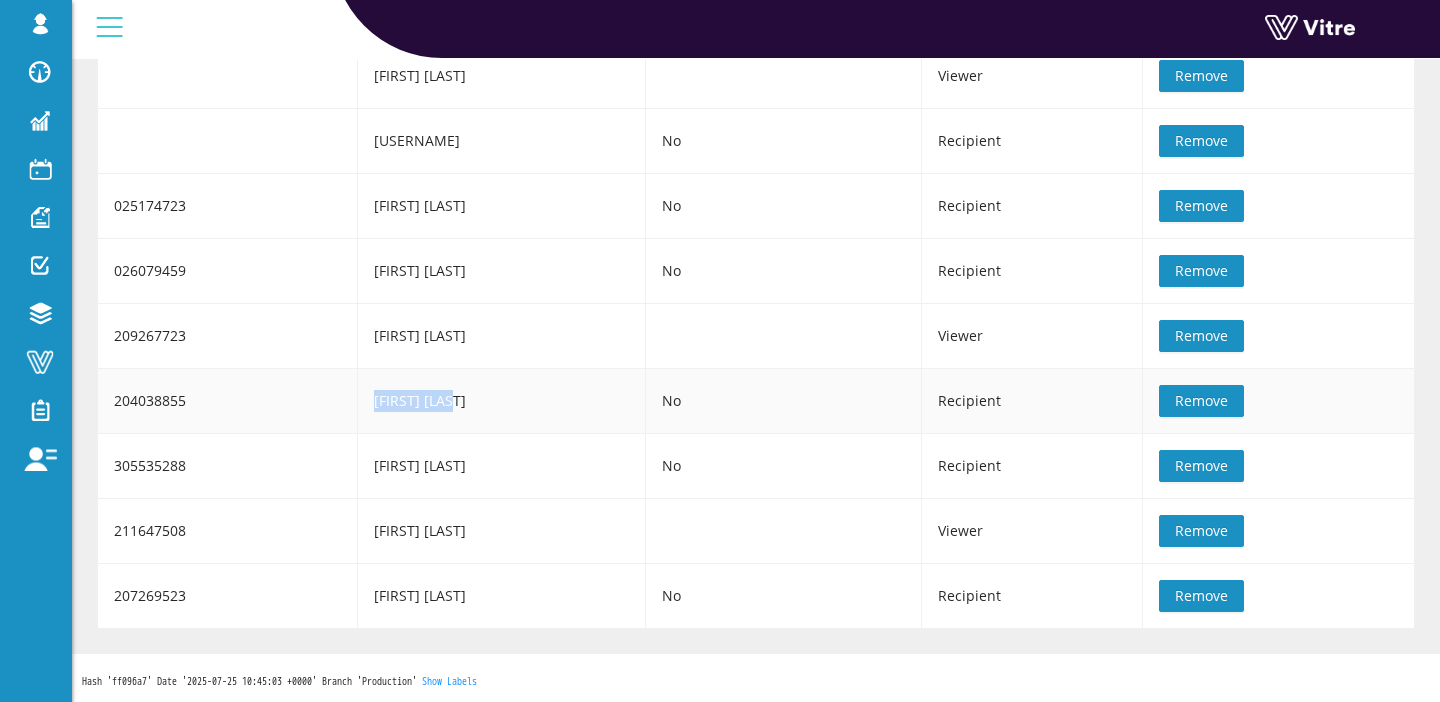 drag, startPoint x: 363, startPoint y: 402, endPoint x: 495, endPoint y: 403, distance: 132.00378 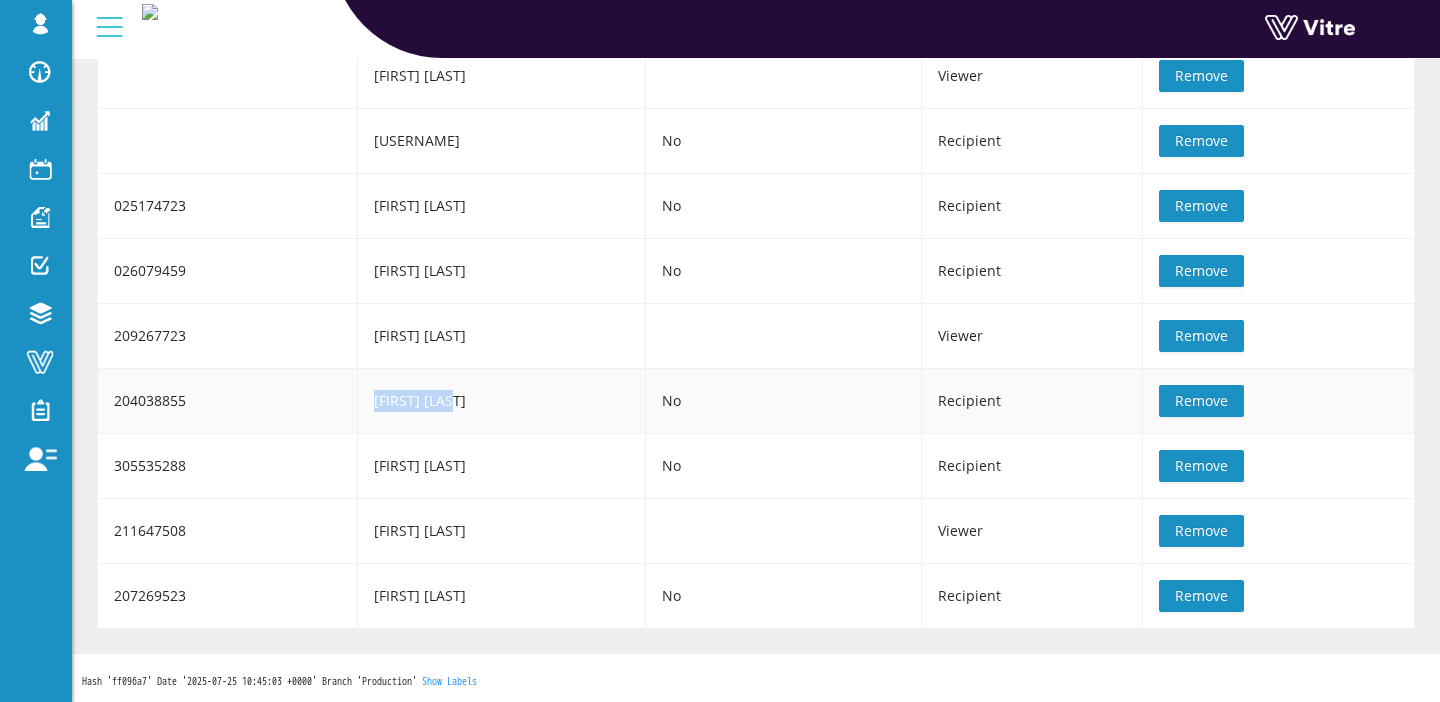 drag, startPoint x: 360, startPoint y: 399, endPoint x: 483, endPoint y: 404, distance: 123.101585 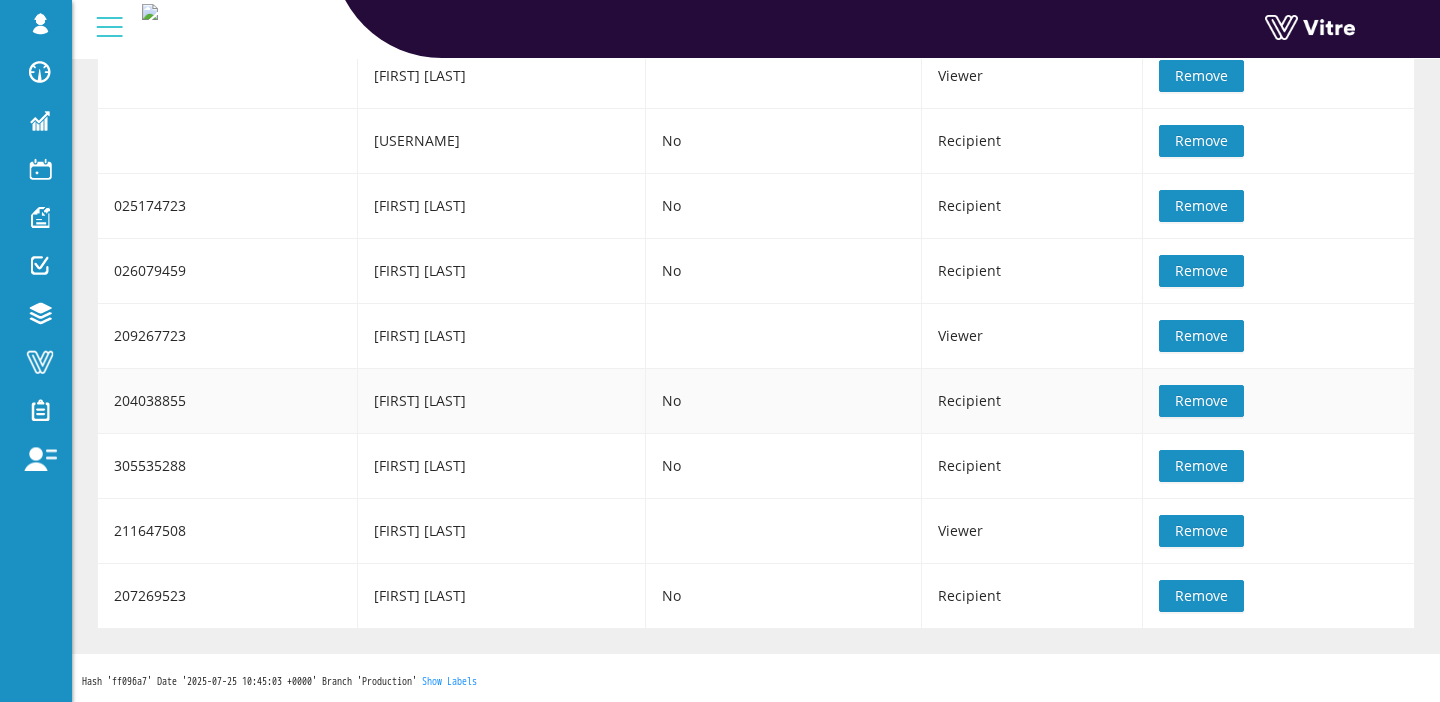 click on "Amit maymoni" at bounding box center [502, 401] 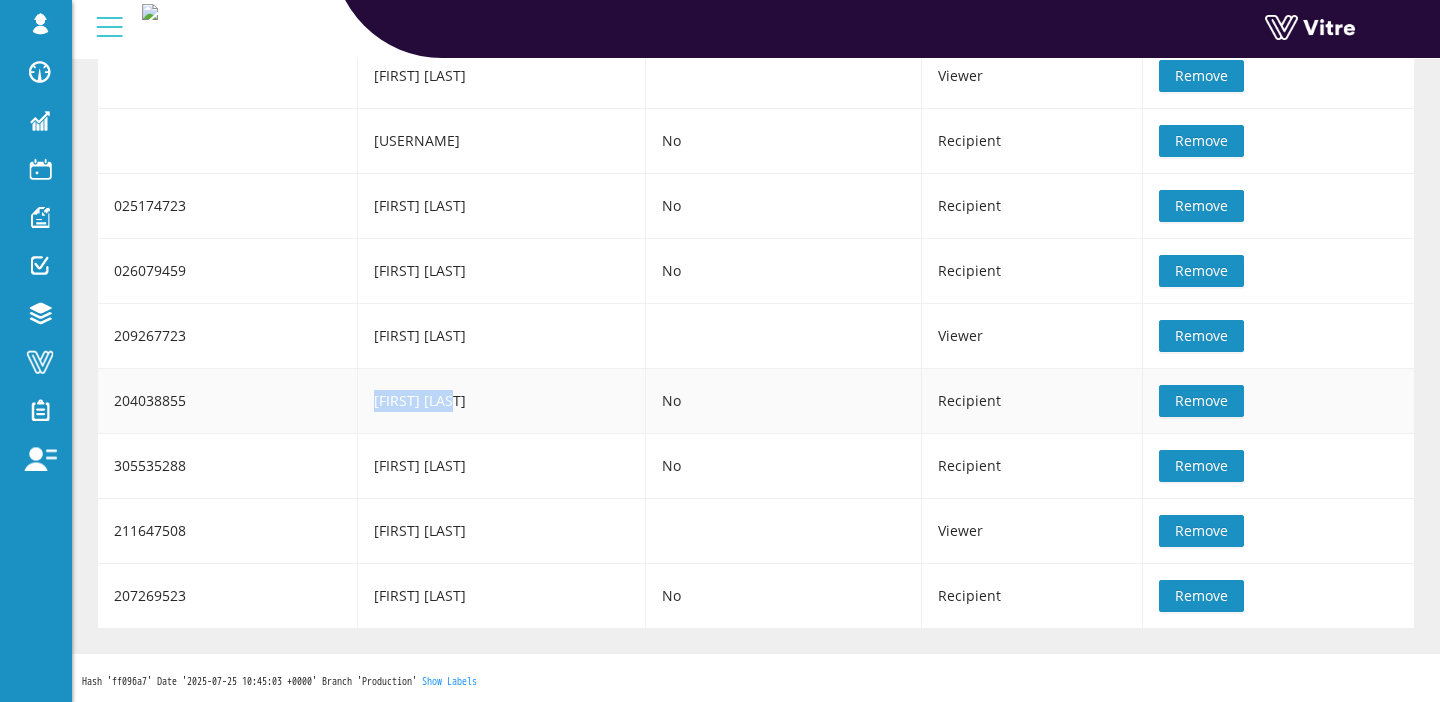 drag, startPoint x: 364, startPoint y: 401, endPoint x: 718, endPoint y: 393, distance: 354.0904 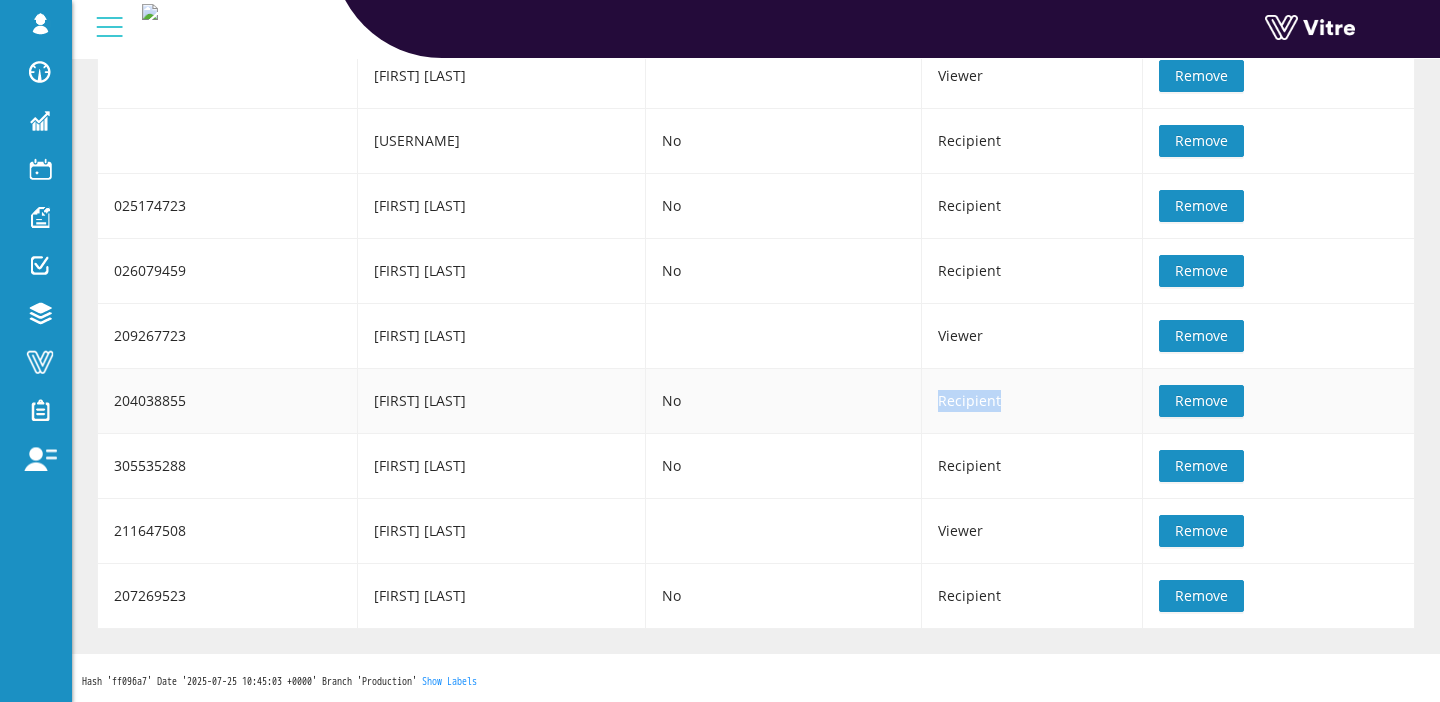 drag, startPoint x: 947, startPoint y: 394, endPoint x: 1068, endPoint y: 400, distance: 121.14867 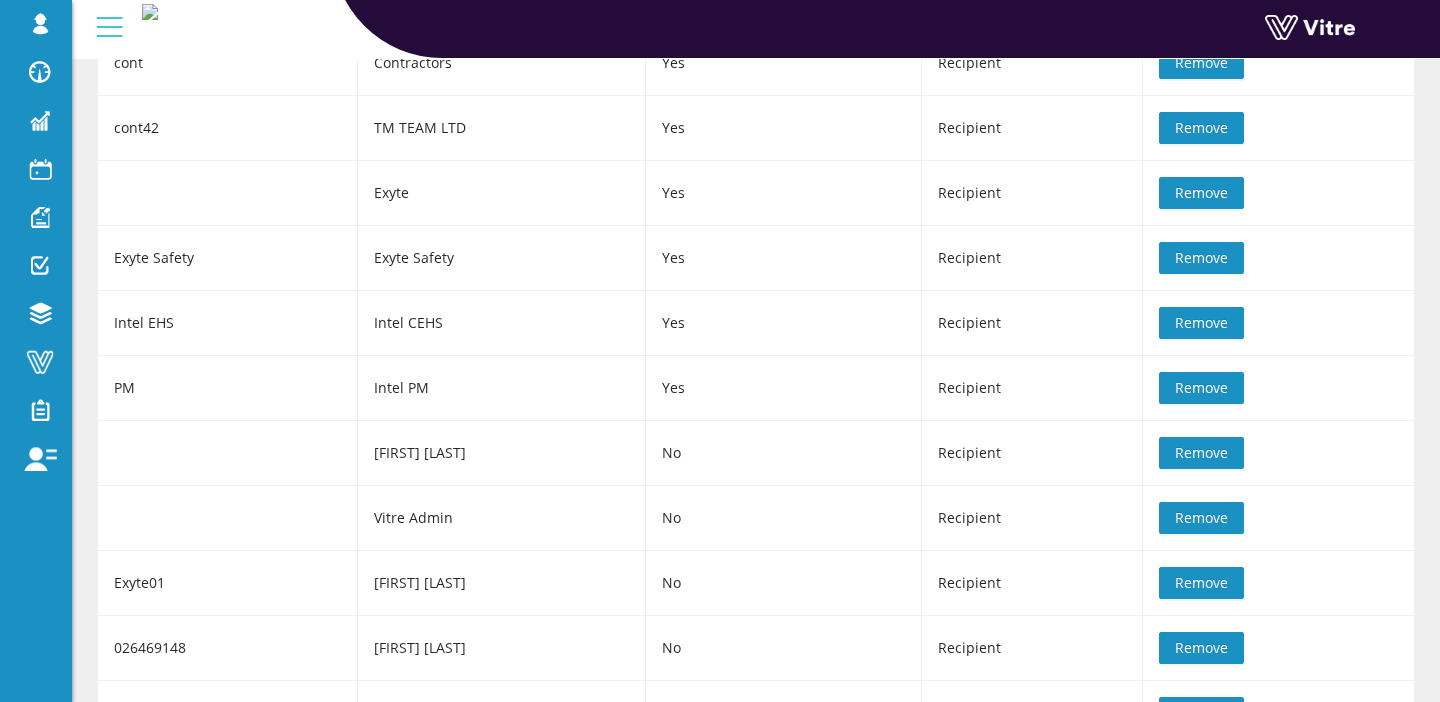 scroll, scrollTop: 0, scrollLeft: 0, axis: both 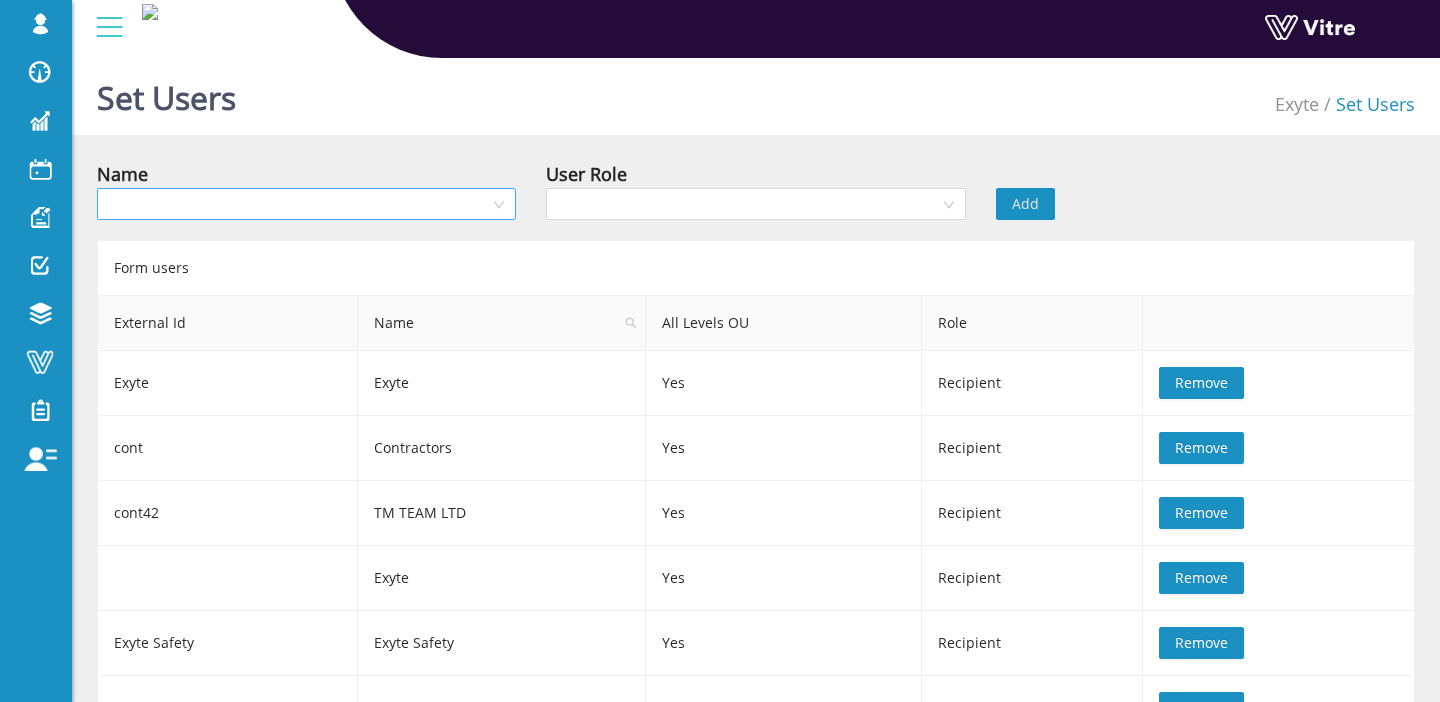 click at bounding box center [299, 204] 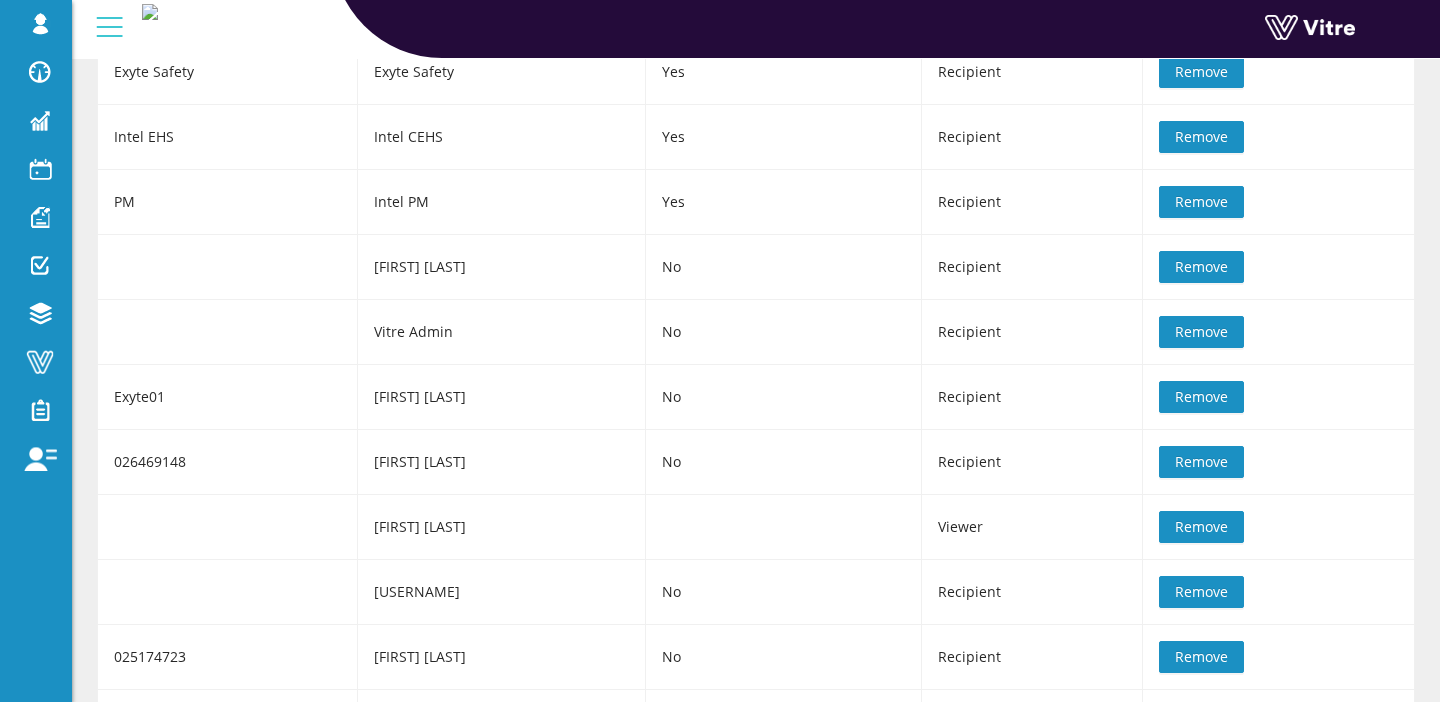 scroll, scrollTop: 1022, scrollLeft: 0, axis: vertical 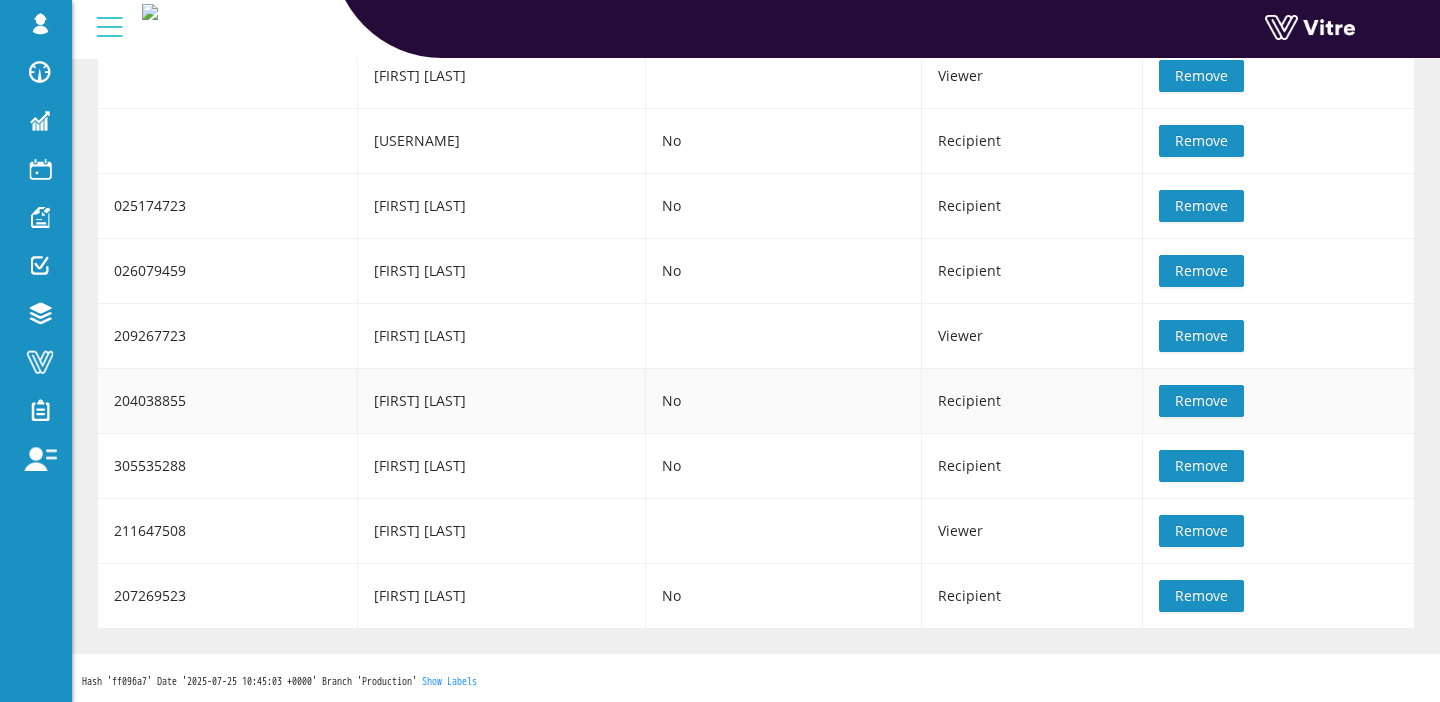 click on "Recipient" at bounding box center [1032, 401] 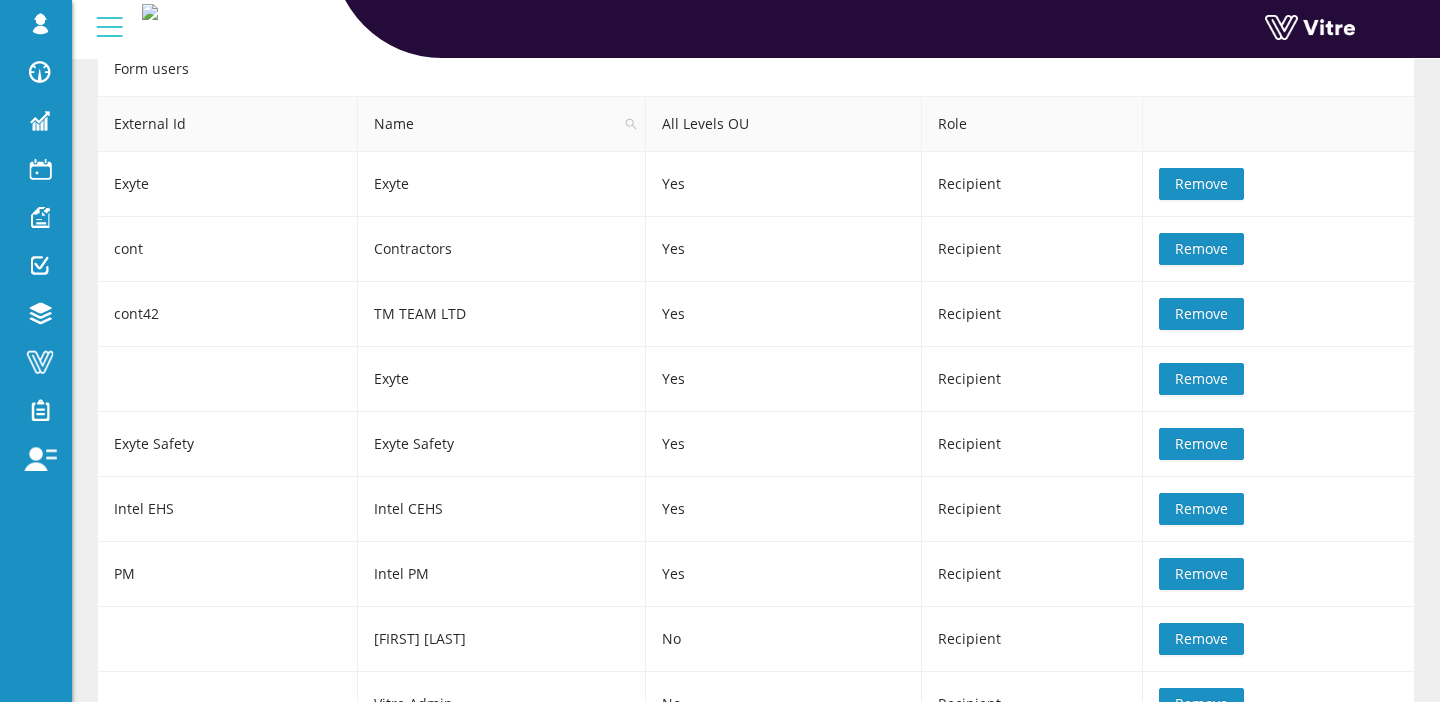 scroll, scrollTop: 0, scrollLeft: 0, axis: both 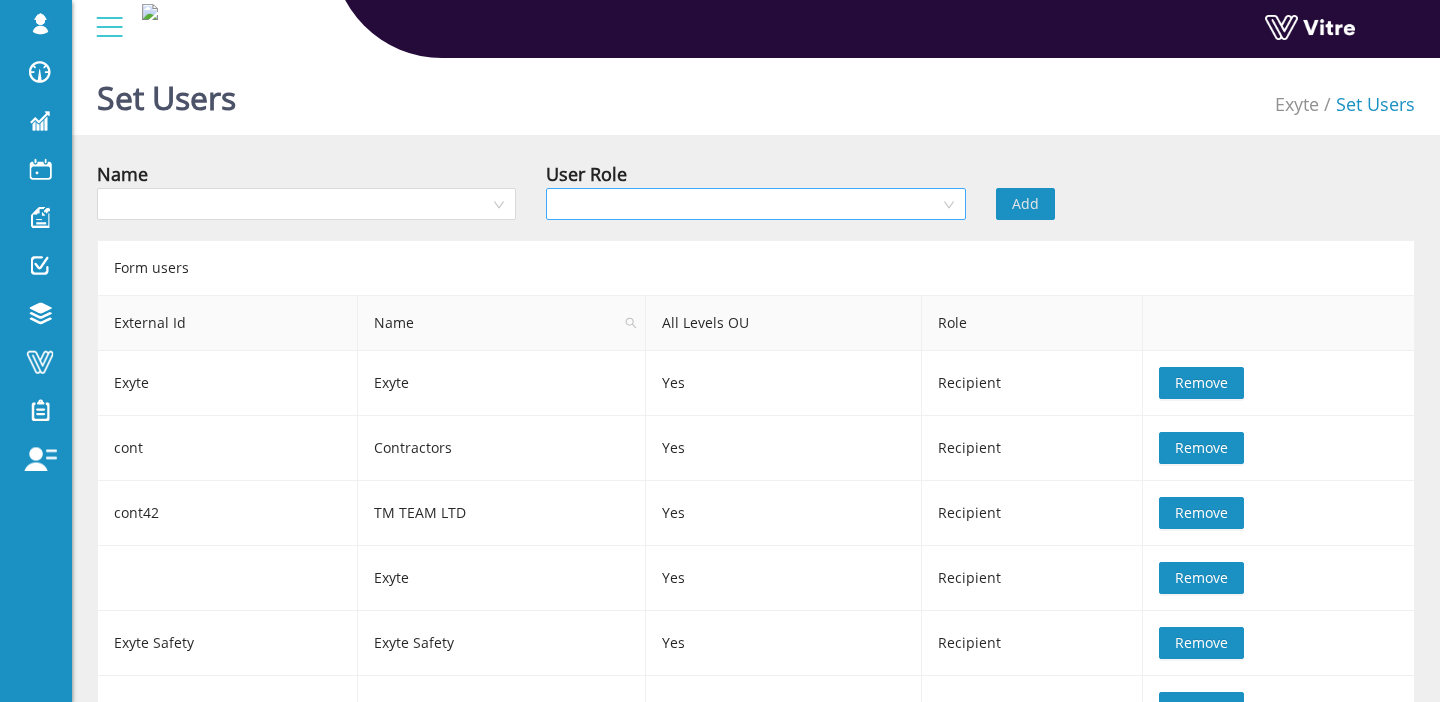 click at bounding box center (748, 204) 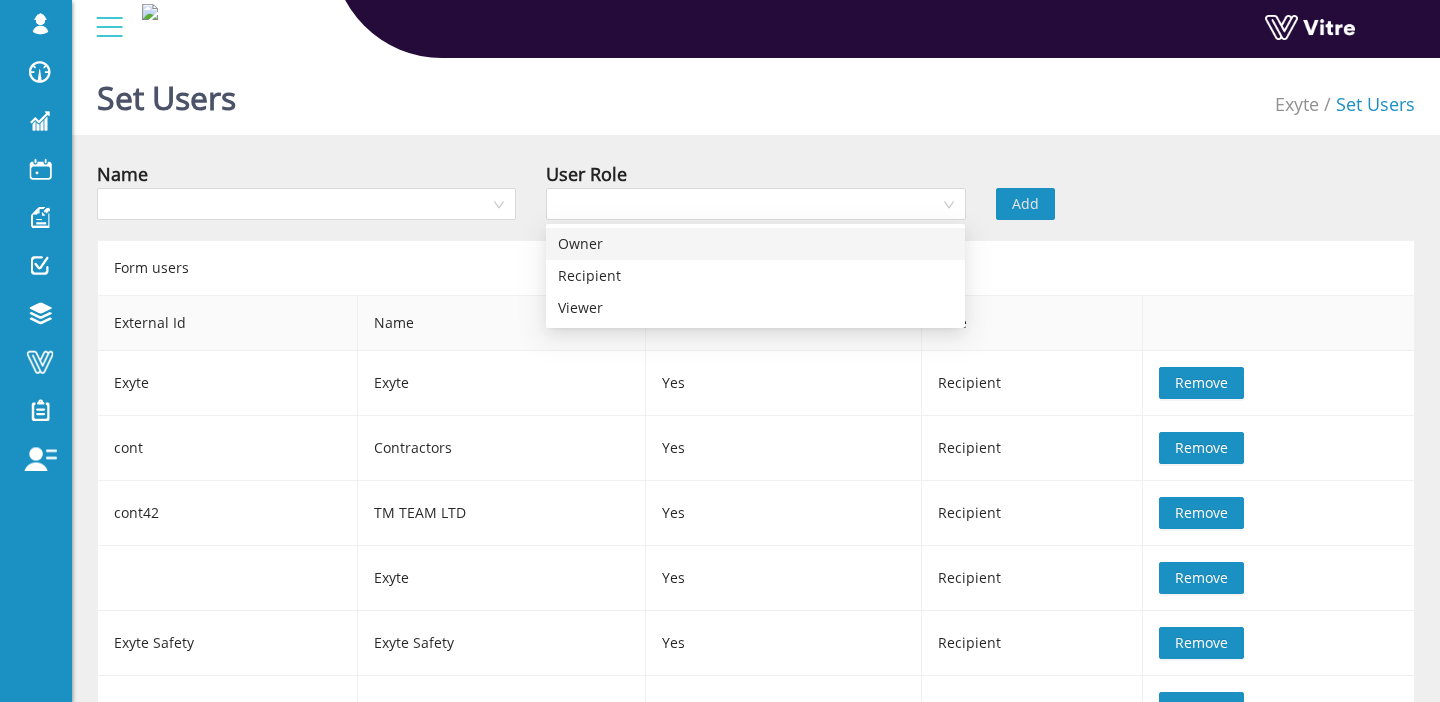 click on "Form users" at bounding box center (756, 267) 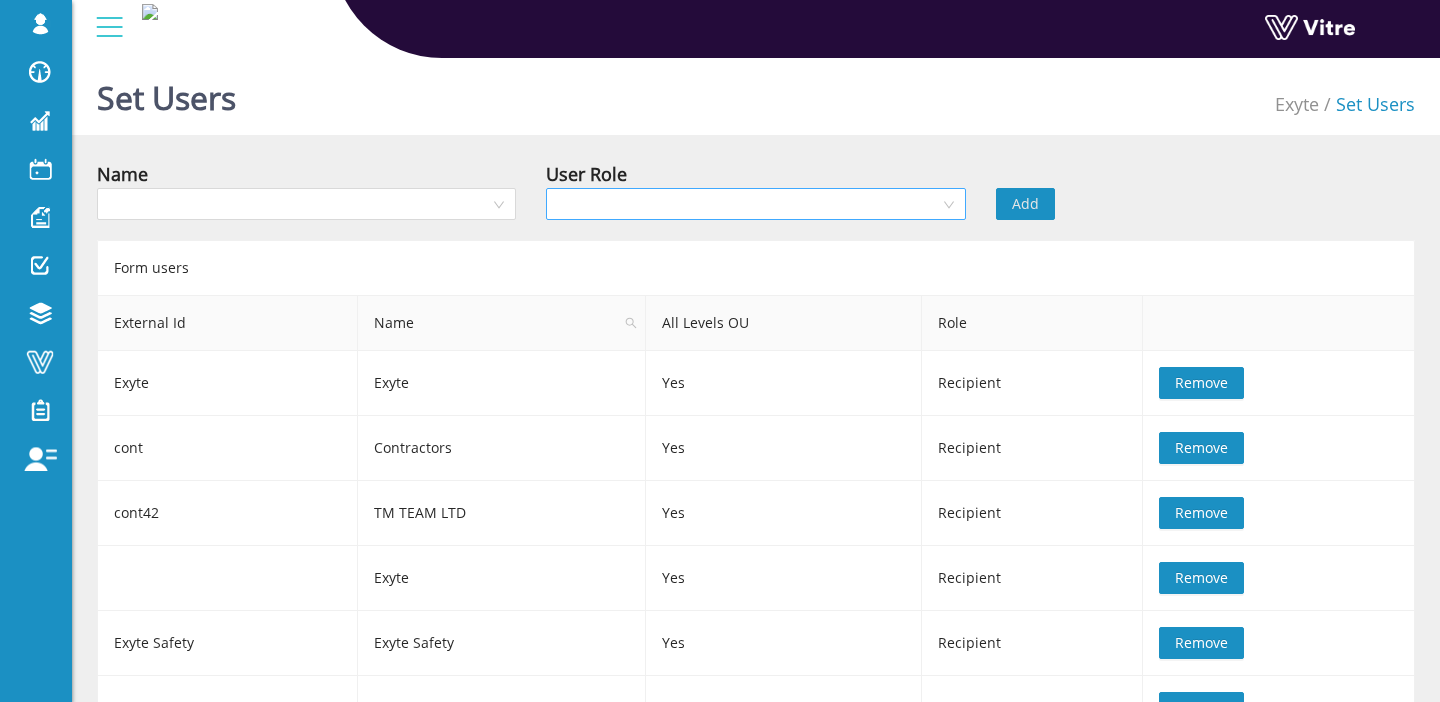 click at bounding box center (748, 204) 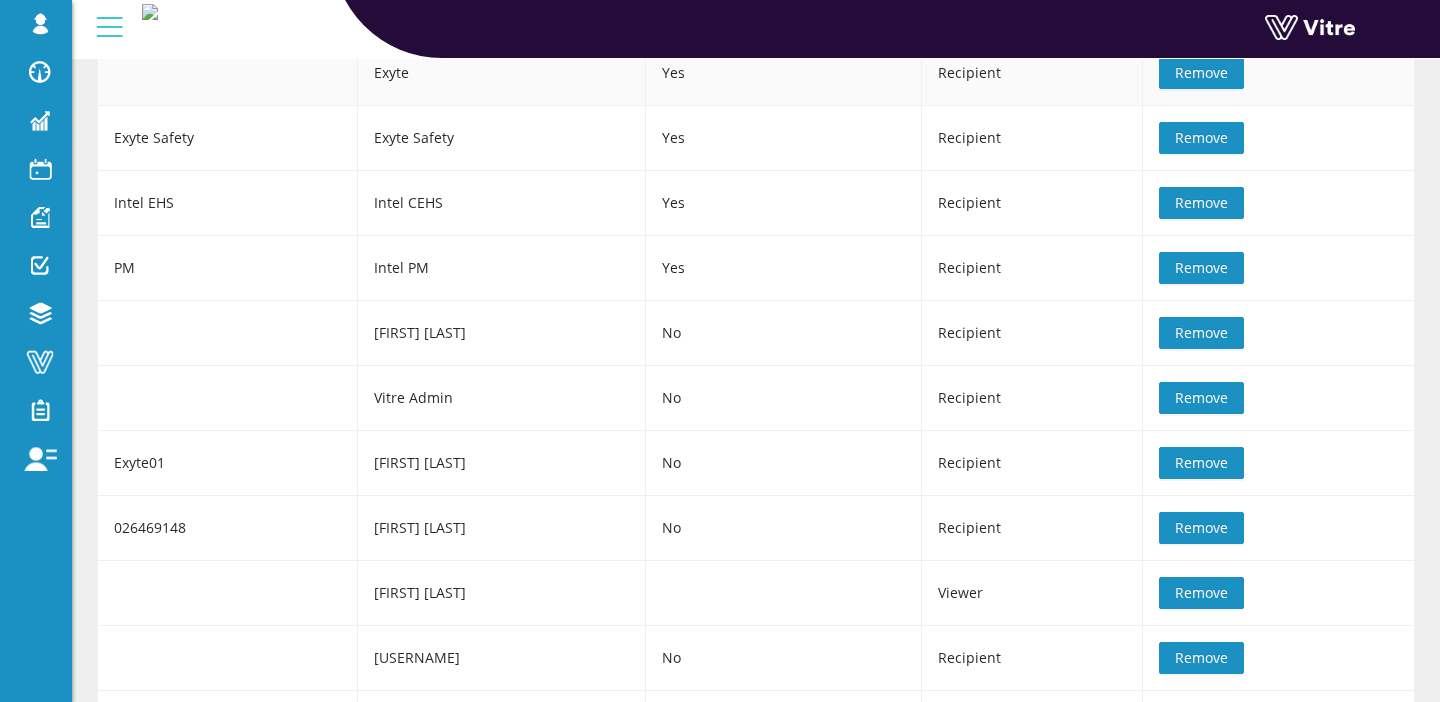 scroll, scrollTop: 1022, scrollLeft: 0, axis: vertical 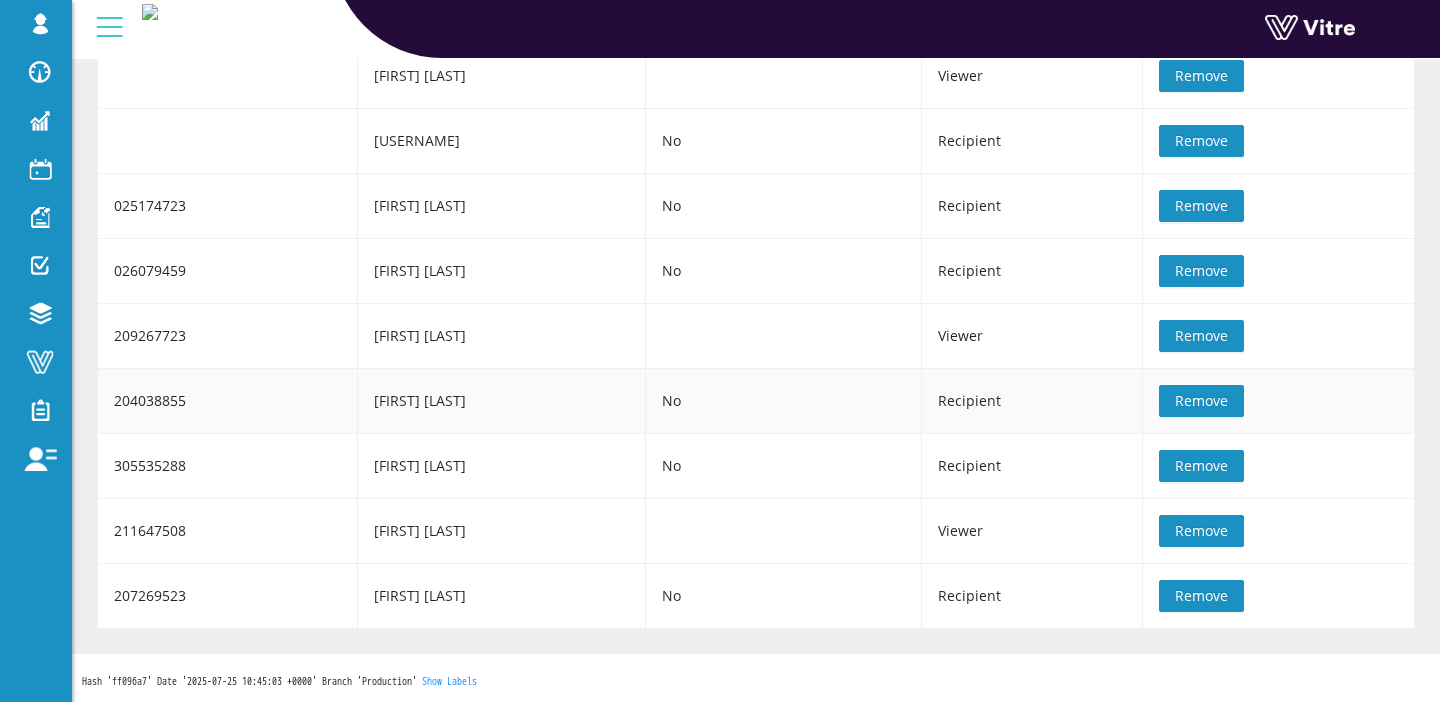 drag, startPoint x: 499, startPoint y: 400, endPoint x: 472, endPoint y: 401, distance: 27.018513 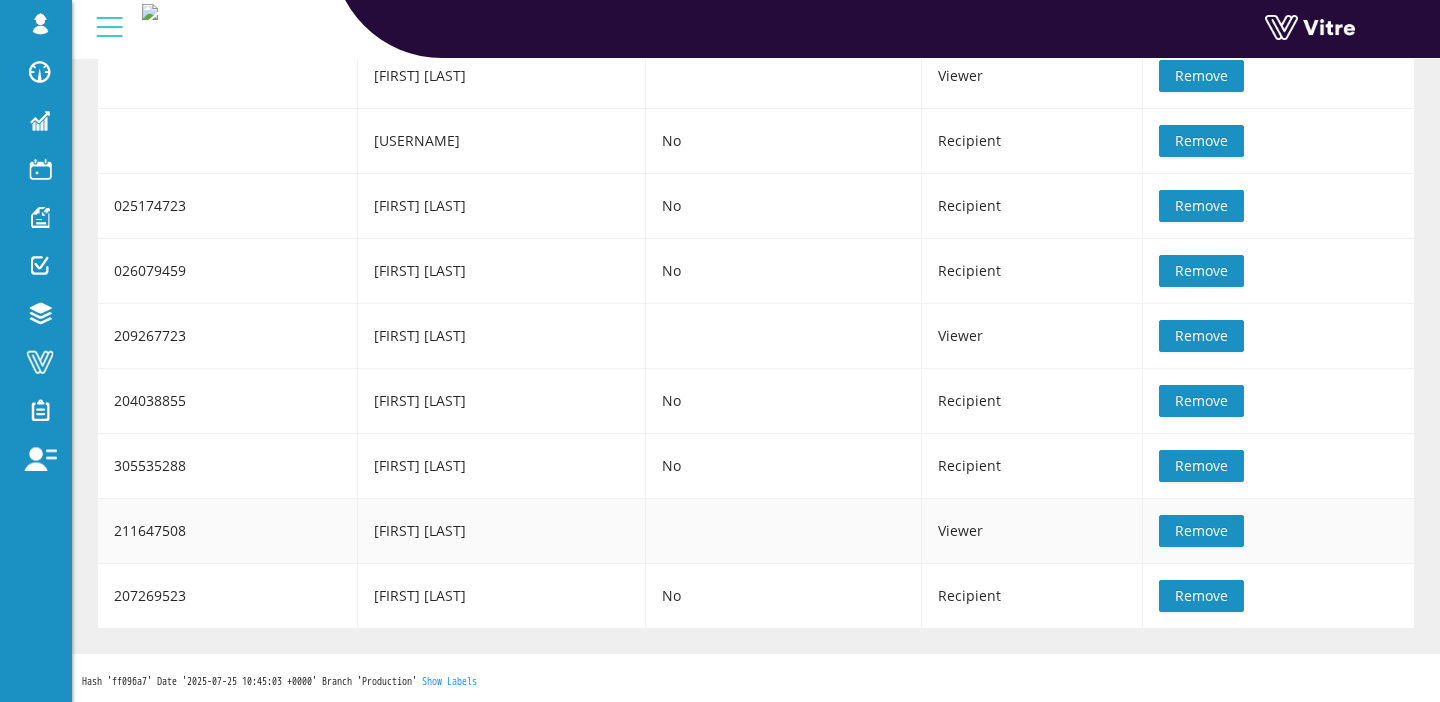 drag, startPoint x: 361, startPoint y: 528, endPoint x: 468, endPoint y: 537, distance: 107.37784 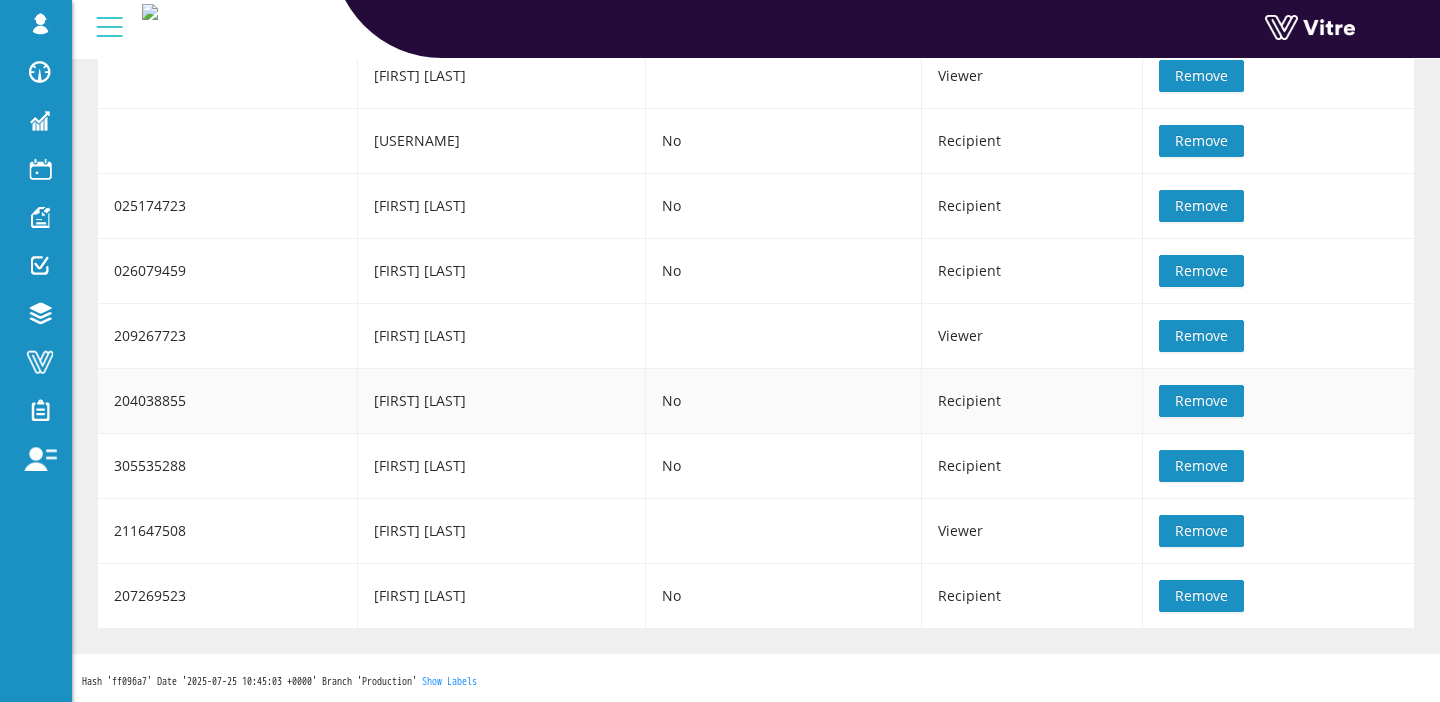 click on "Remove" at bounding box center (1201, 401) 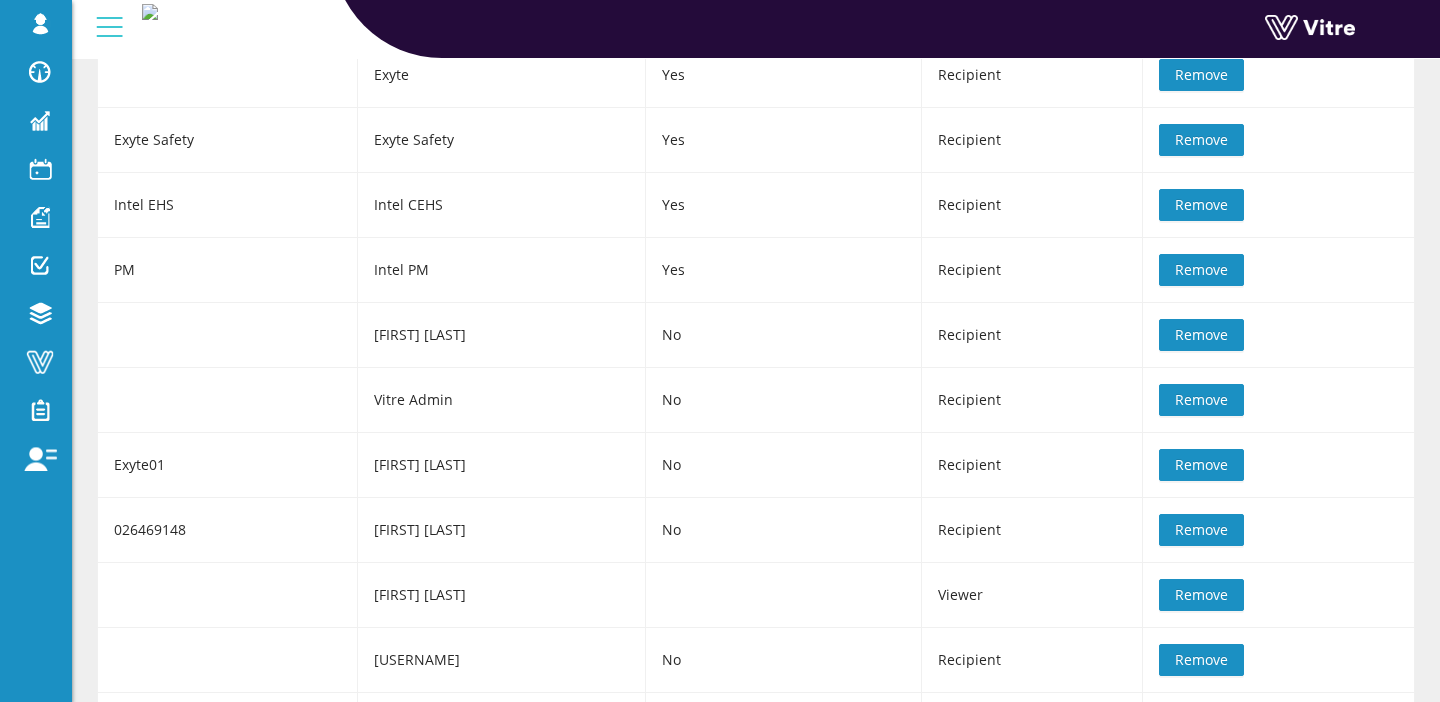 scroll, scrollTop: 0, scrollLeft: 0, axis: both 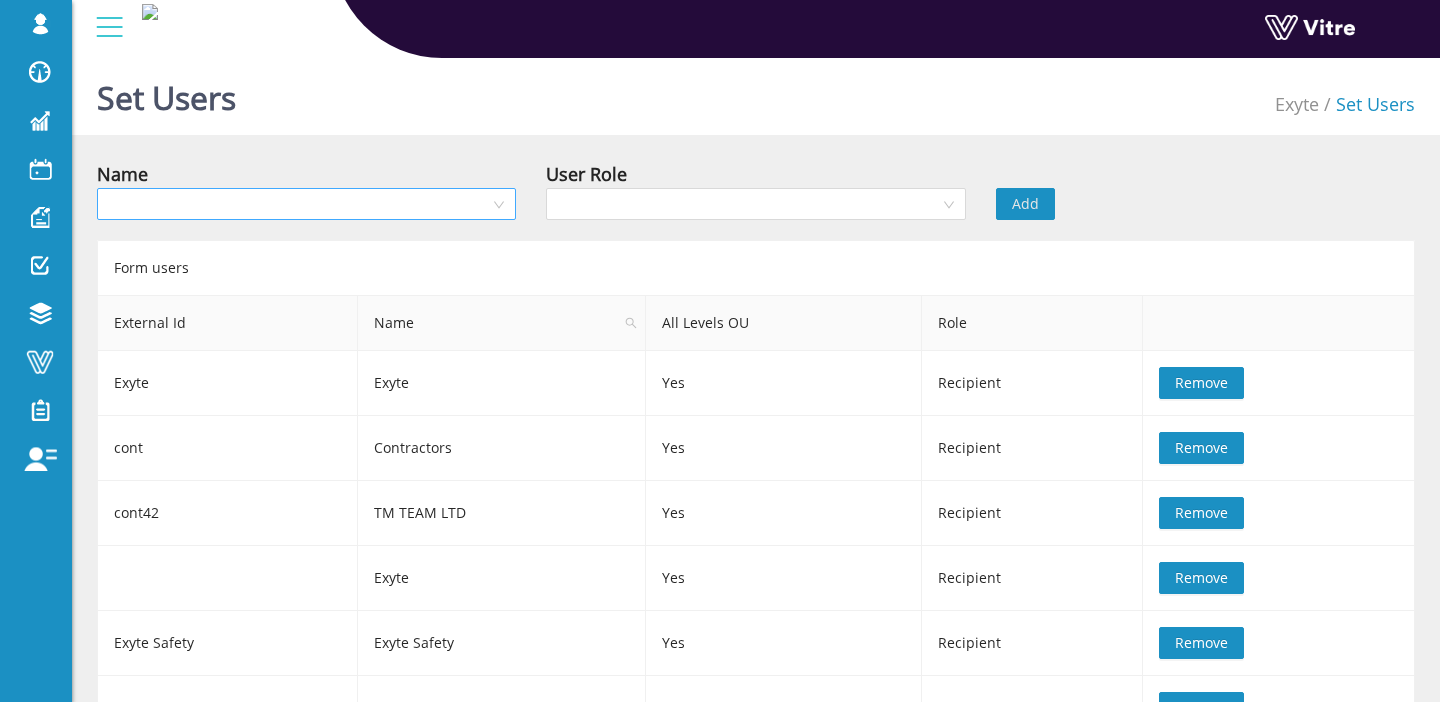 click at bounding box center (299, 204) 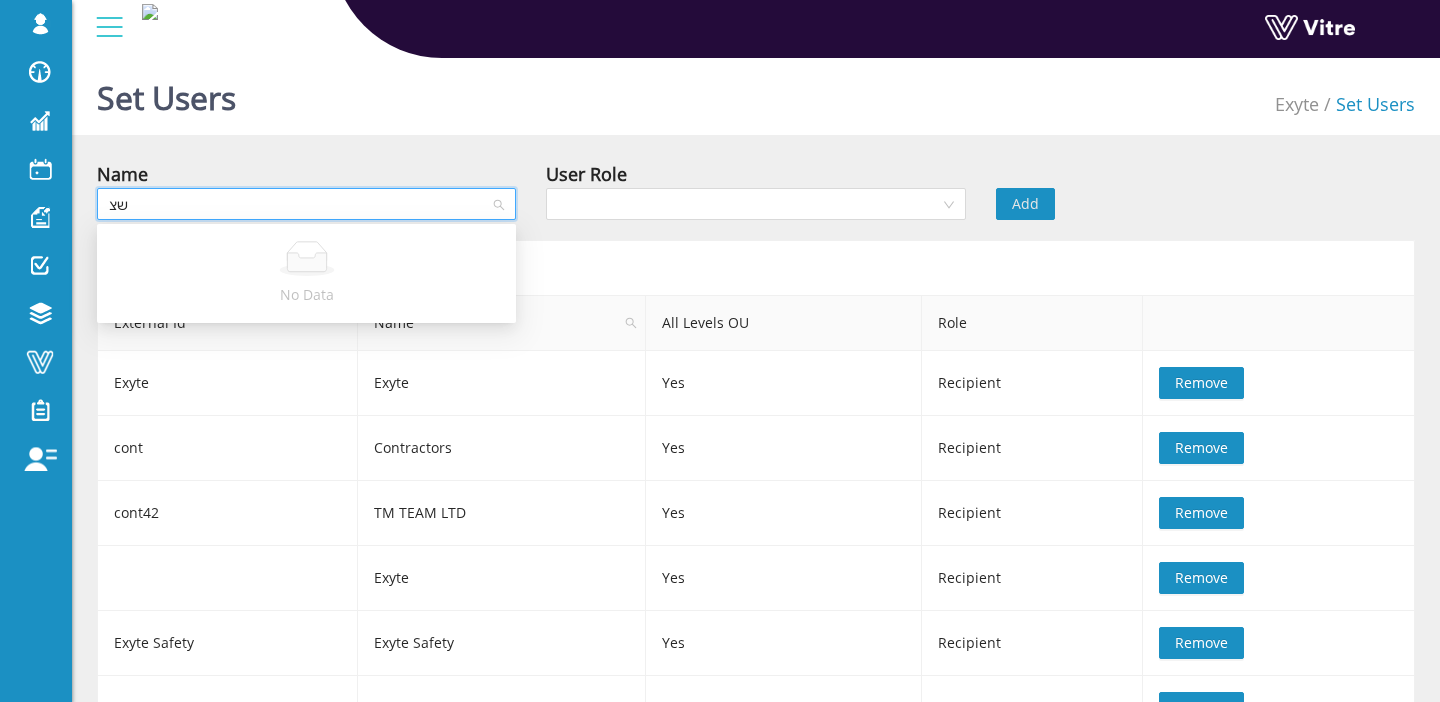type on "ש" 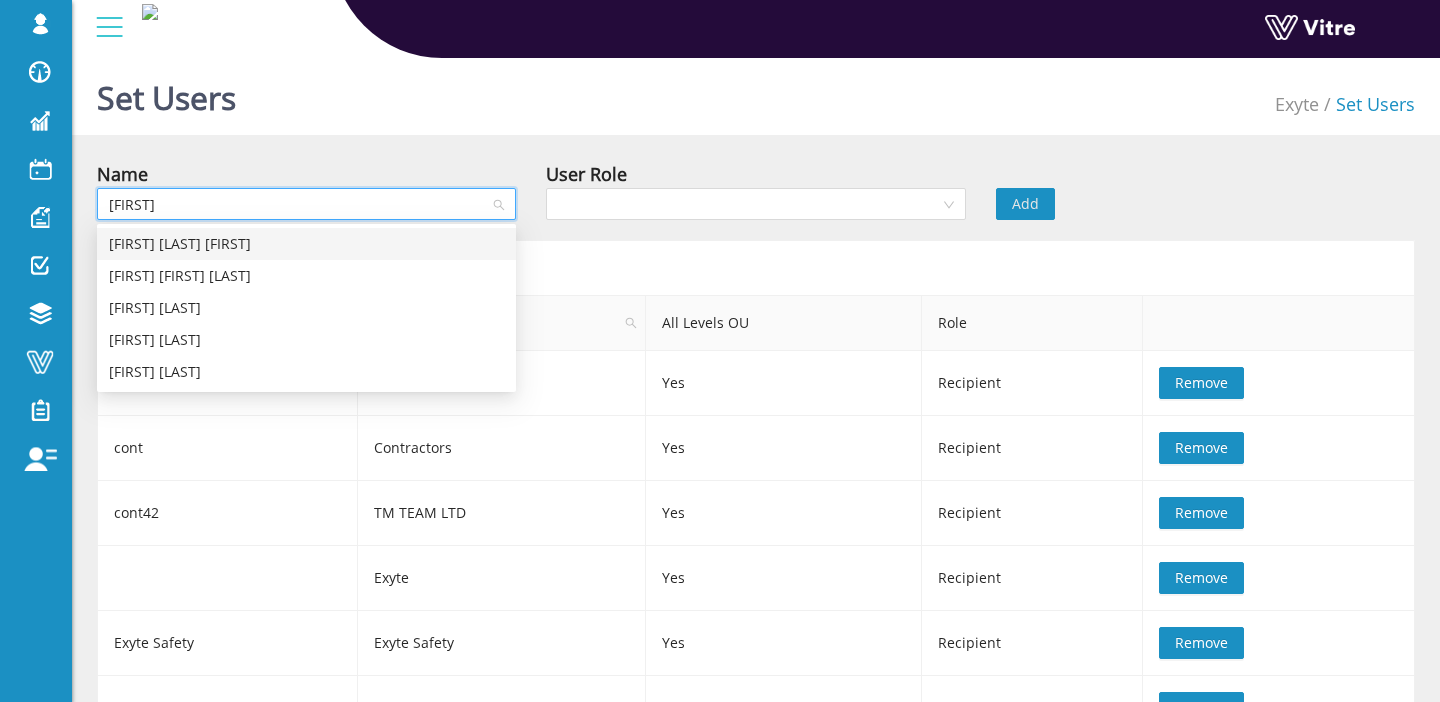 type on "amit m" 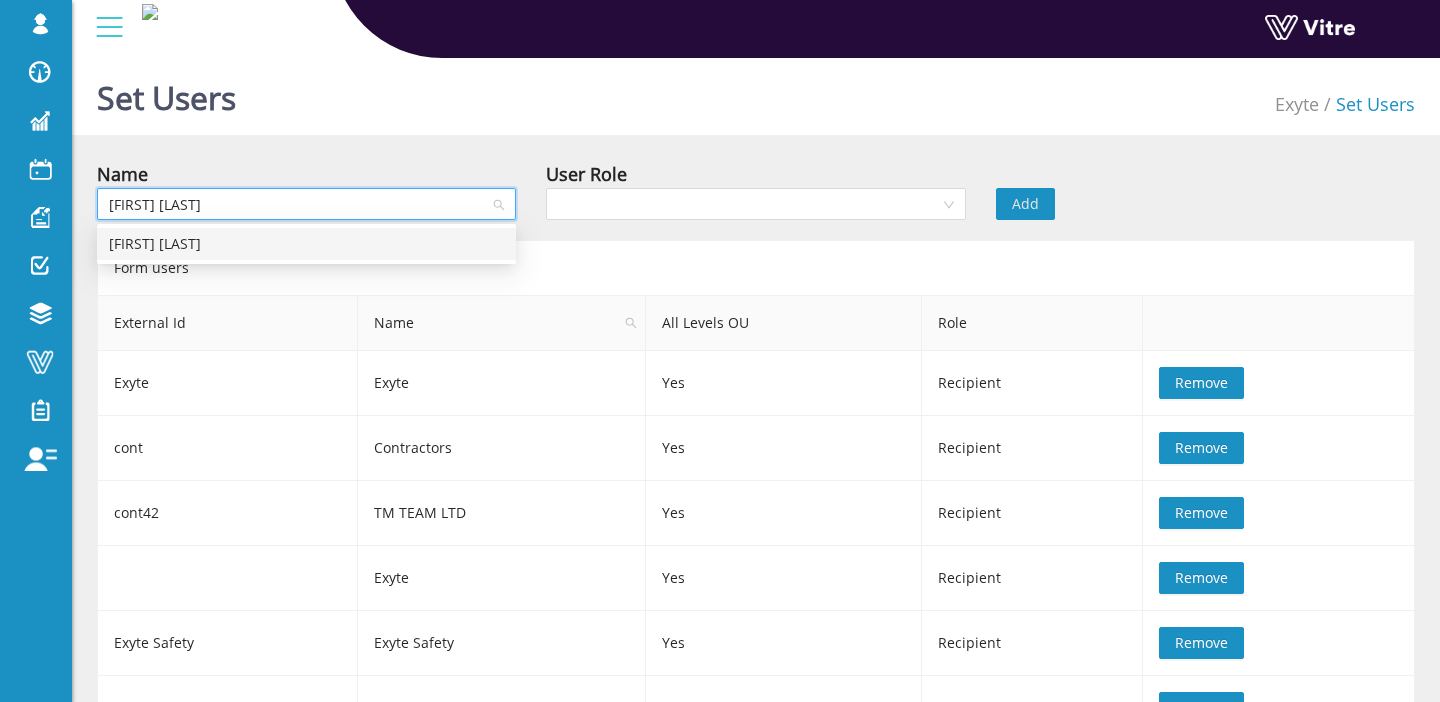 click on "Amit maymoni" at bounding box center [306, 244] 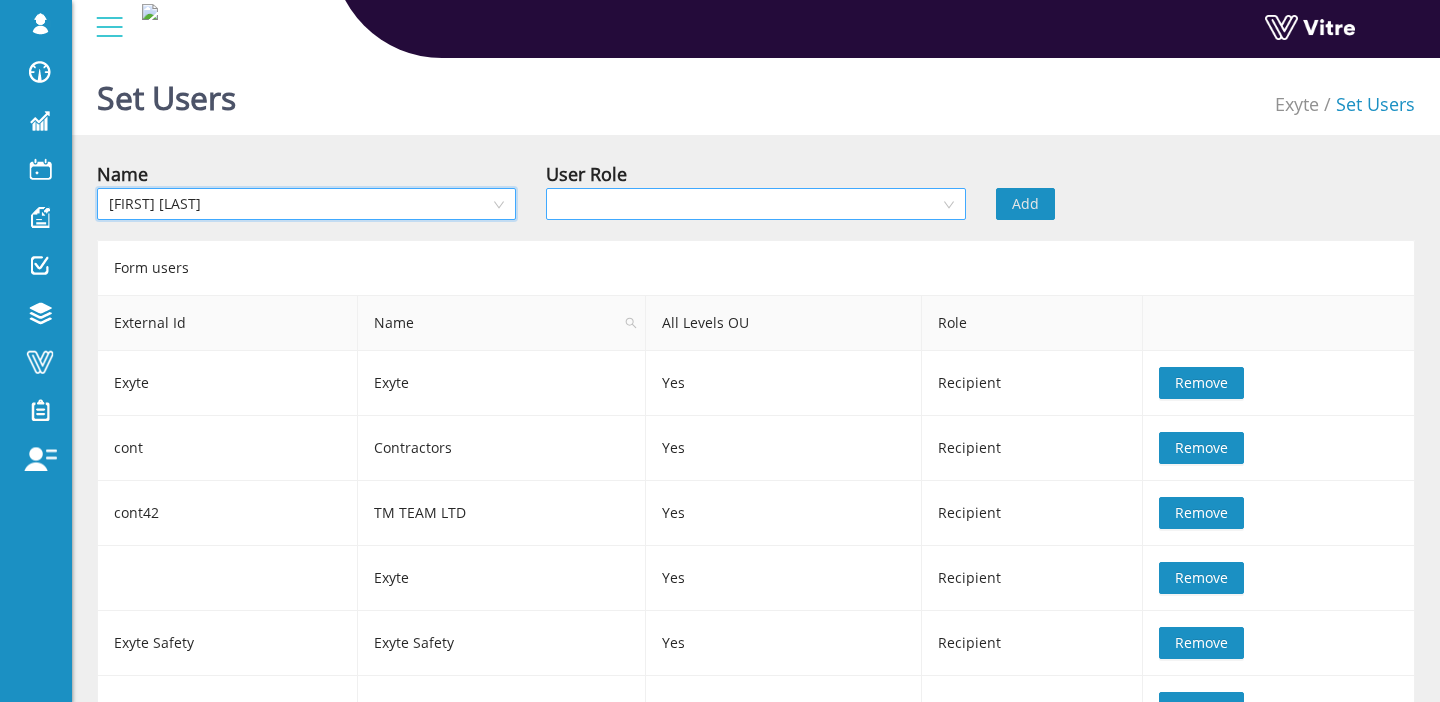 click at bounding box center [748, 204] 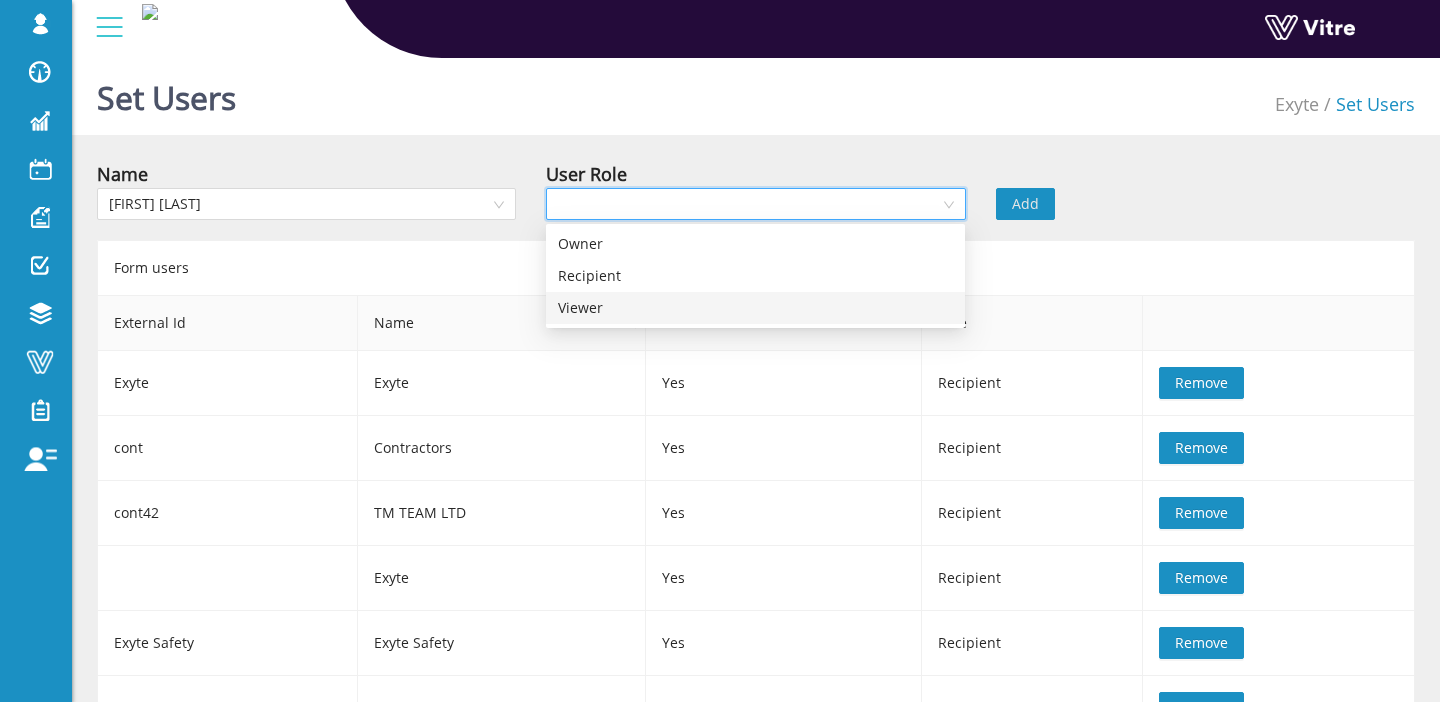 click on "Viewer" at bounding box center [755, 308] 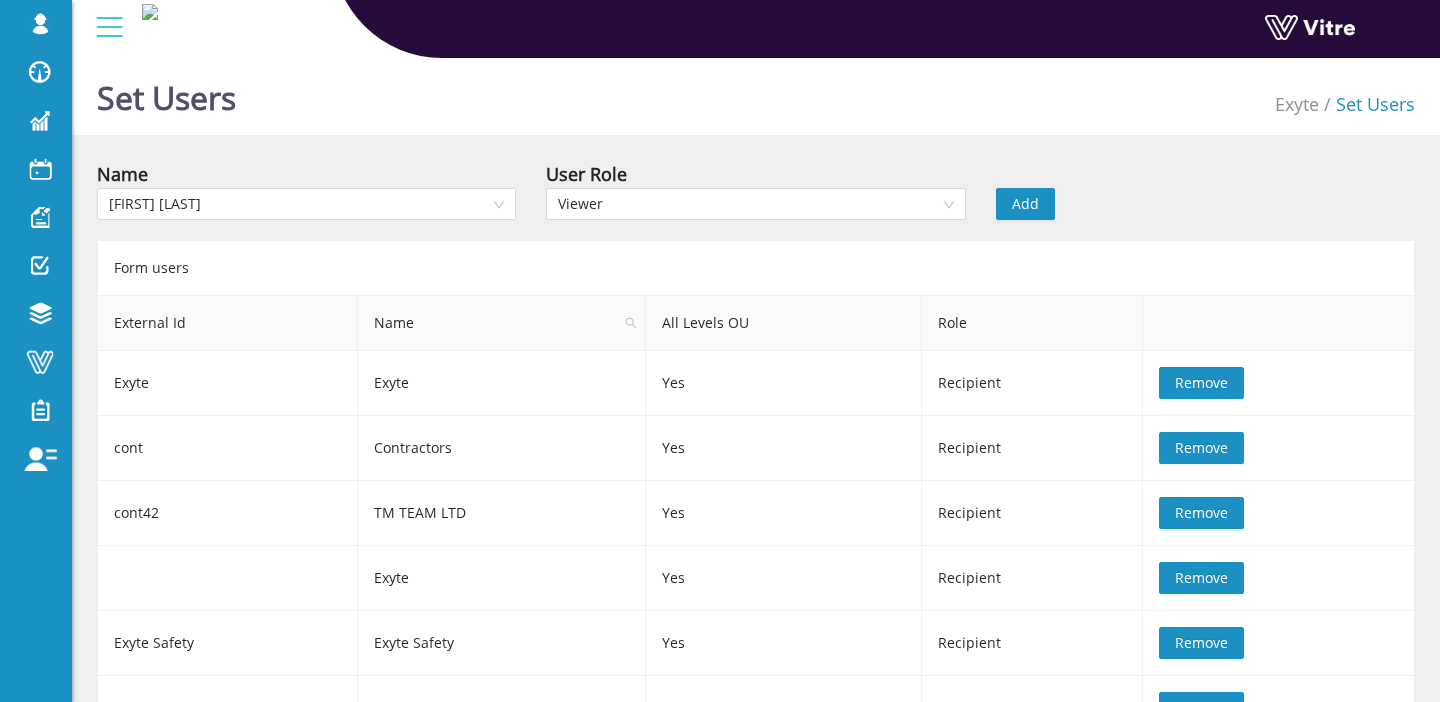 click on "Add" at bounding box center [1025, 204] 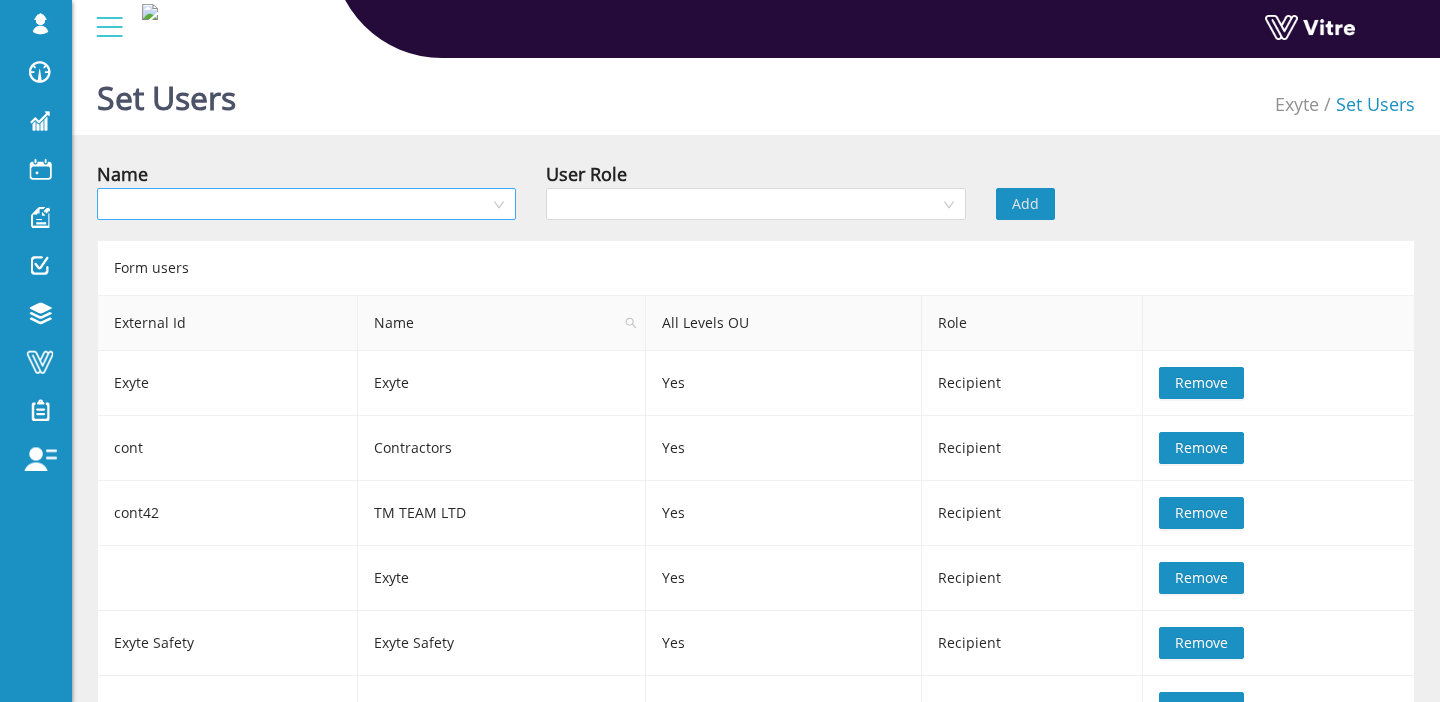 click at bounding box center (299, 204) 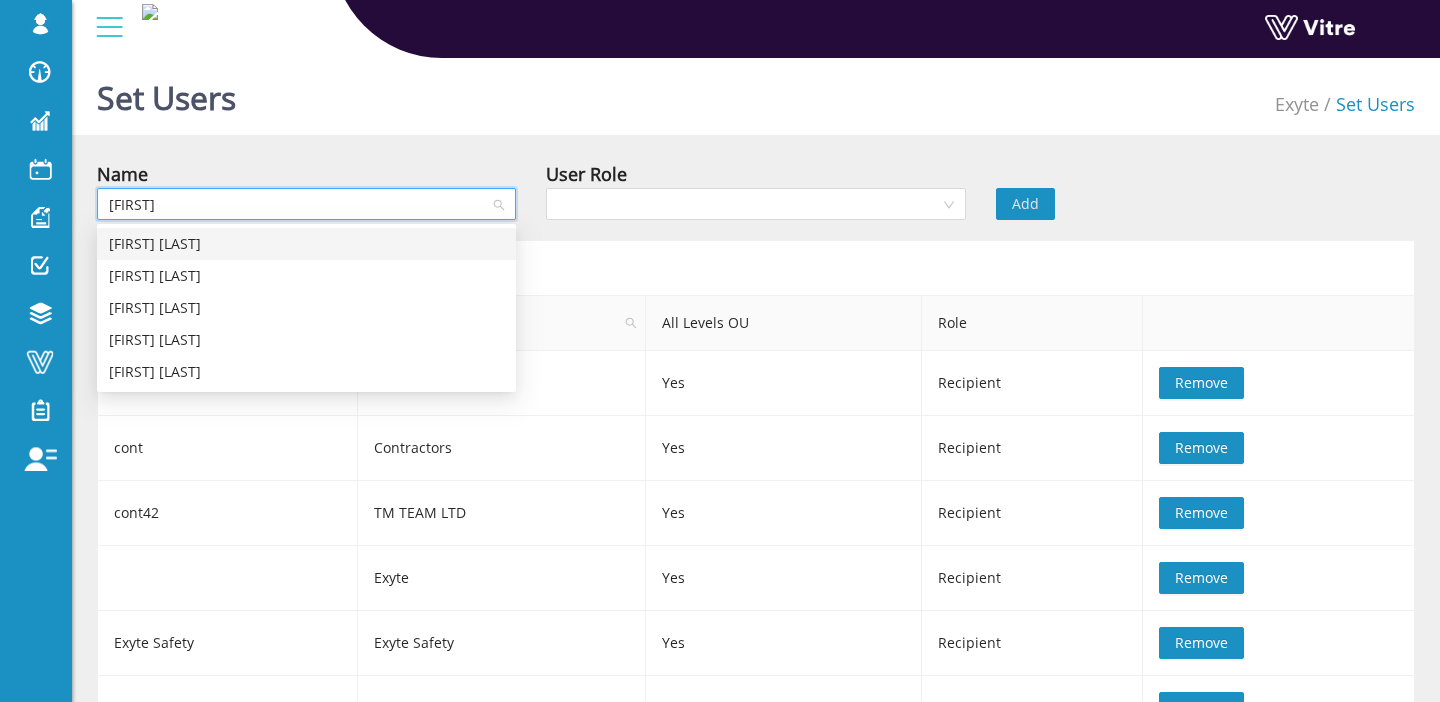 type on "chen" 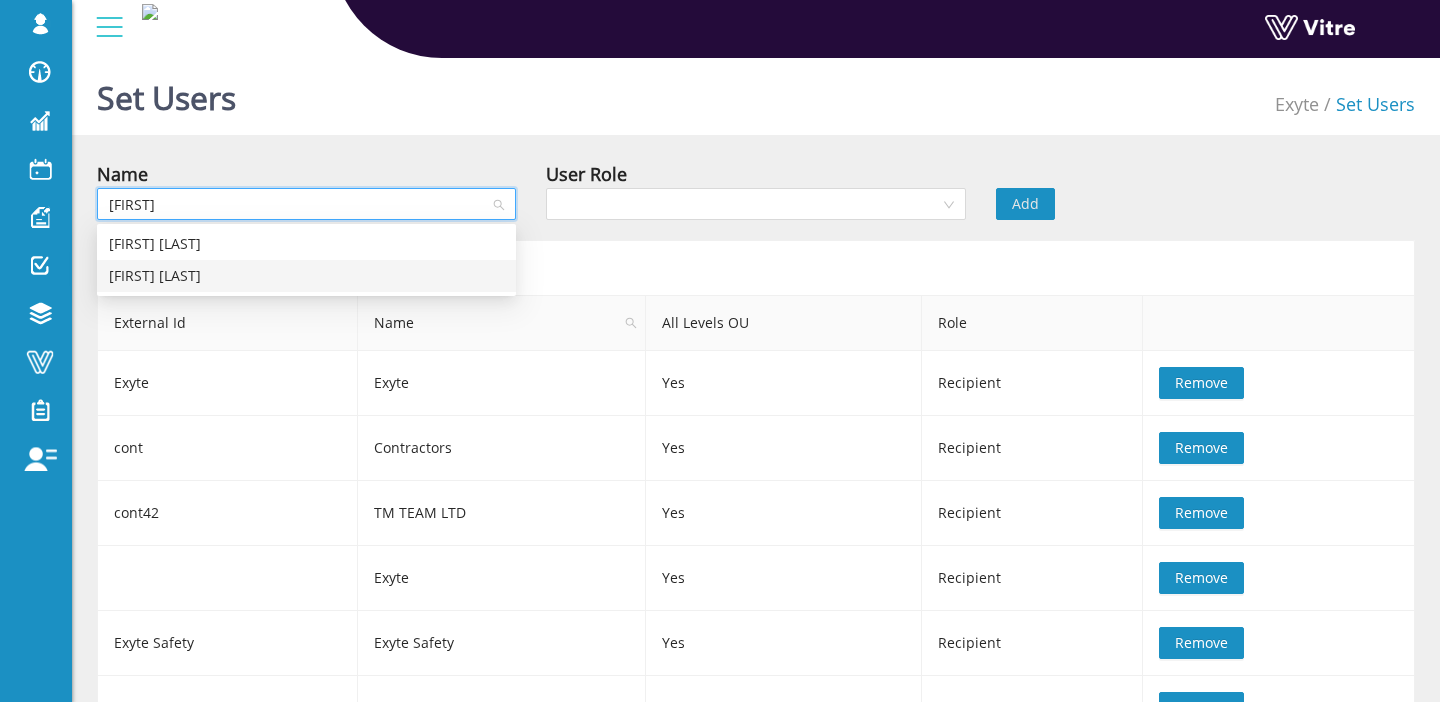 click on "Chen Ohayon" at bounding box center [306, 276] 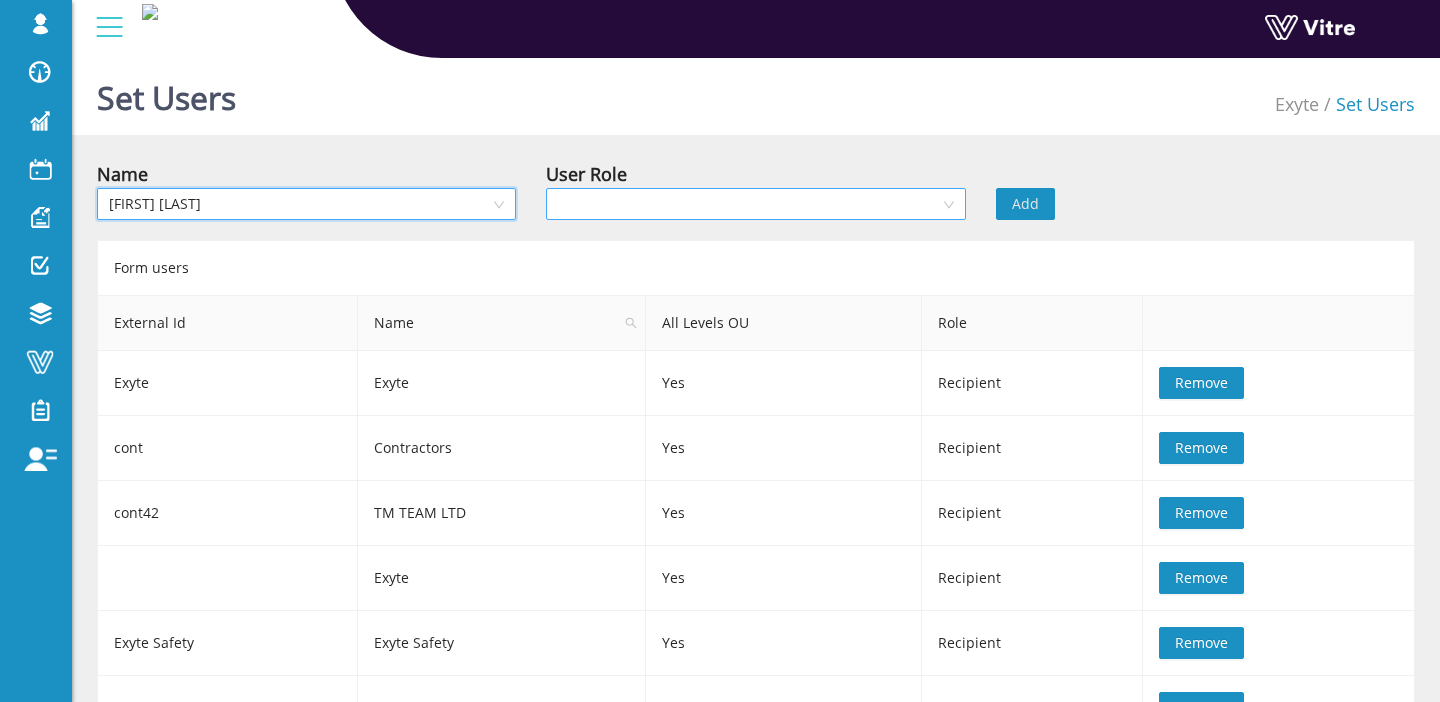 click at bounding box center [748, 204] 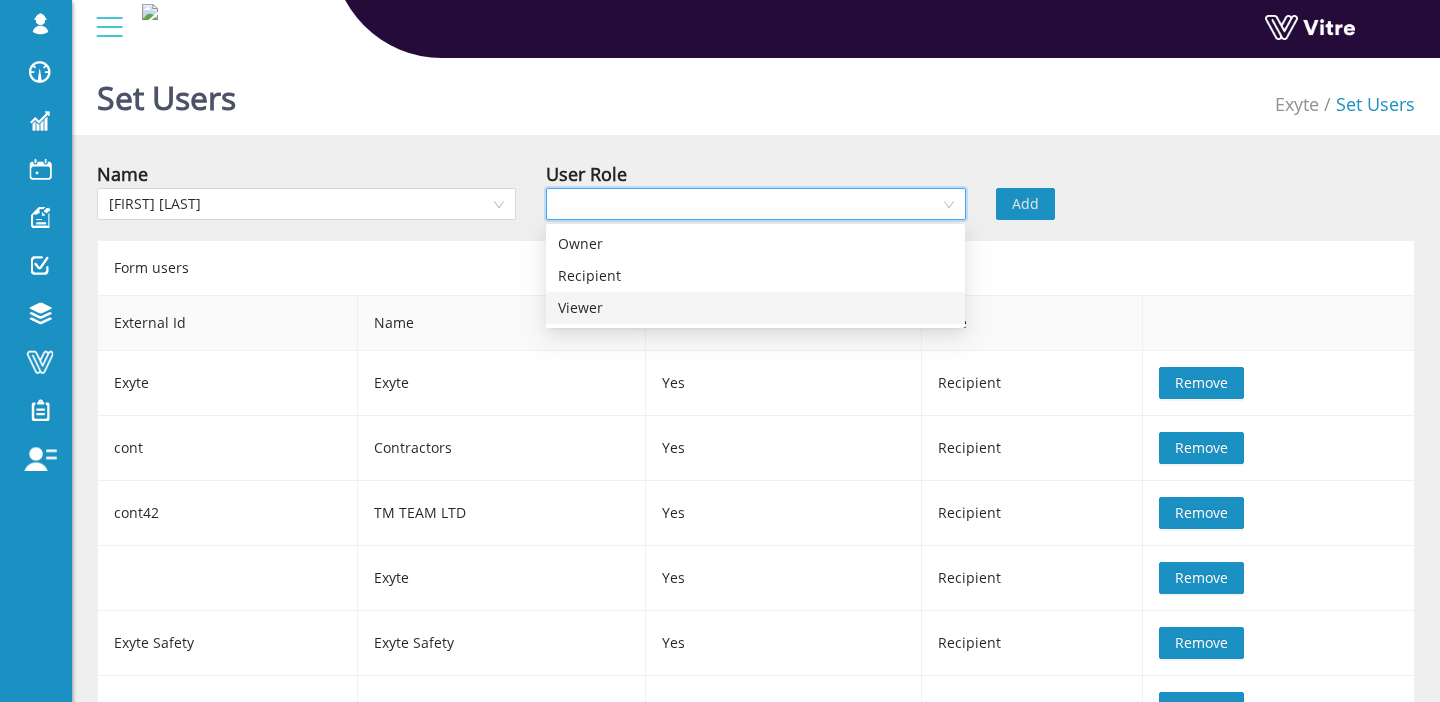 click on "Viewer" at bounding box center (755, 308) 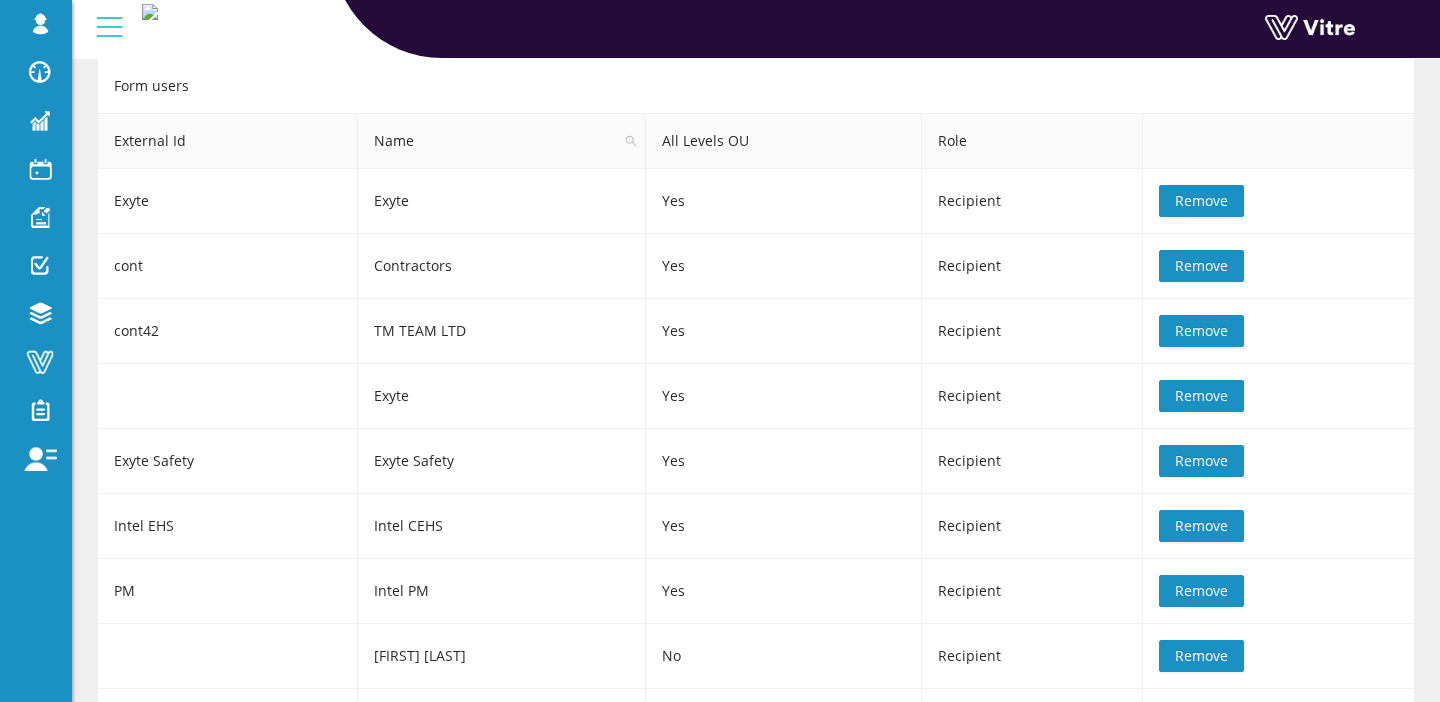 scroll, scrollTop: 0, scrollLeft: 0, axis: both 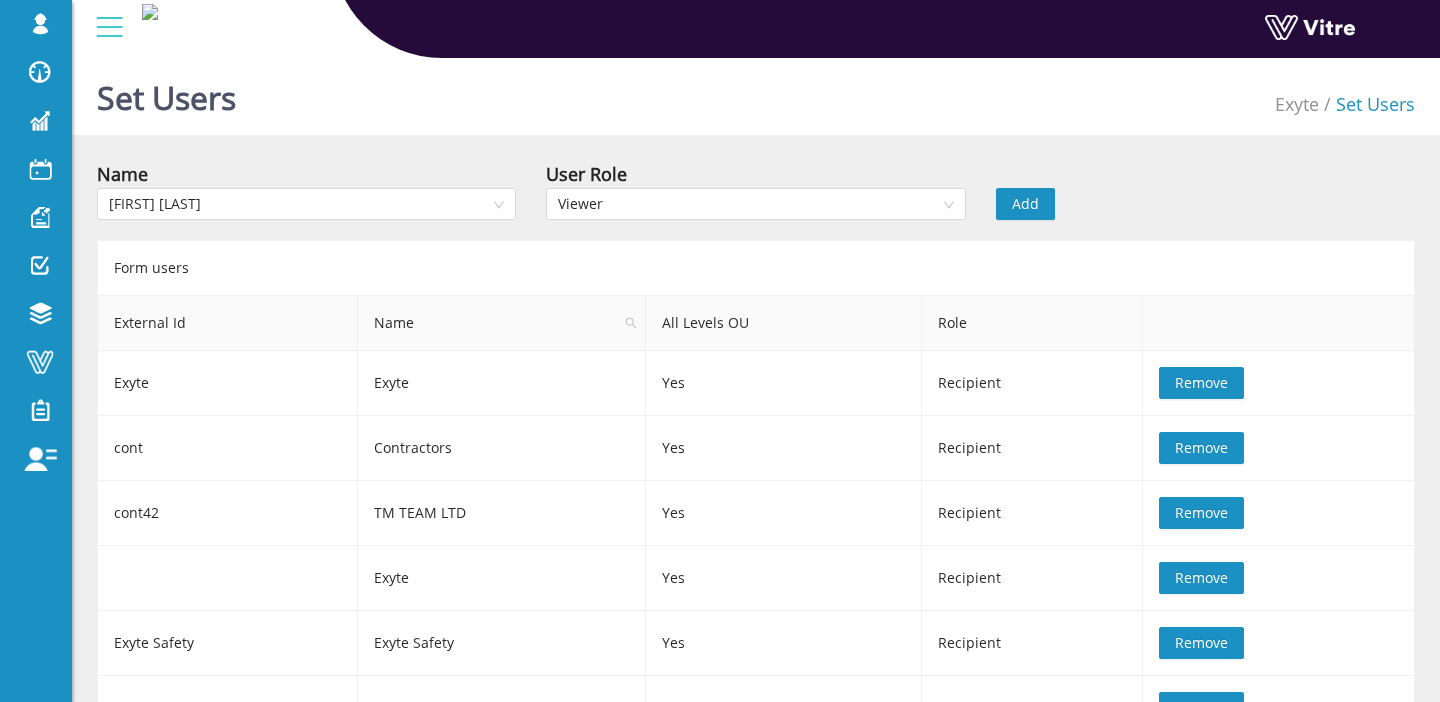 click on "Add" at bounding box center [1025, 204] 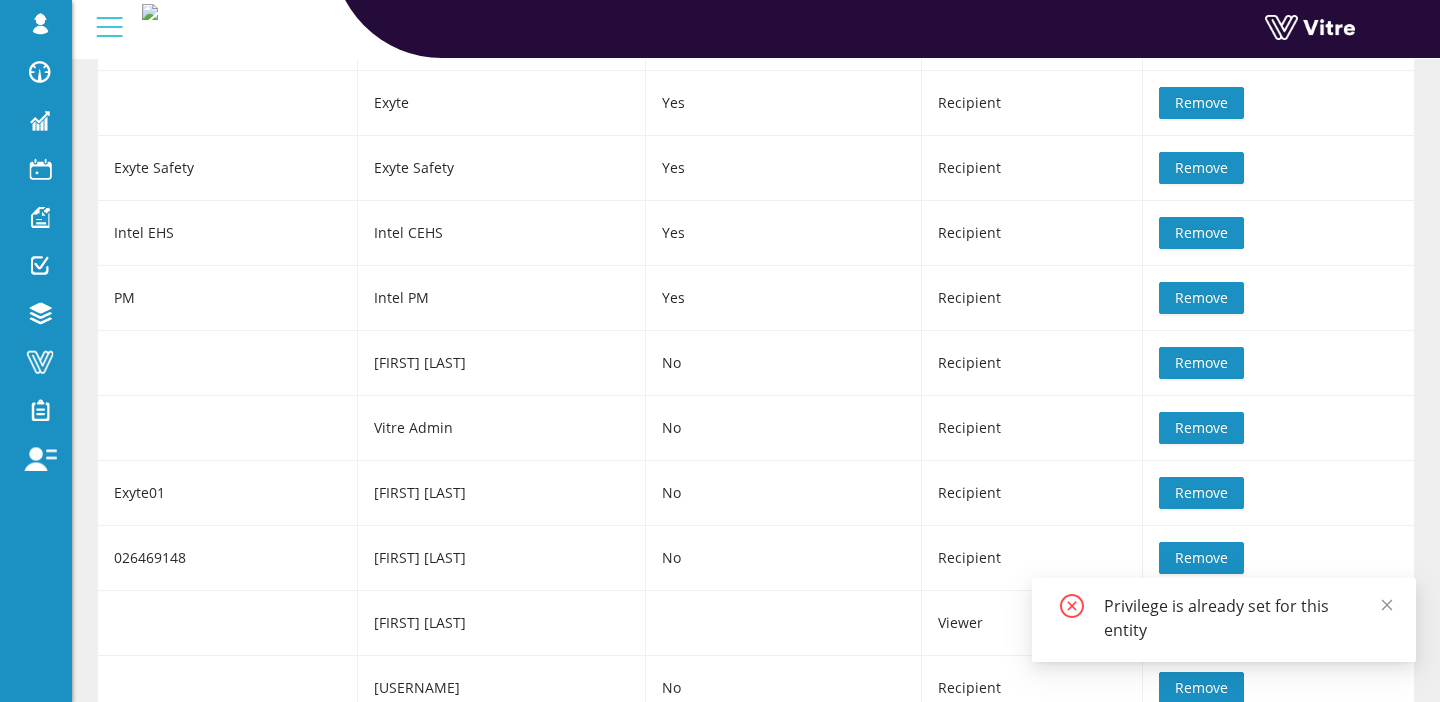 scroll, scrollTop: 1022, scrollLeft: 0, axis: vertical 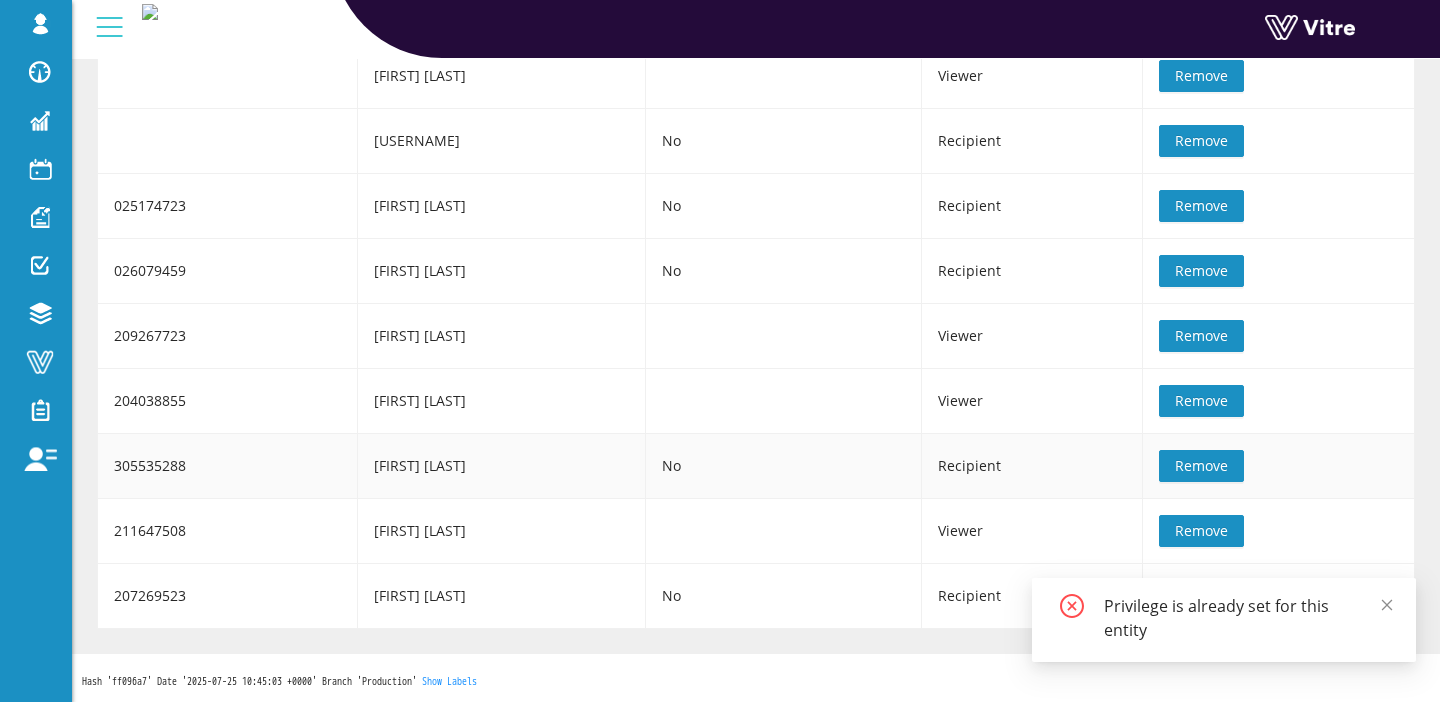 click on "Remove" at bounding box center [1201, 466] 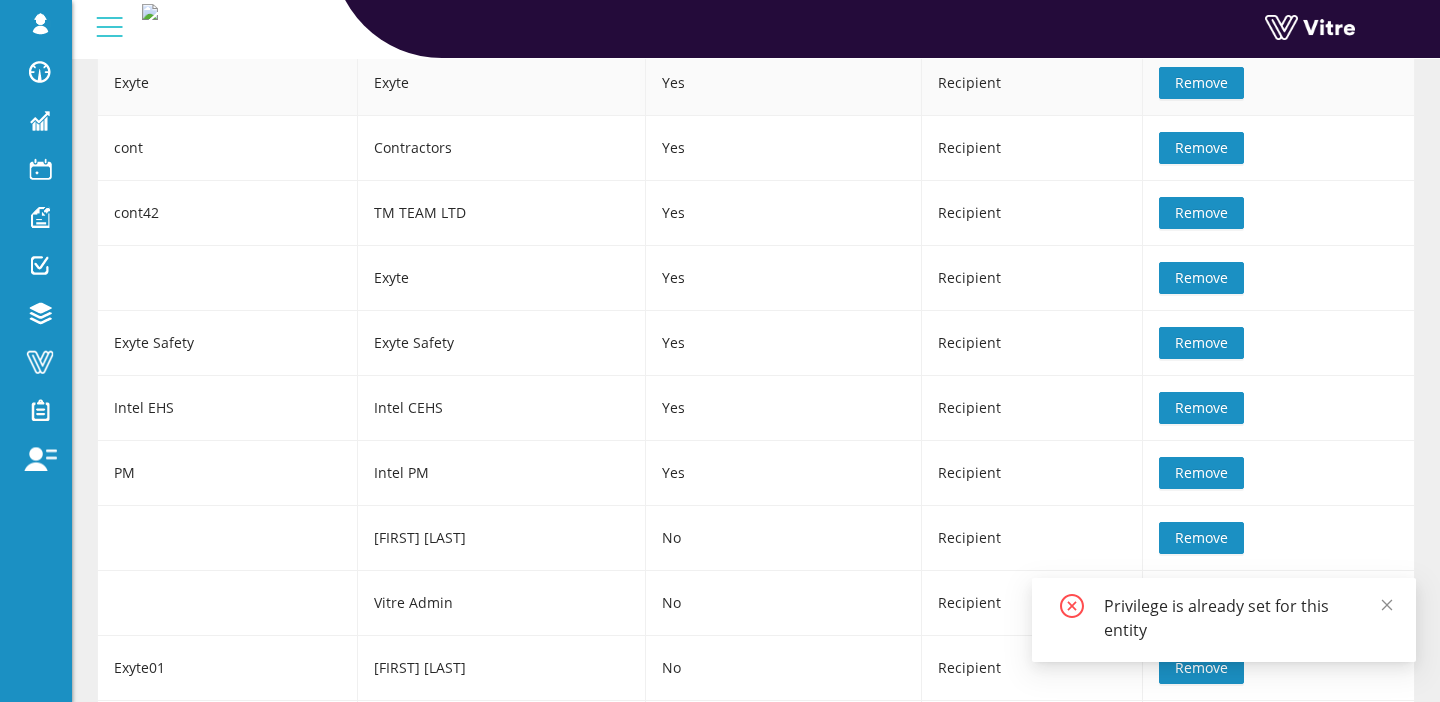 scroll, scrollTop: 0, scrollLeft: 0, axis: both 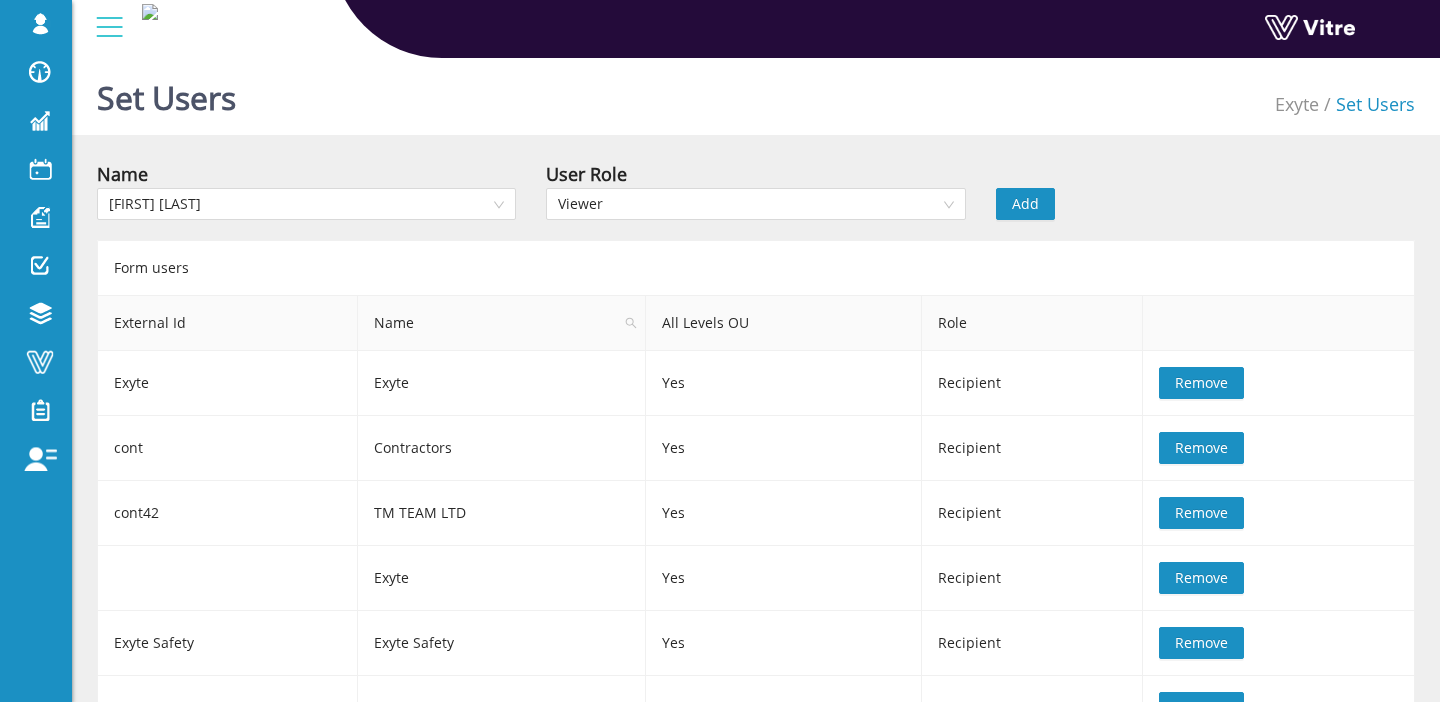 click on "Add" at bounding box center [1093, 190] 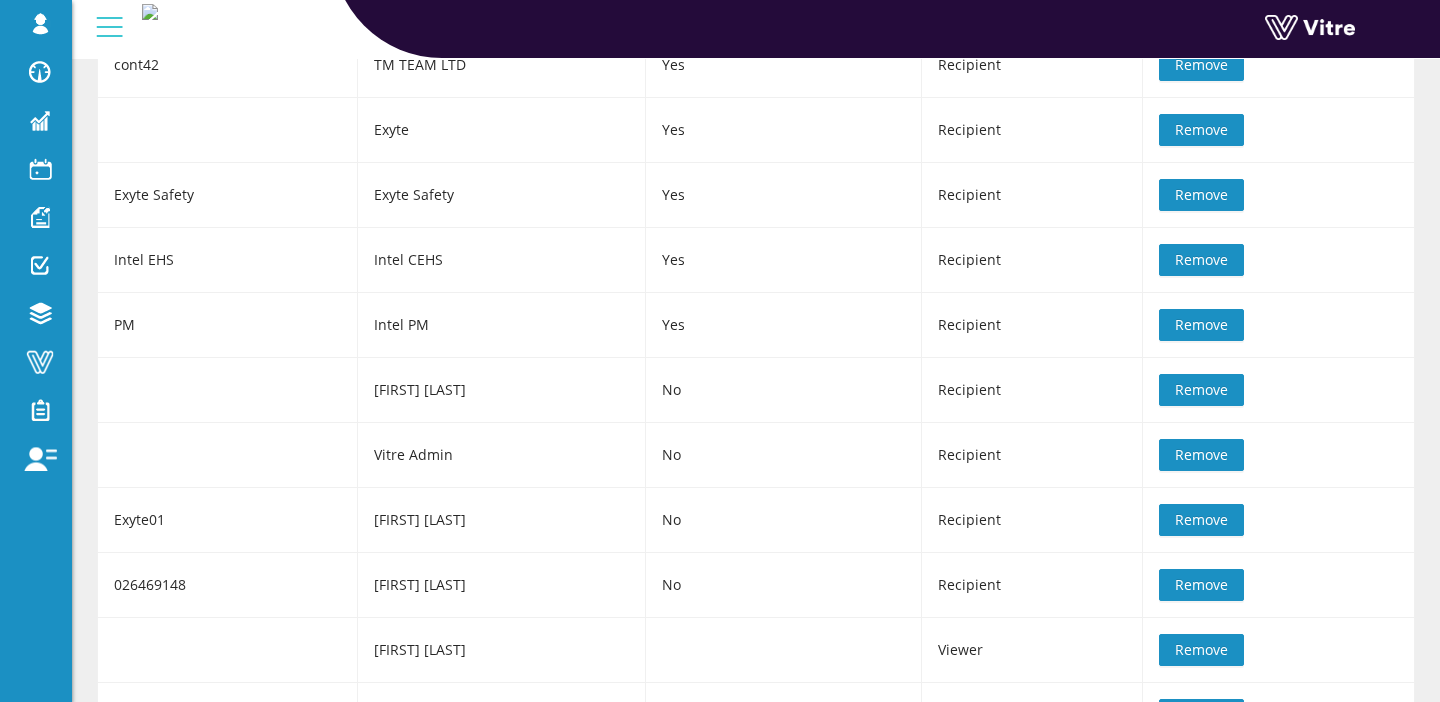 scroll, scrollTop: 1022, scrollLeft: 0, axis: vertical 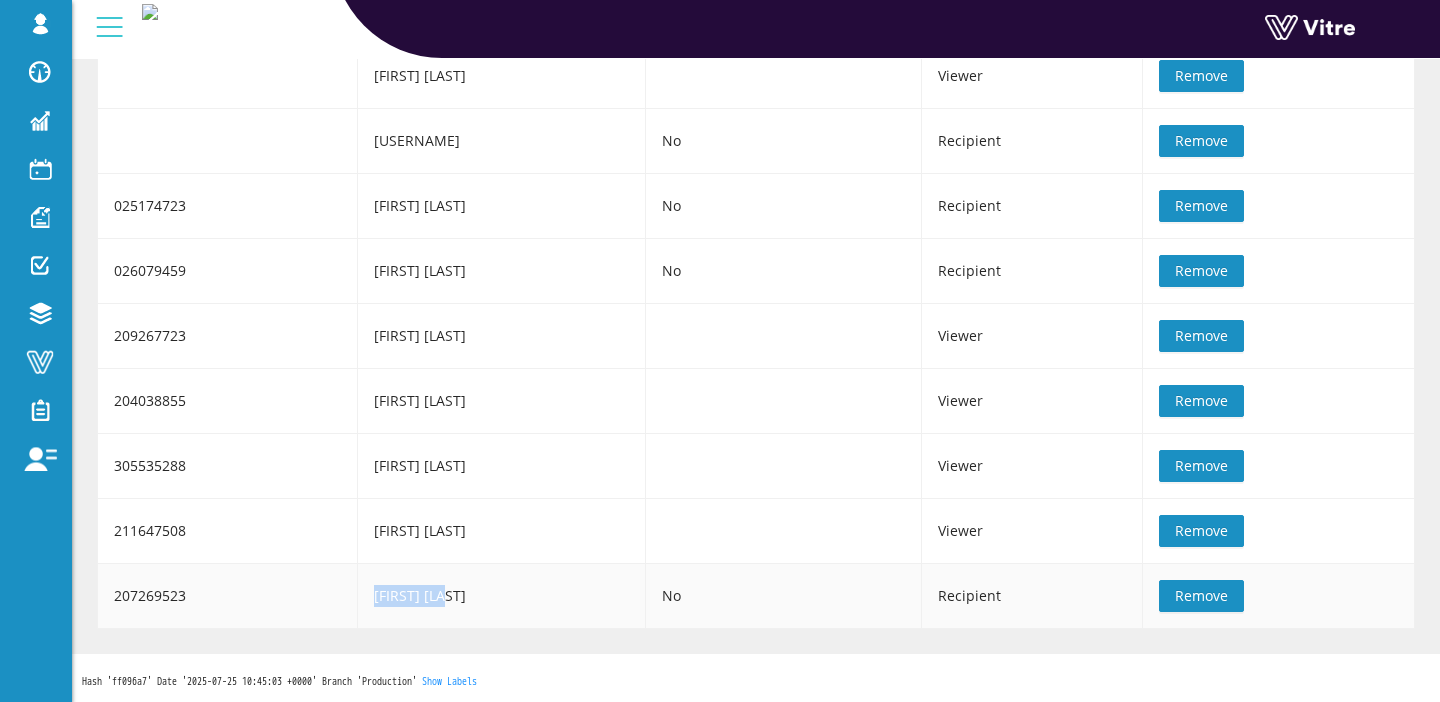 drag, startPoint x: 356, startPoint y: 597, endPoint x: 462, endPoint y: 588, distance: 106.381386 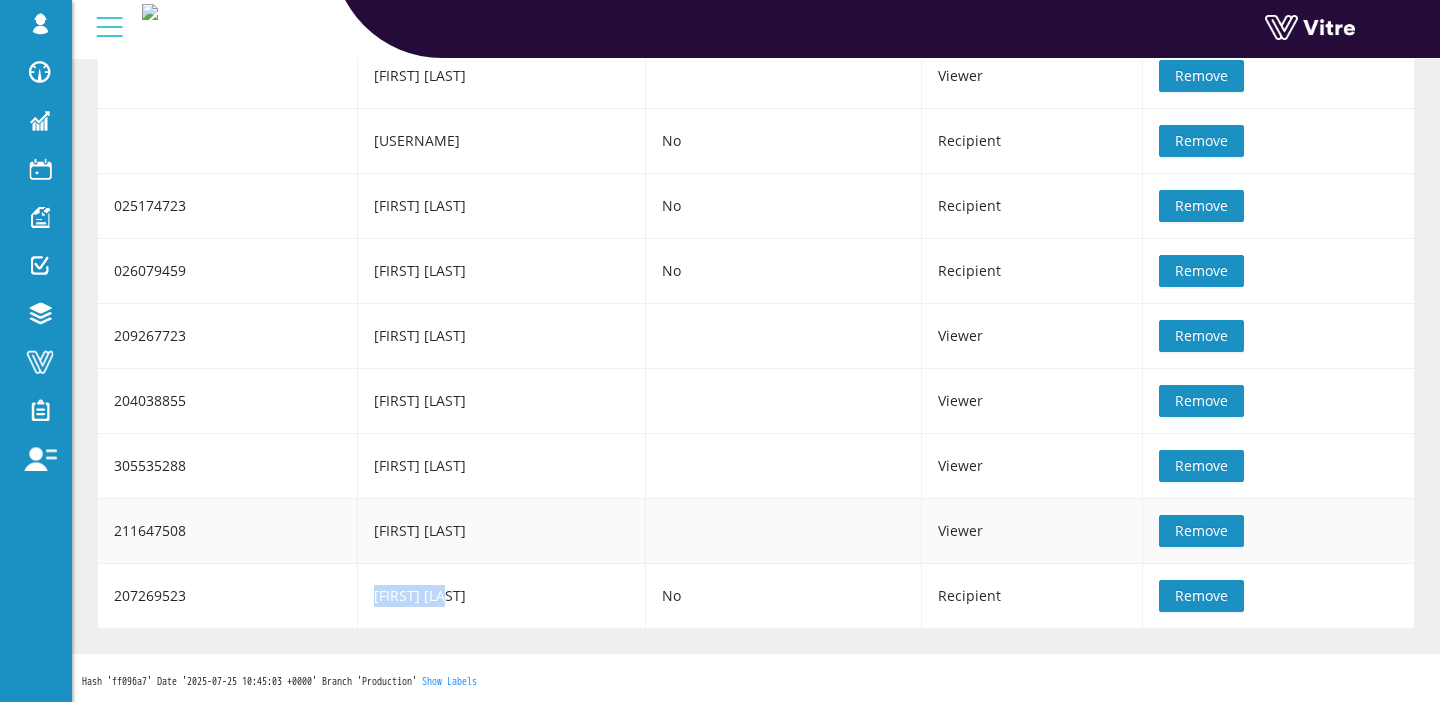 drag, startPoint x: 354, startPoint y: 527, endPoint x: 608, endPoint y: 528, distance: 254.00197 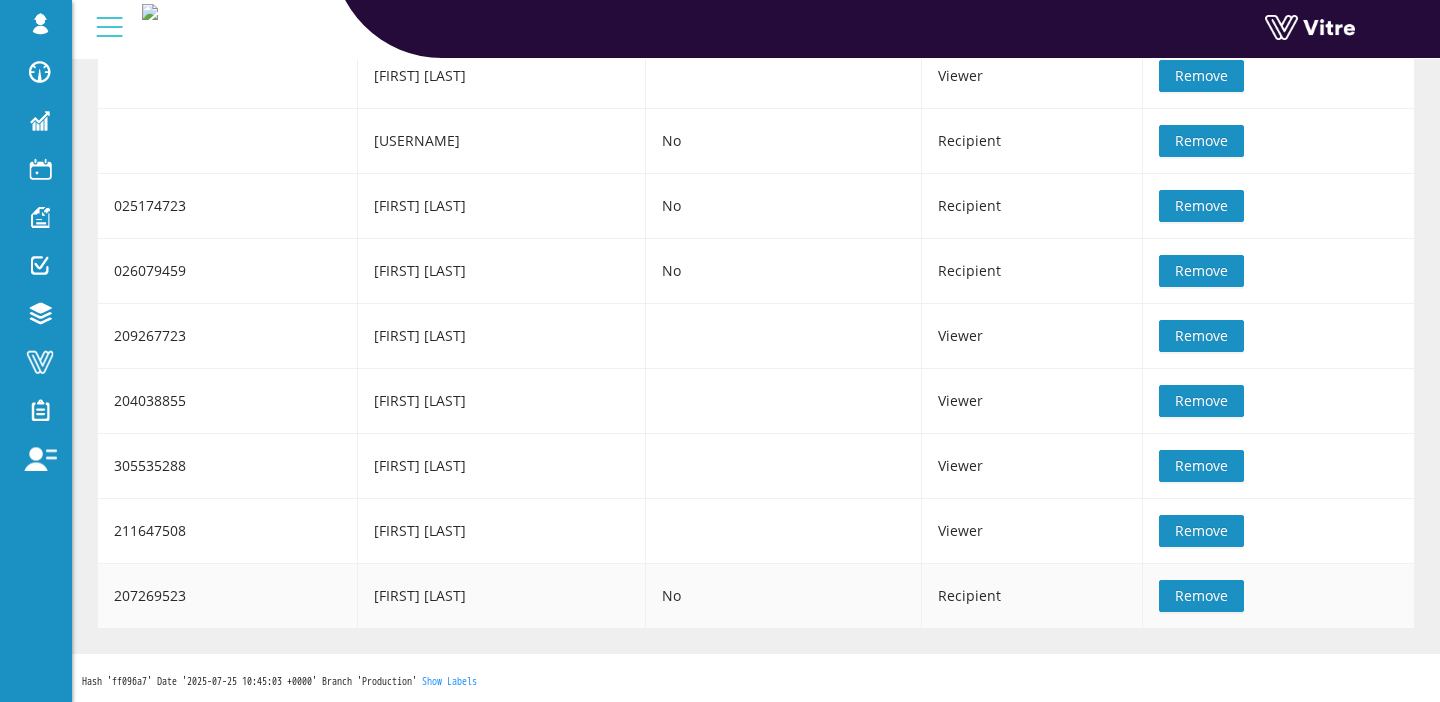 click on "sivan bavli" at bounding box center (502, 596) 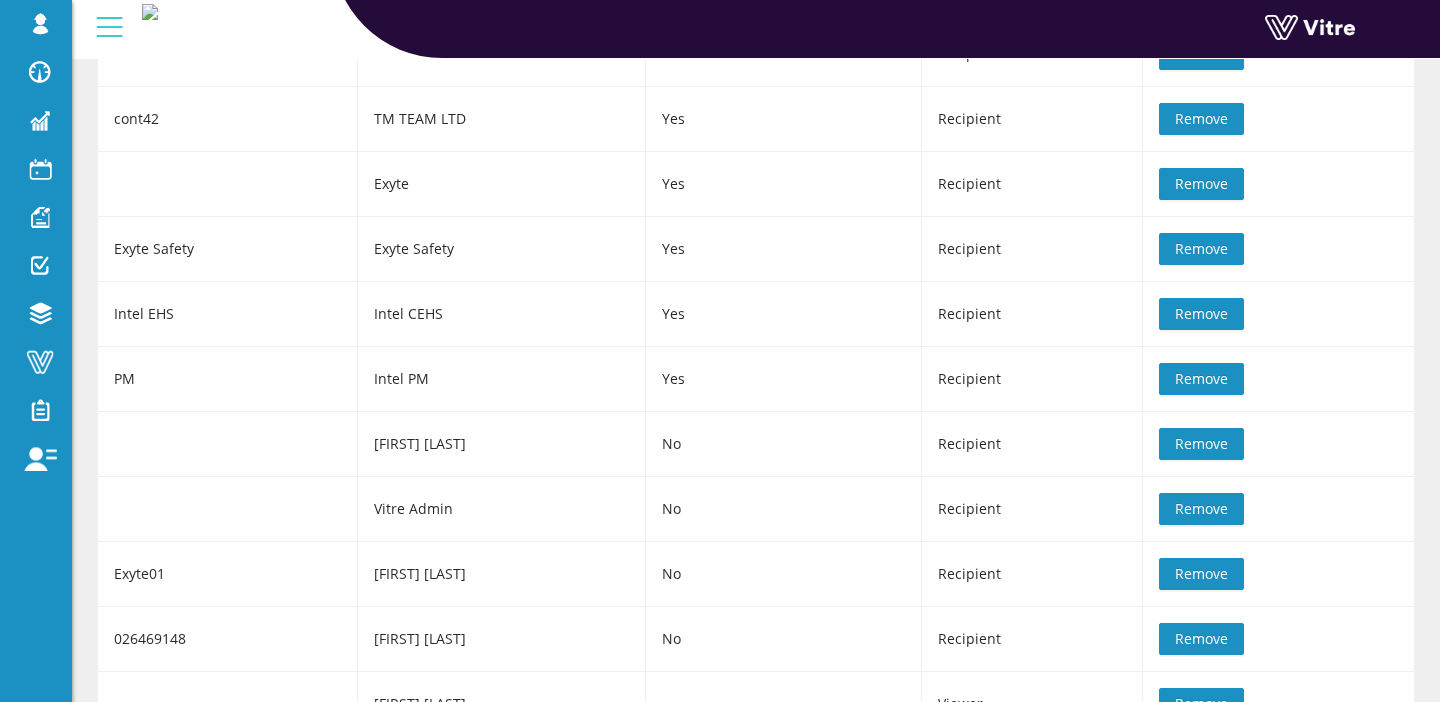 scroll, scrollTop: 0, scrollLeft: 0, axis: both 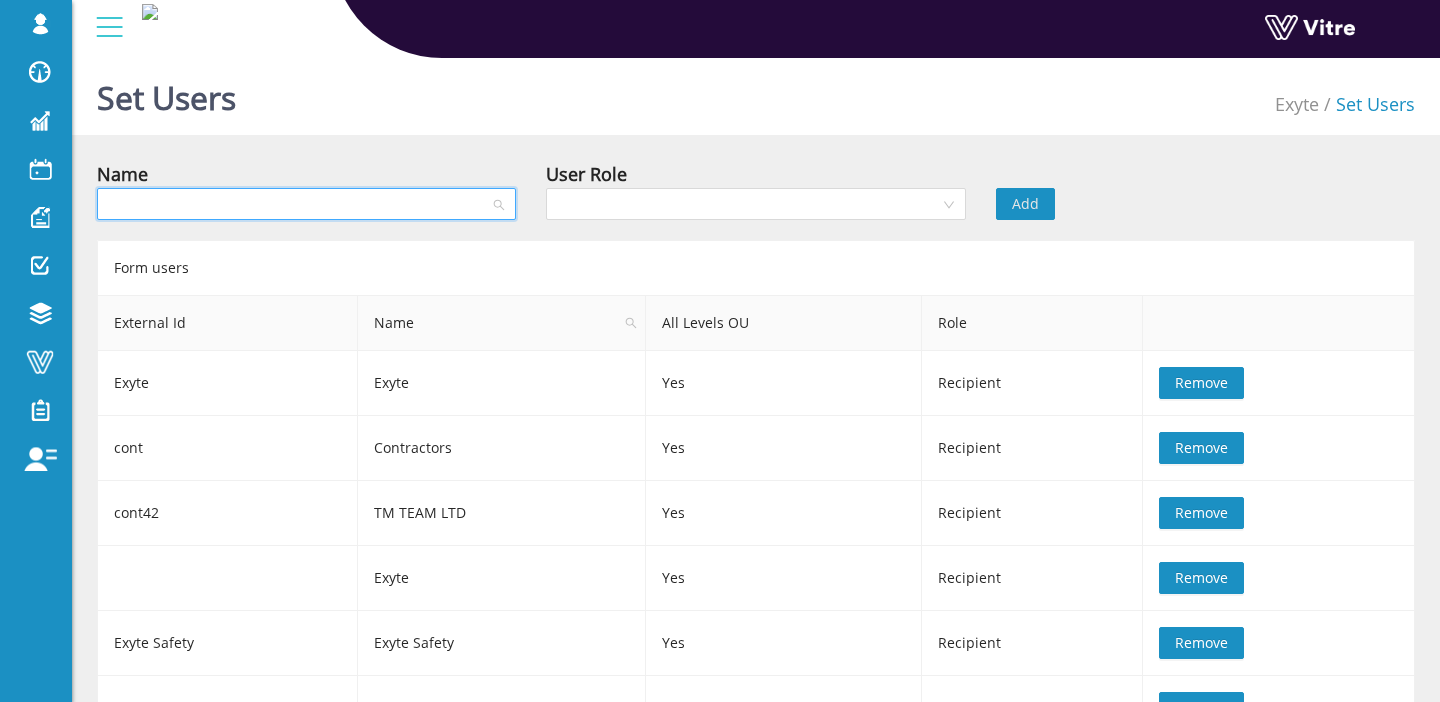 click at bounding box center [299, 204] 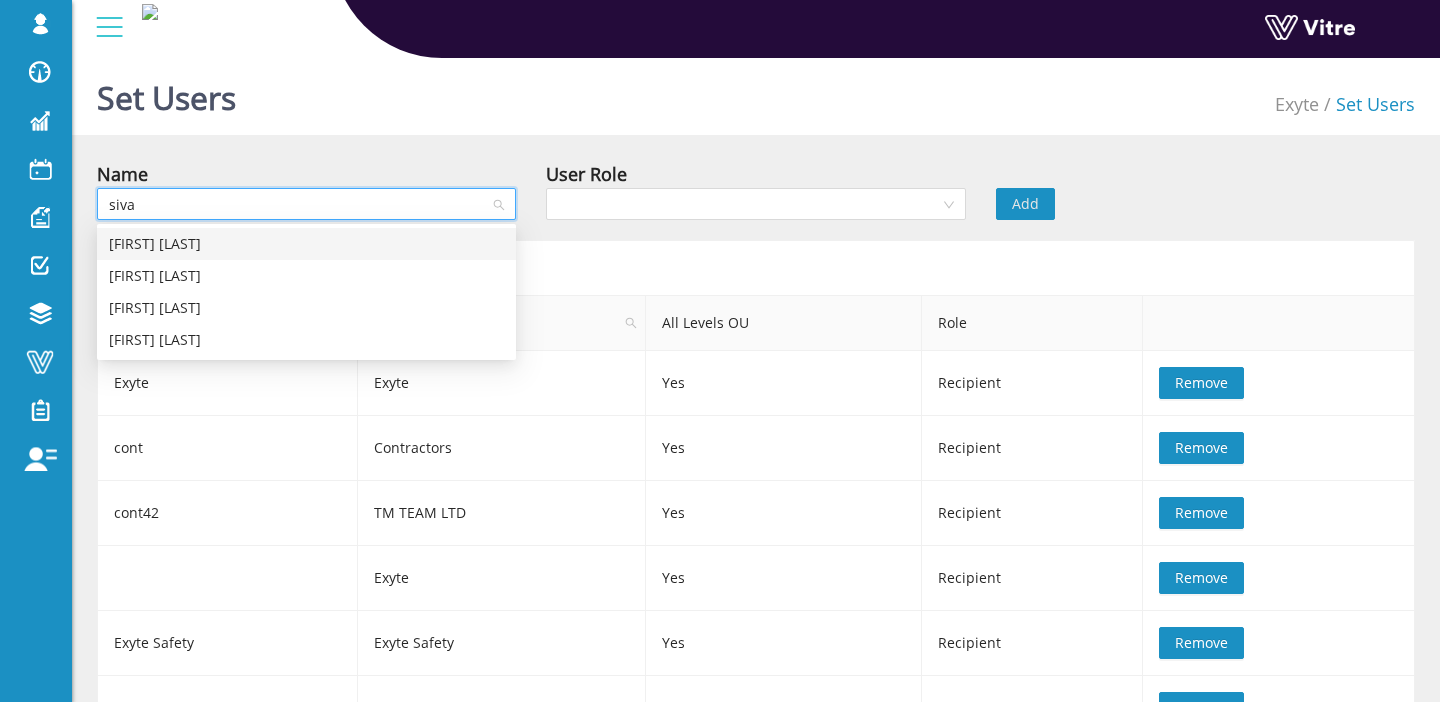 type on "sivan" 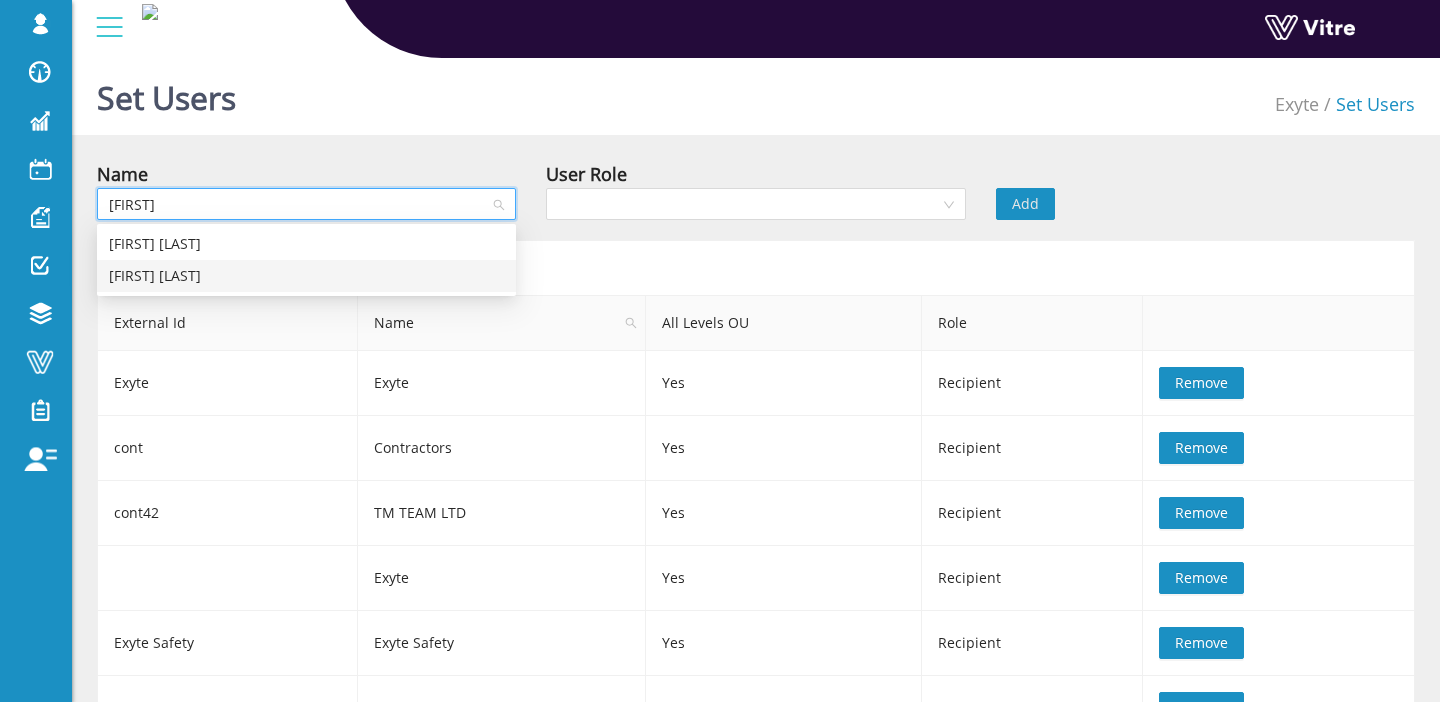 drag, startPoint x: 178, startPoint y: 276, endPoint x: 501, endPoint y: 240, distance: 325 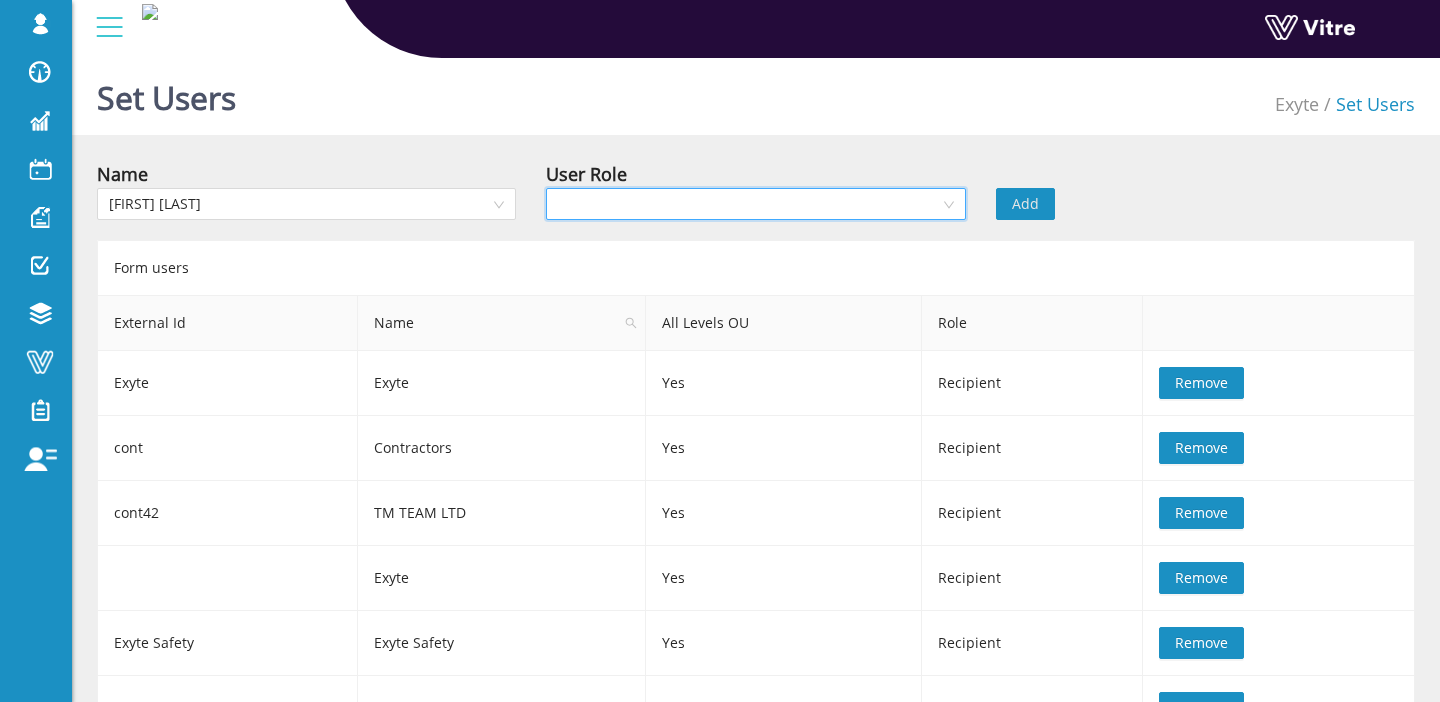 click at bounding box center (748, 204) 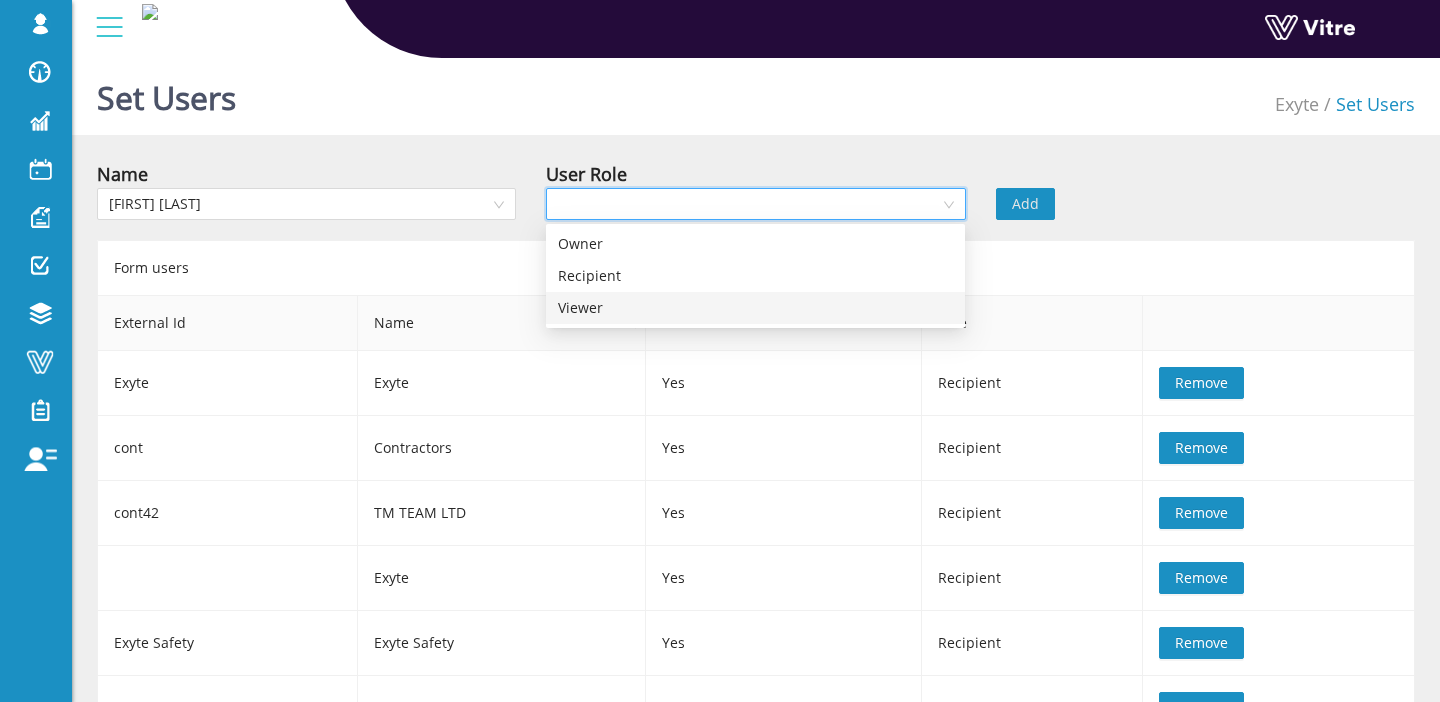 click on "Viewer" at bounding box center (755, 308) 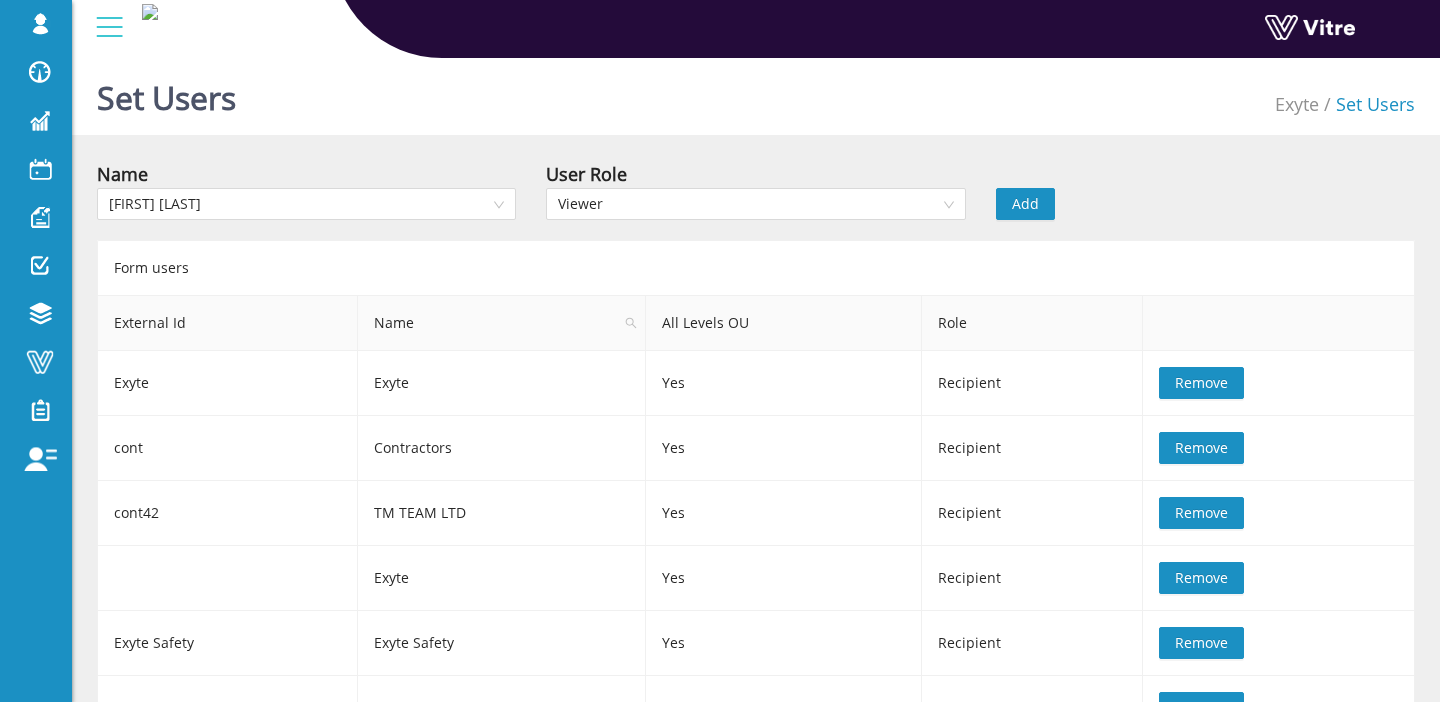 click on "Add" at bounding box center [1025, 204] 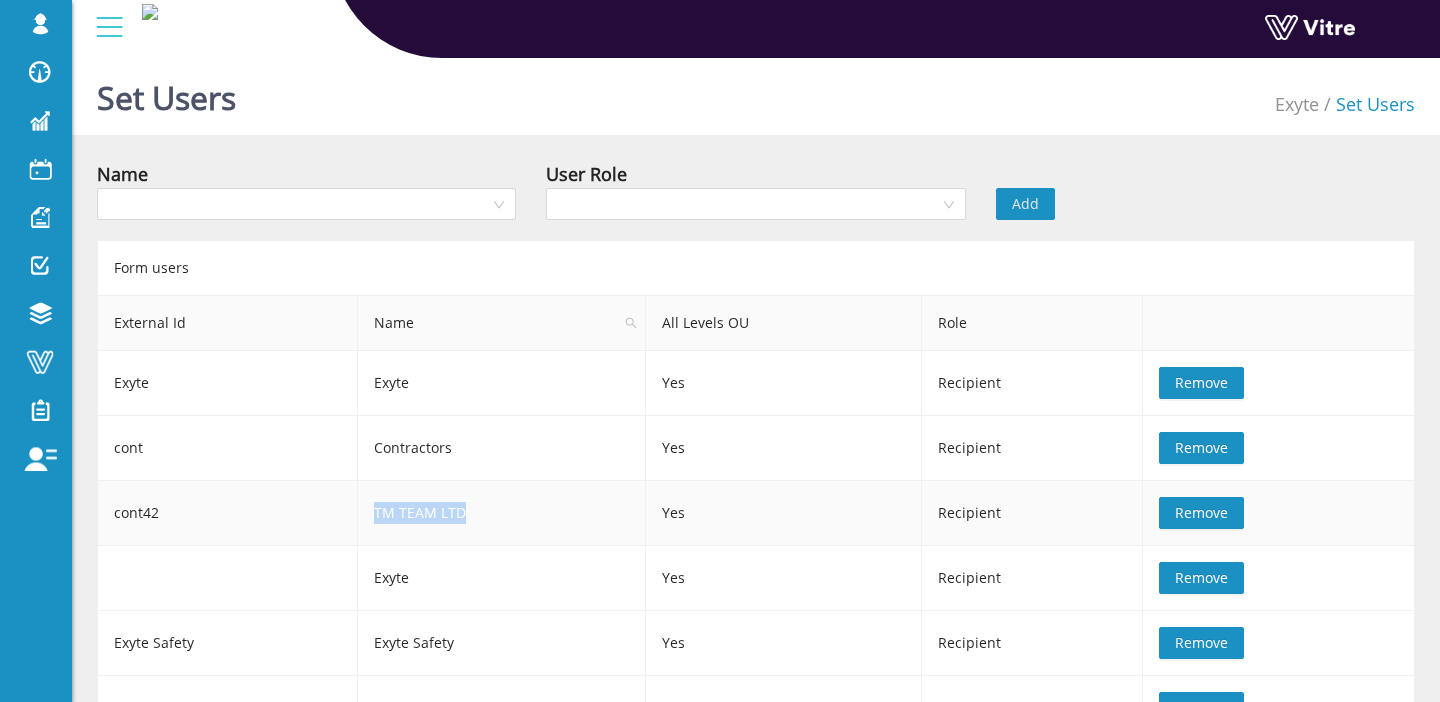 drag, startPoint x: 353, startPoint y: 512, endPoint x: 476, endPoint y: 515, distance: 123.03658 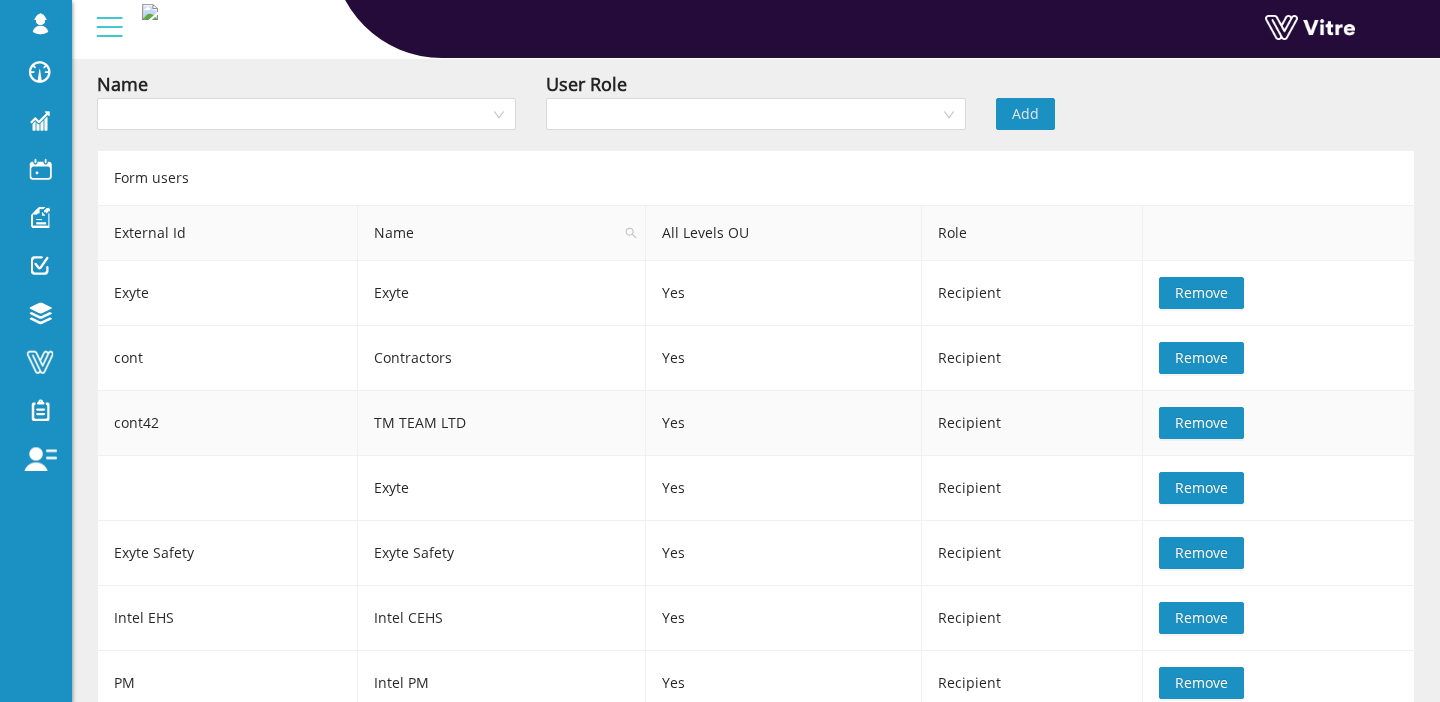 scroll, scrollTop: 114, scrollLeft: 0, axis: vertical 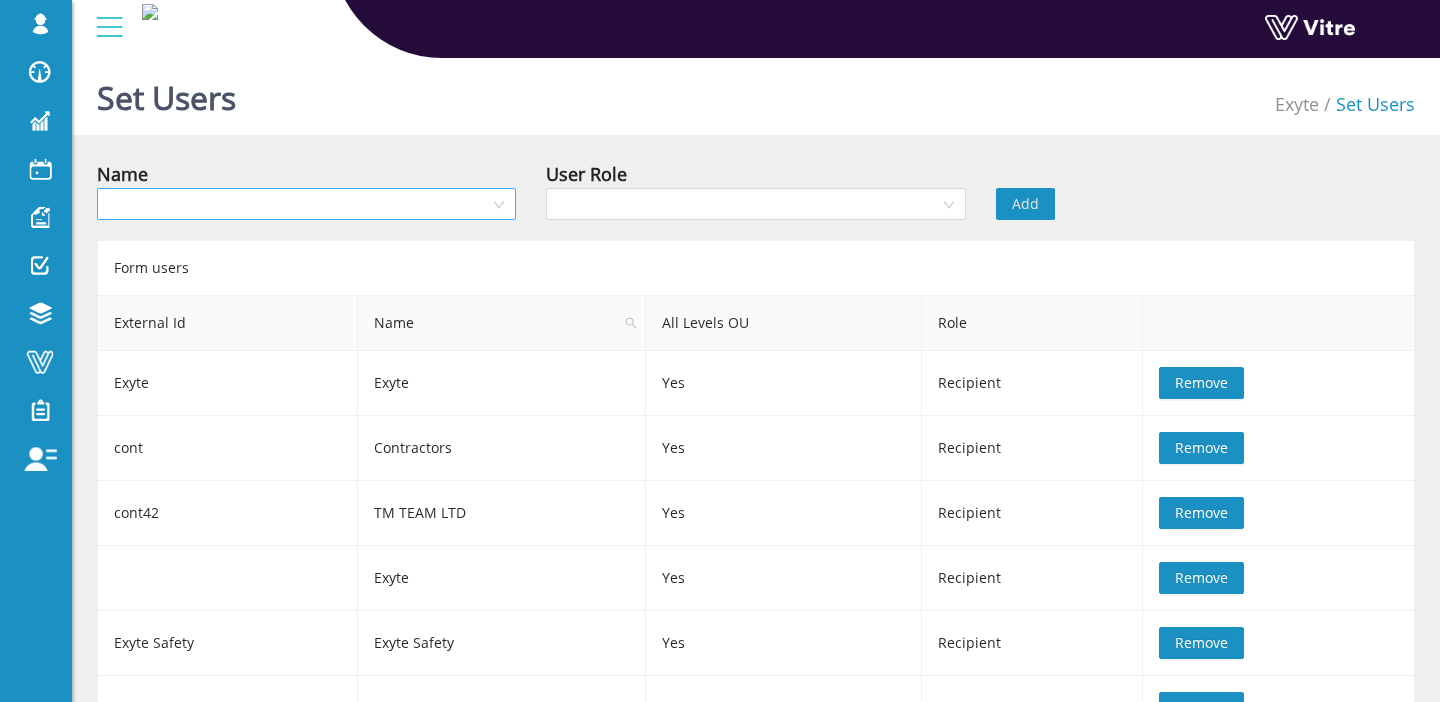 click at bounding box center (299, 204) 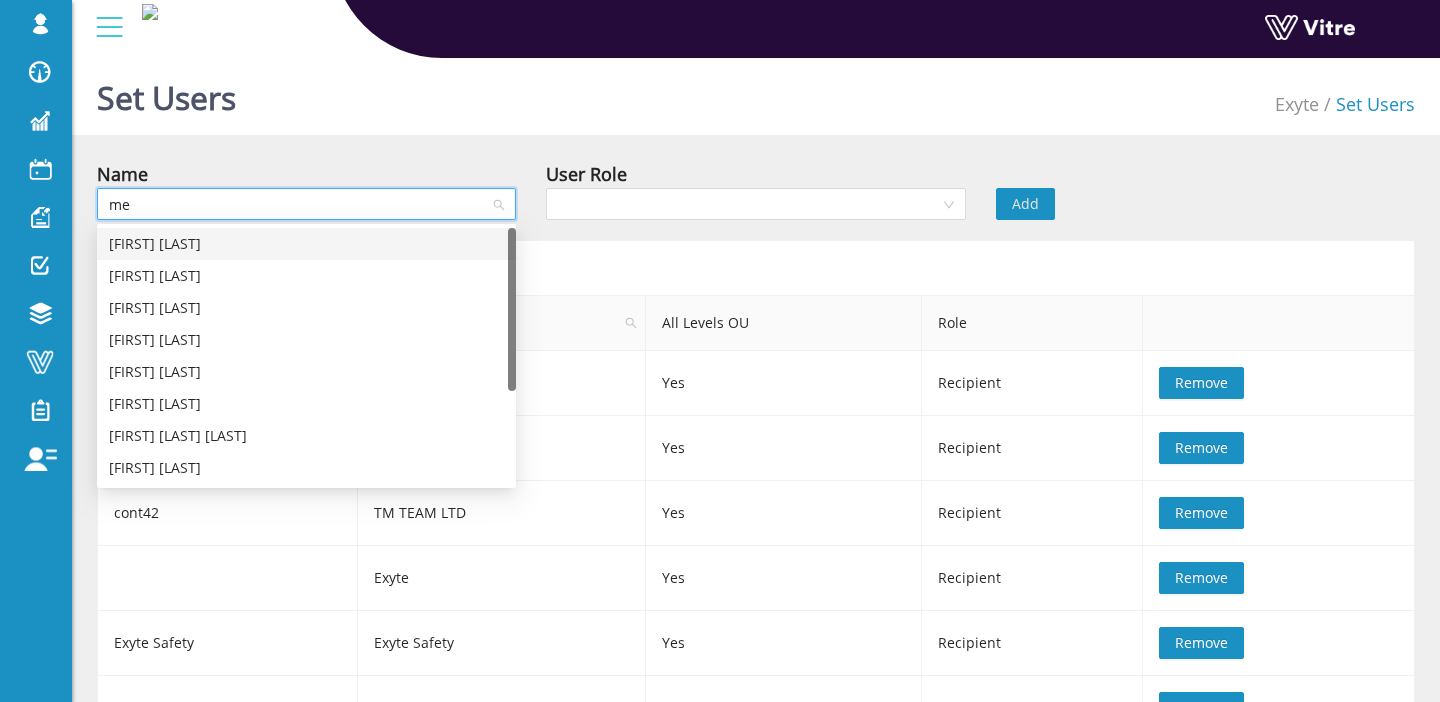 type on "m" 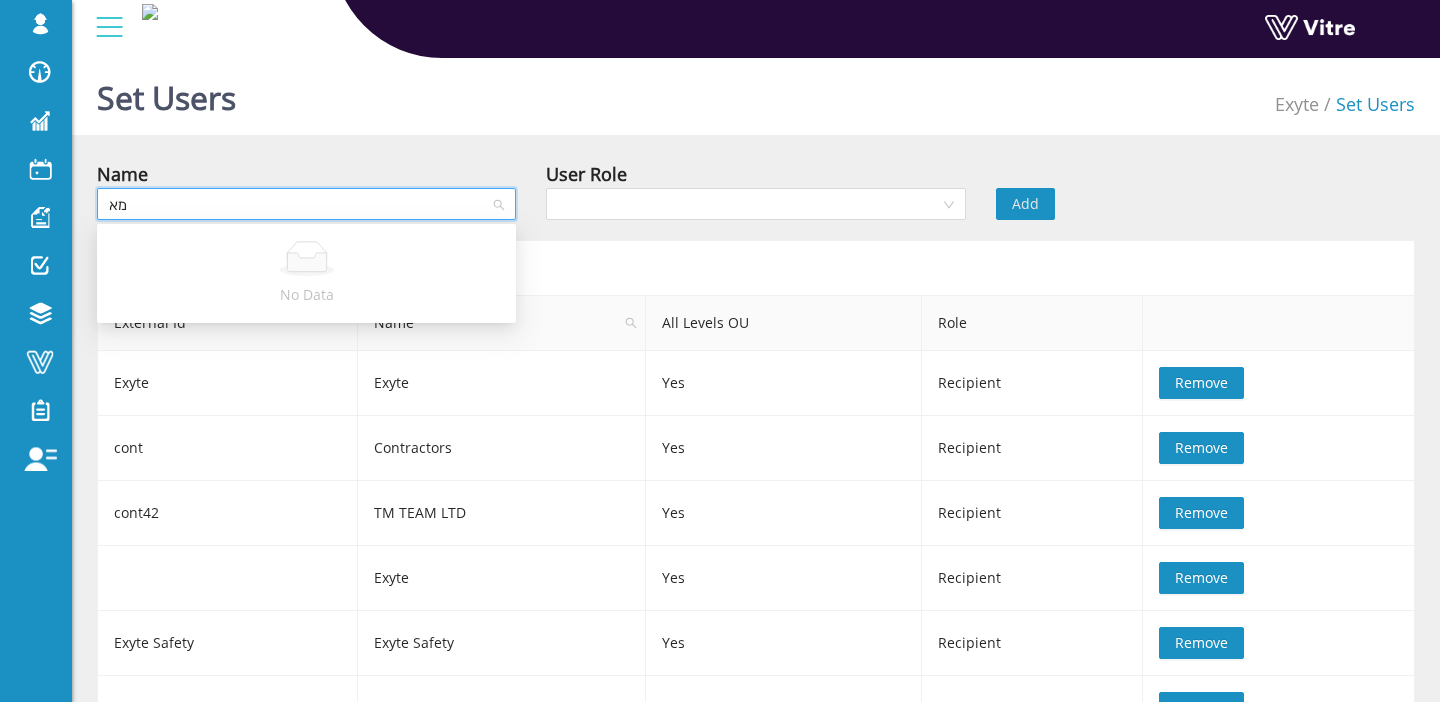 type on "מ" 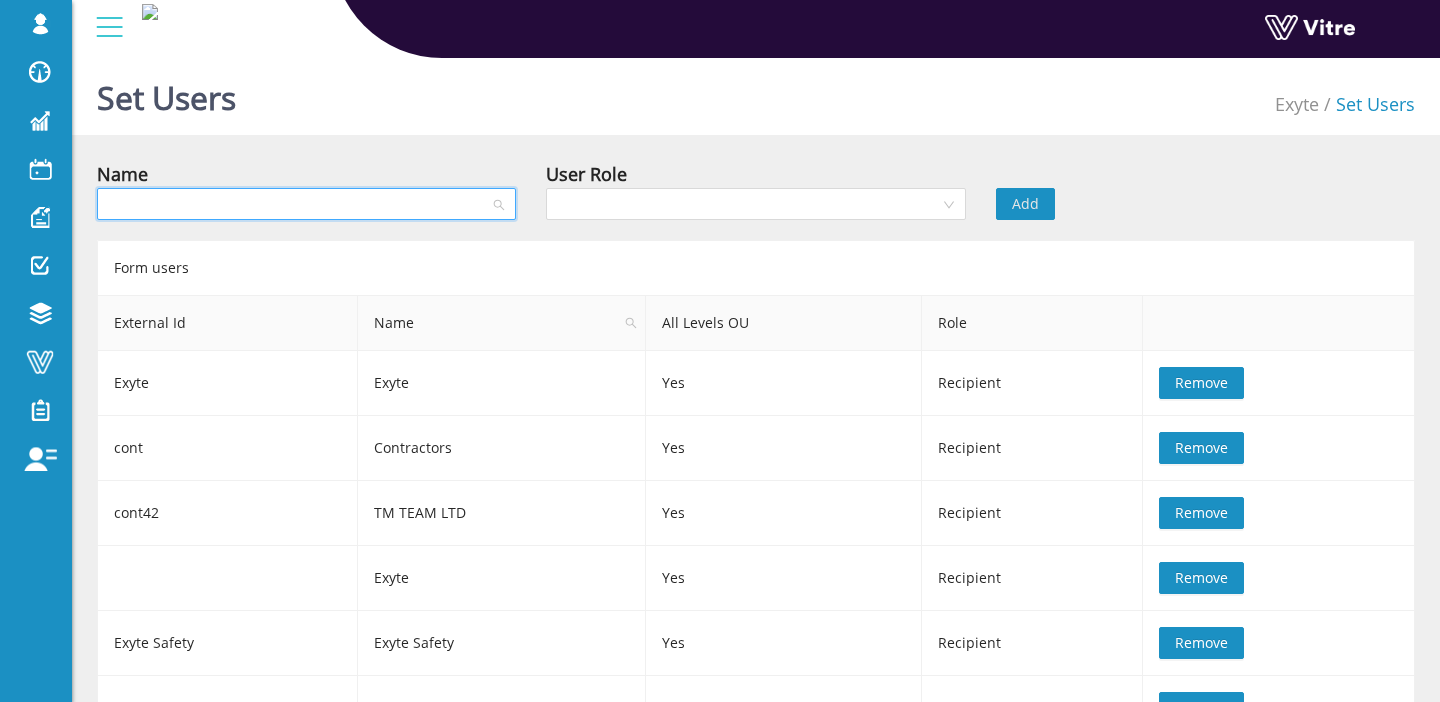 click at bounding box center (299, 204) 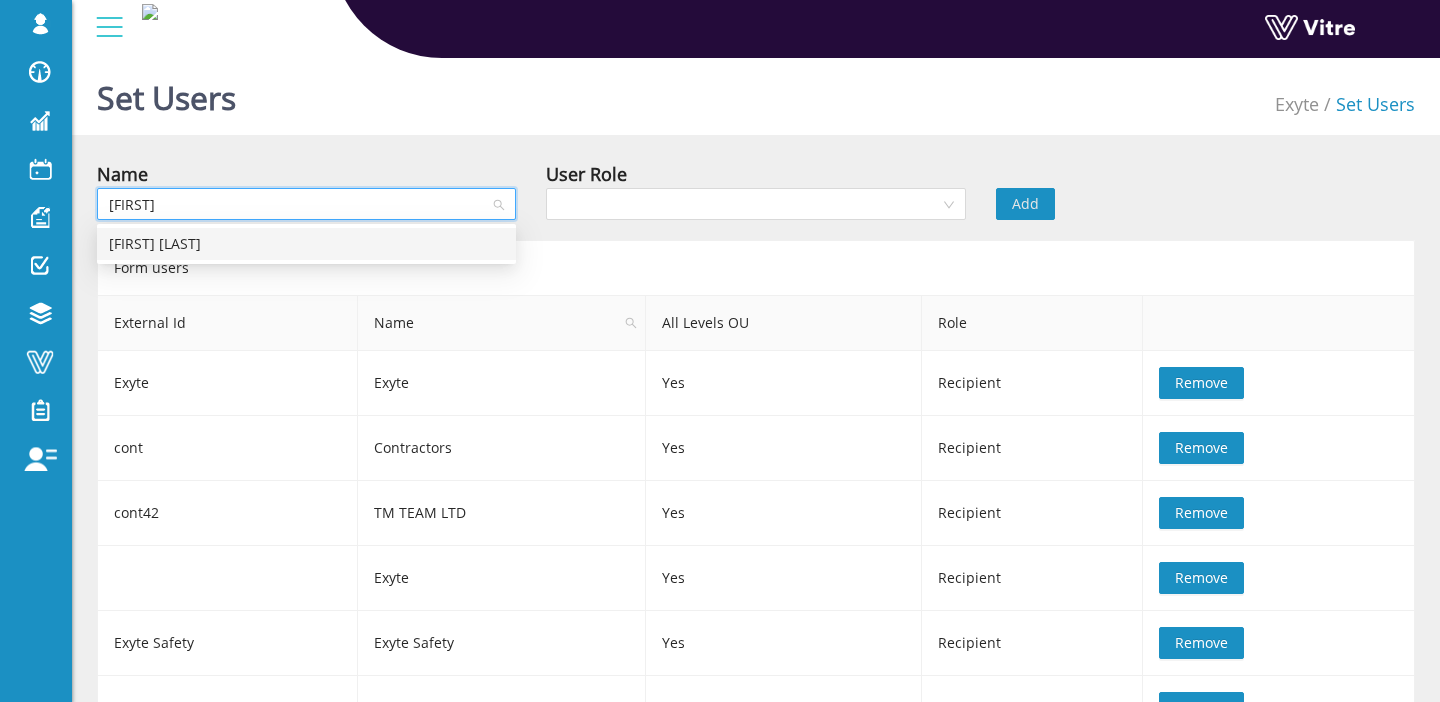 type on "dori" 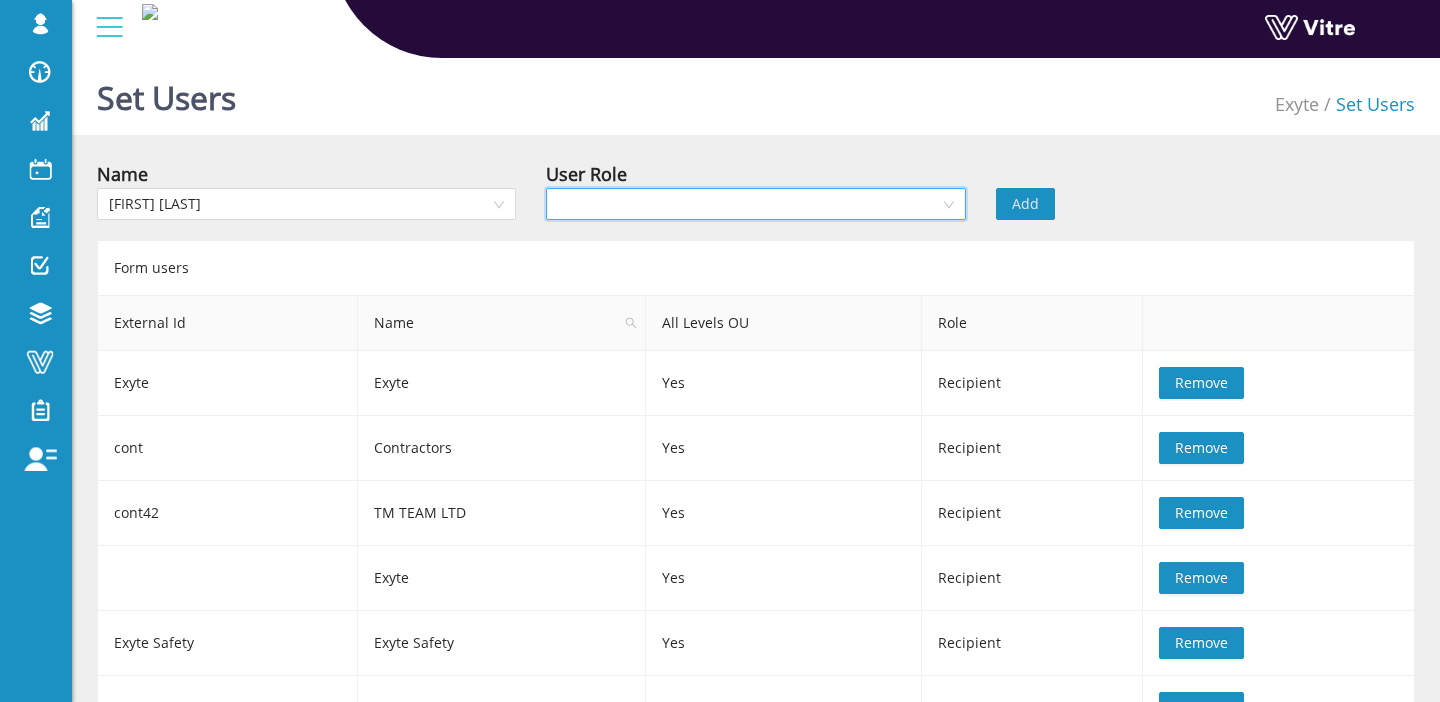click at bounding box center (748, 204) 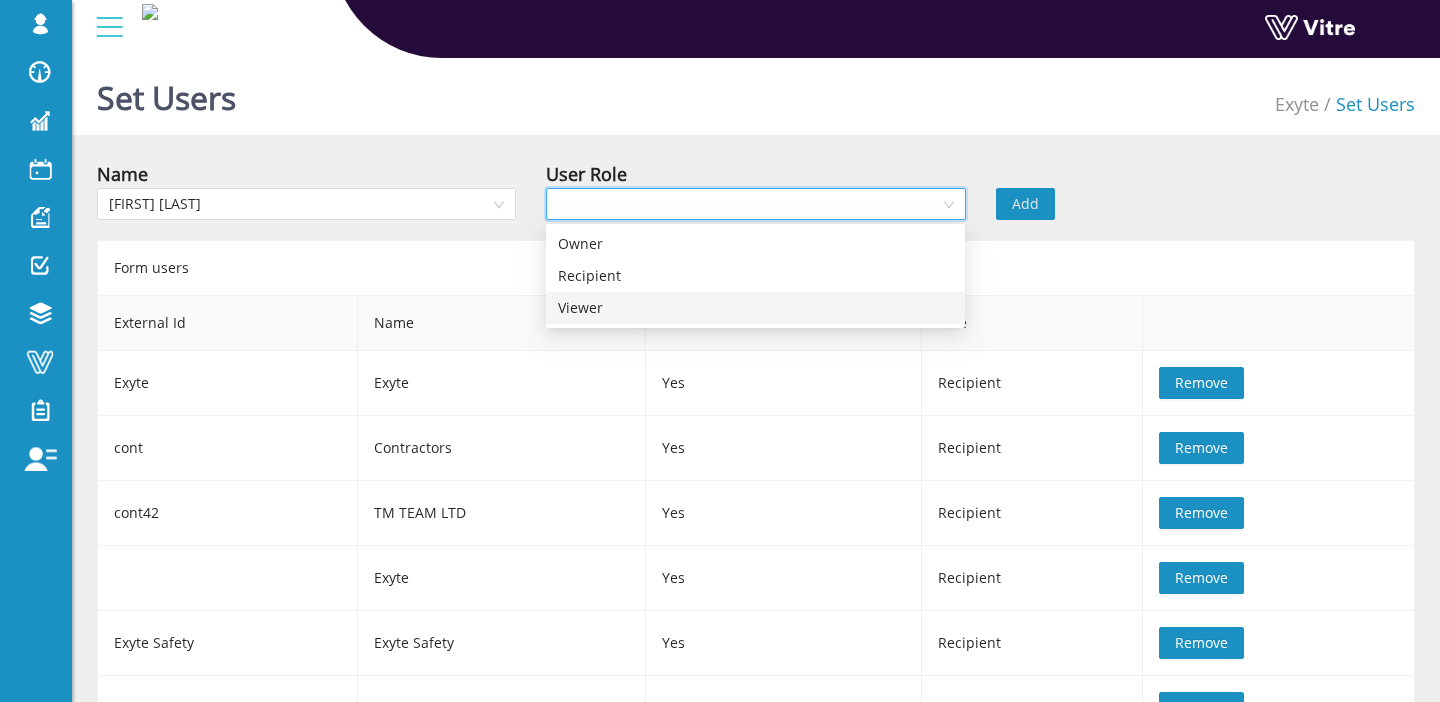 click on "Viewer" at bounding box center (755, 308) 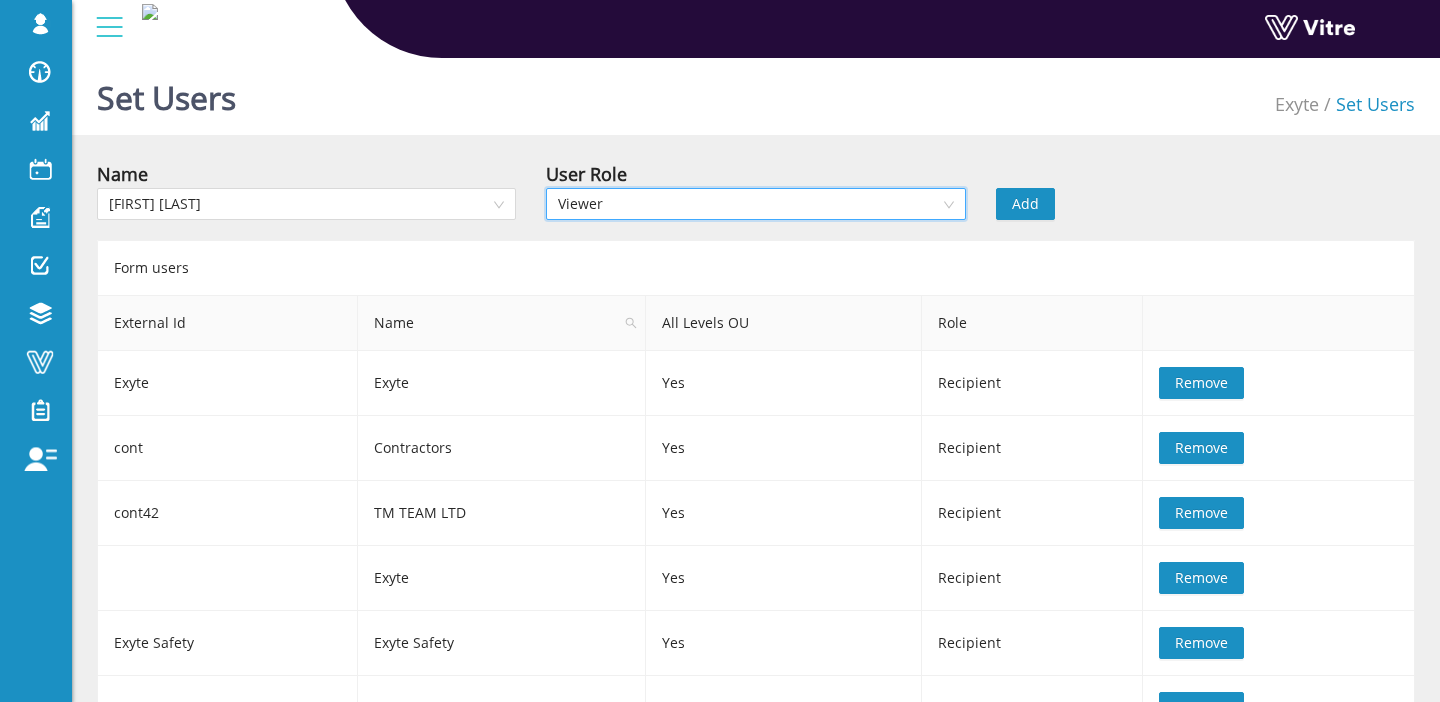 click on "Add" at bounding box center (1025, 204) 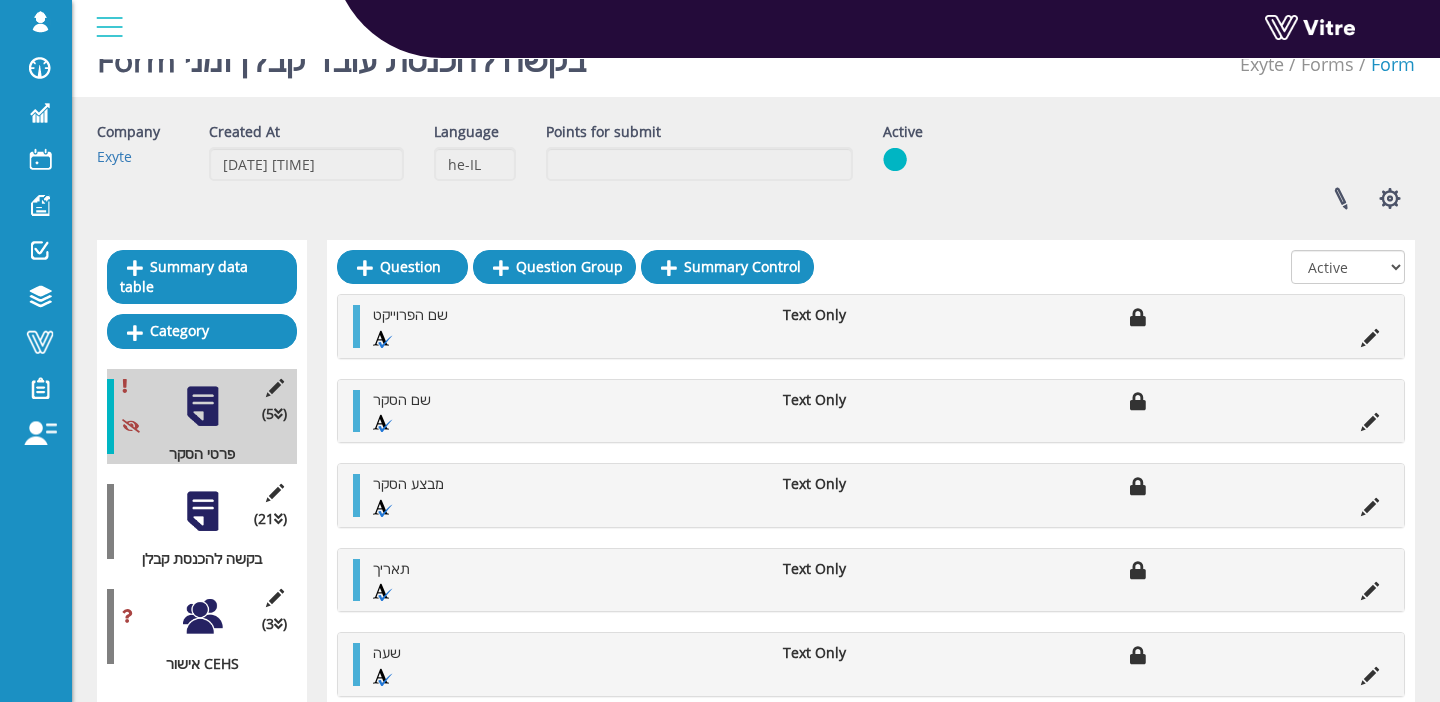 scroll, scrollTop: 139, scrollLeft: 0, axis: vertical 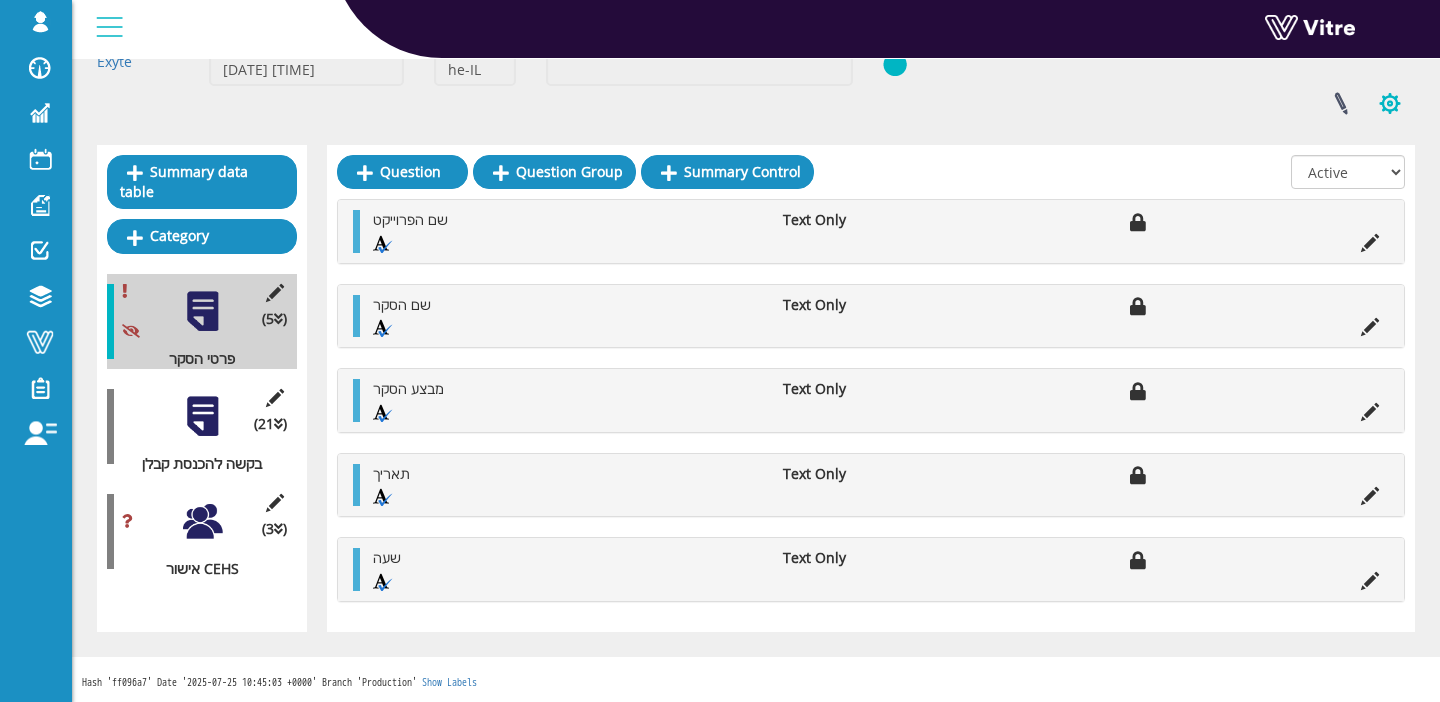 click at bounding box center [1390, 103] 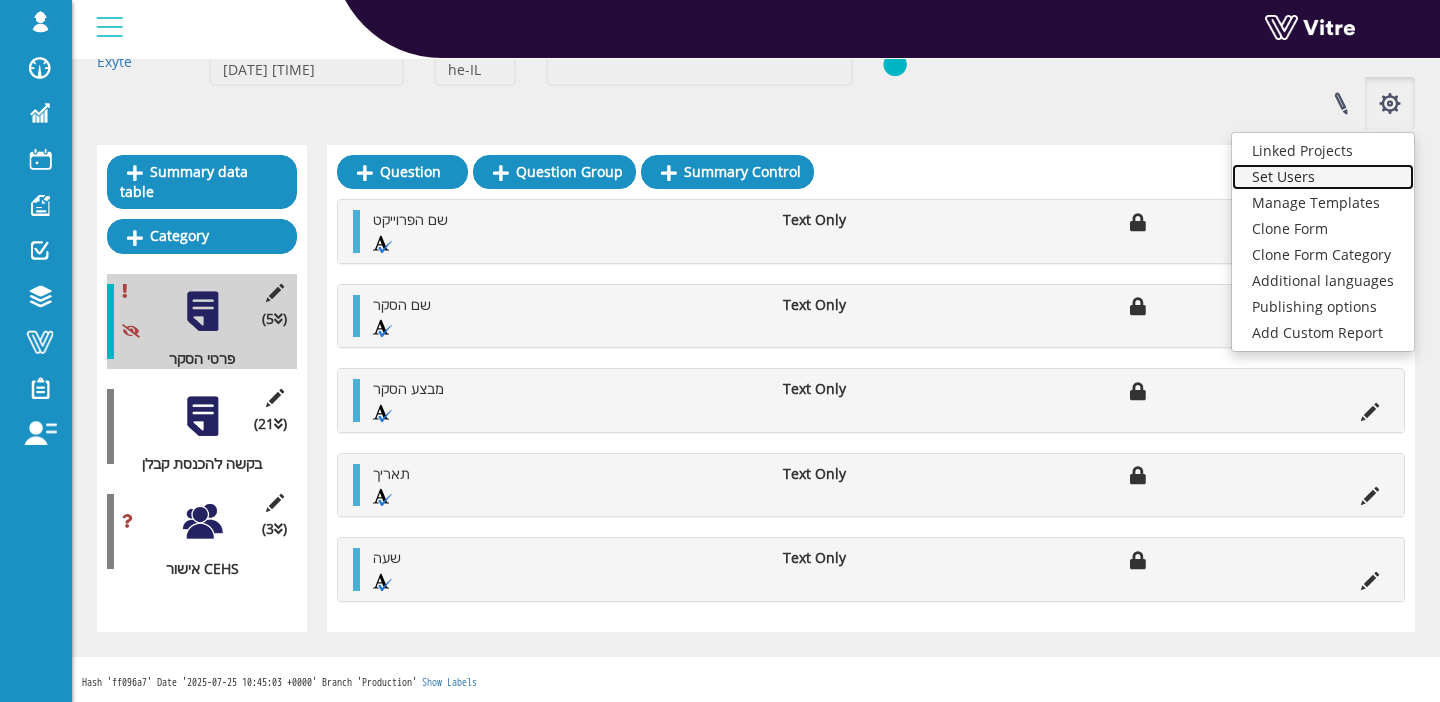click on "Set Users" at bounding box center [1323, 177] 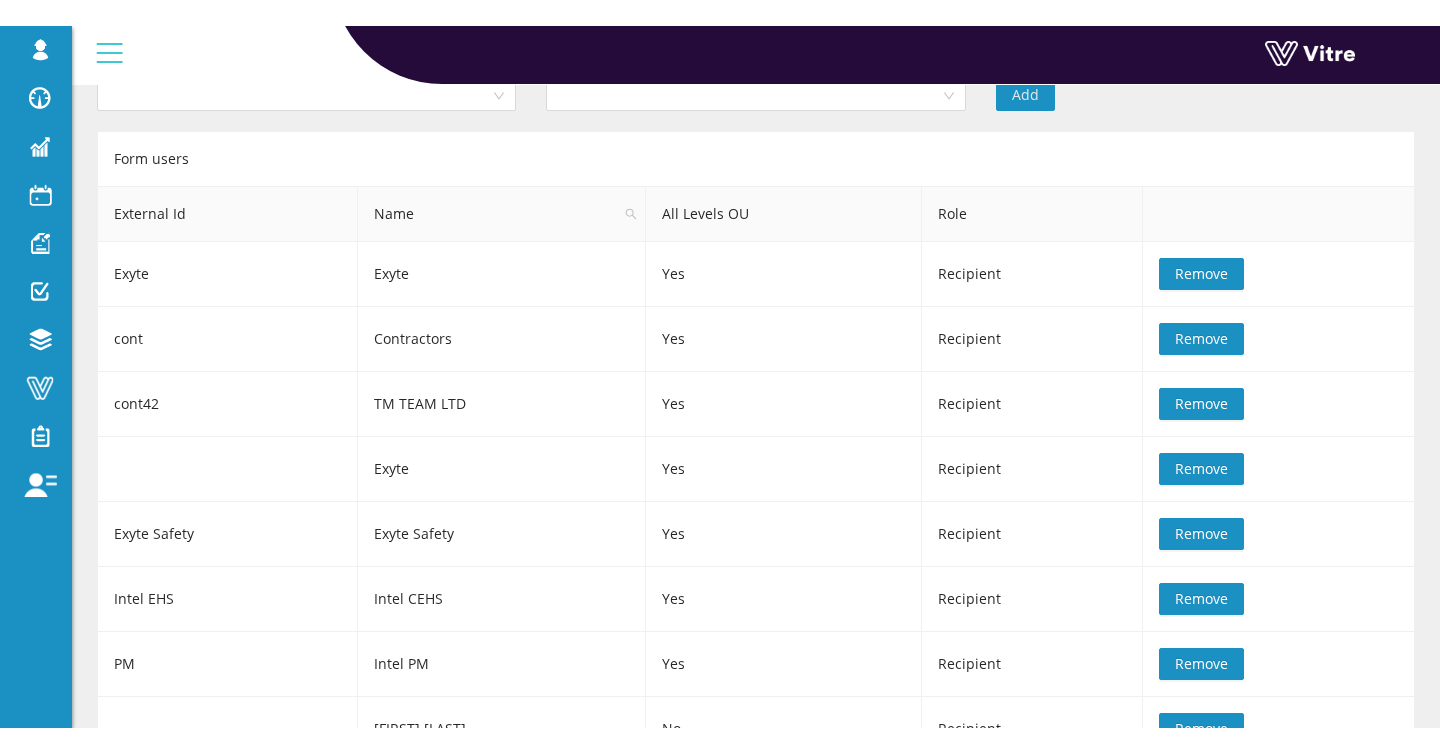 scroll, scrollTop: 0, scrollLeft: 0, axis: both 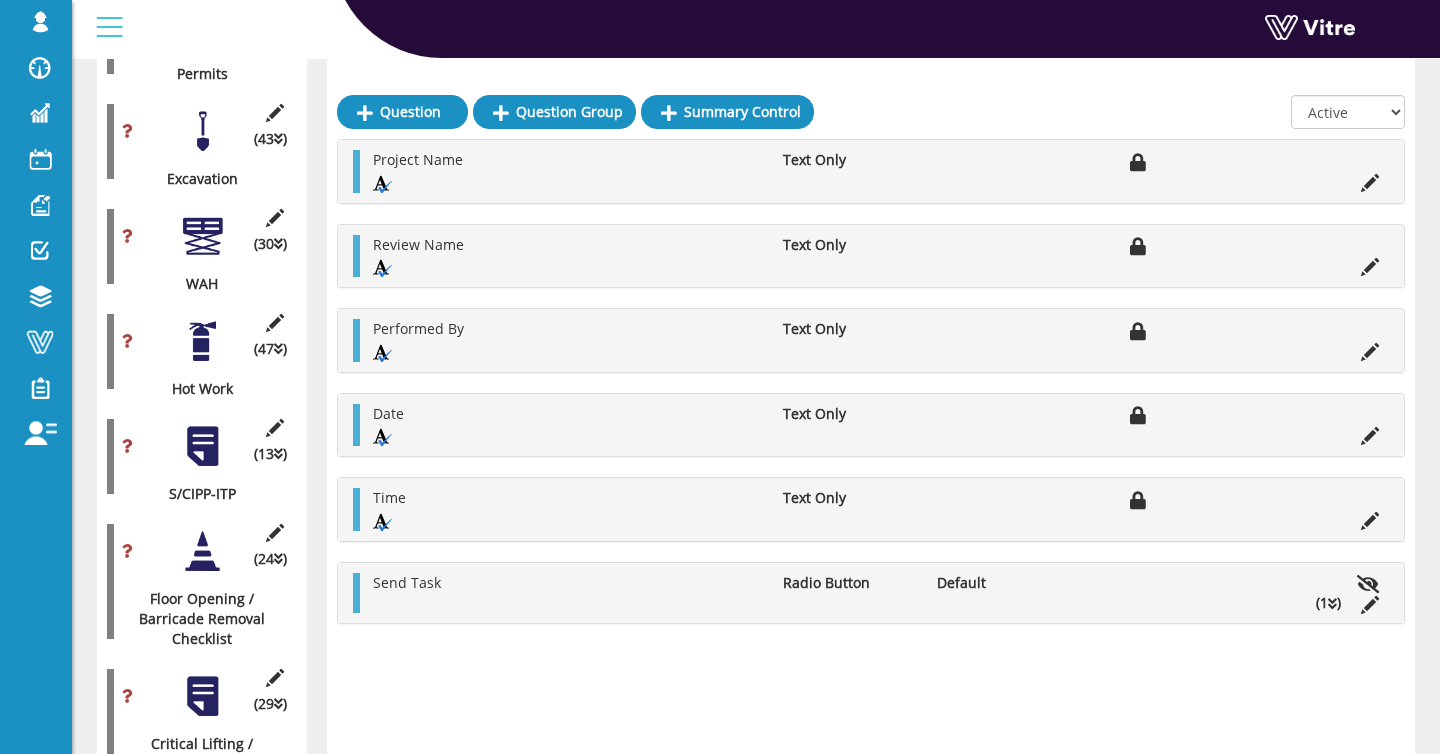 click at bounding box center (202, 341) 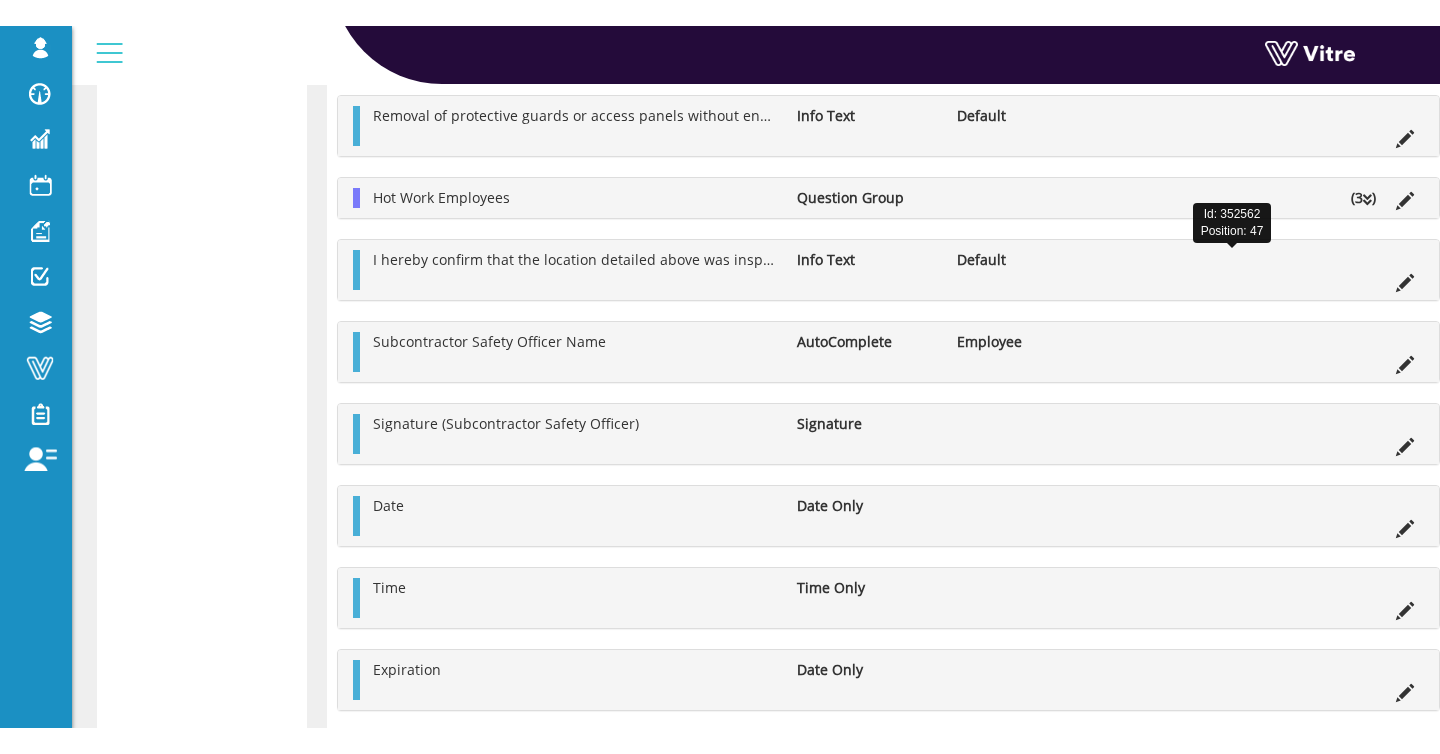scroll, scrollTop: 6398, scrollLeft: 0, axis: vertical 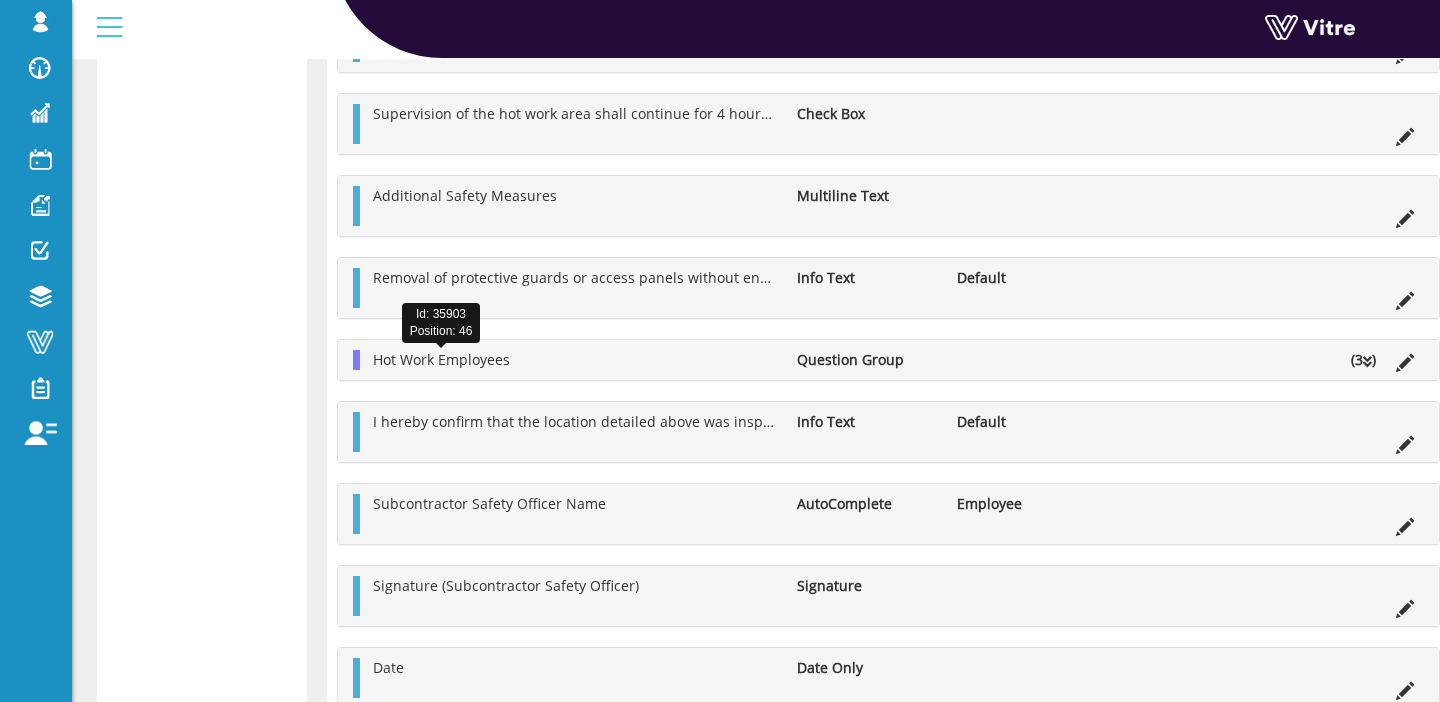 click on "Hot Work Employees" at bounding box center (441, 359) 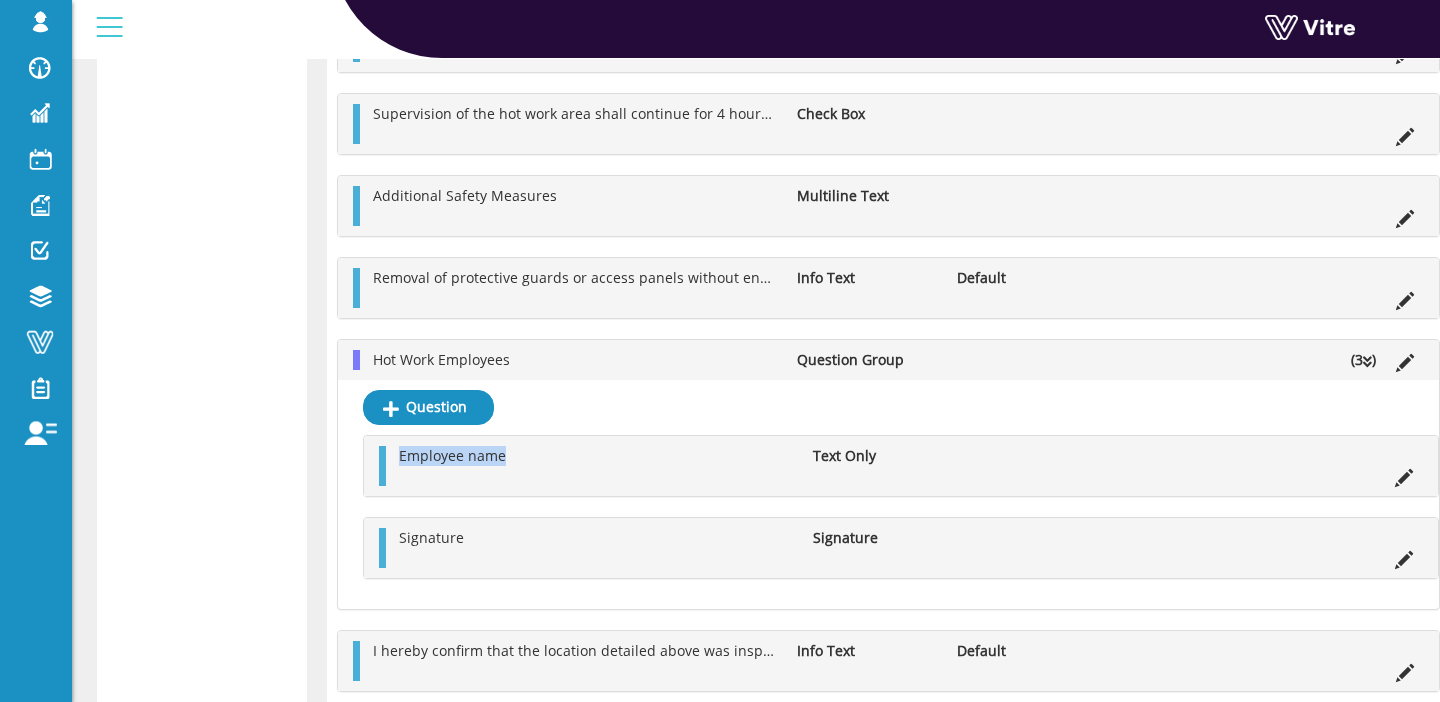 drag, startPoint x: 399, startPoint y: 455, endPoint x: 513, endPoint y: 457, distance: 114.01754 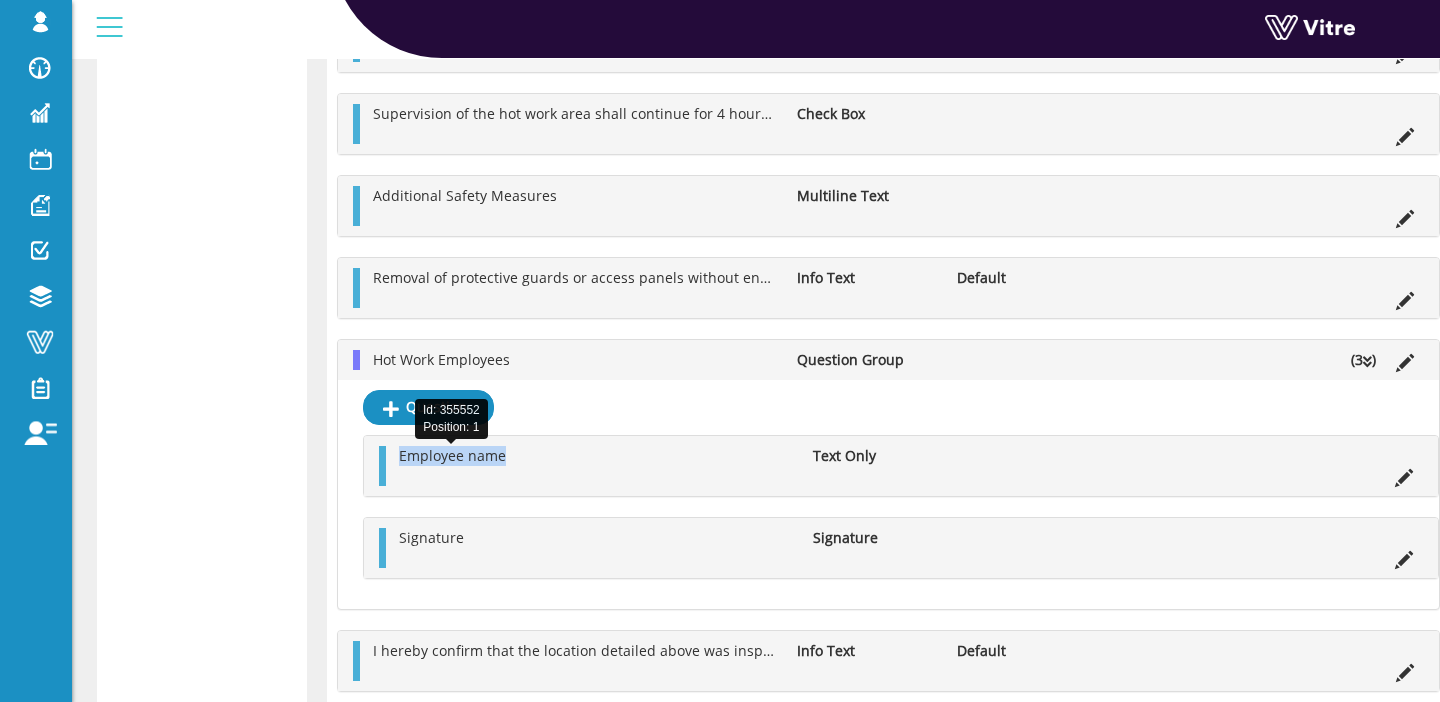 click on "Employee name" at bounding box center [452, 455] 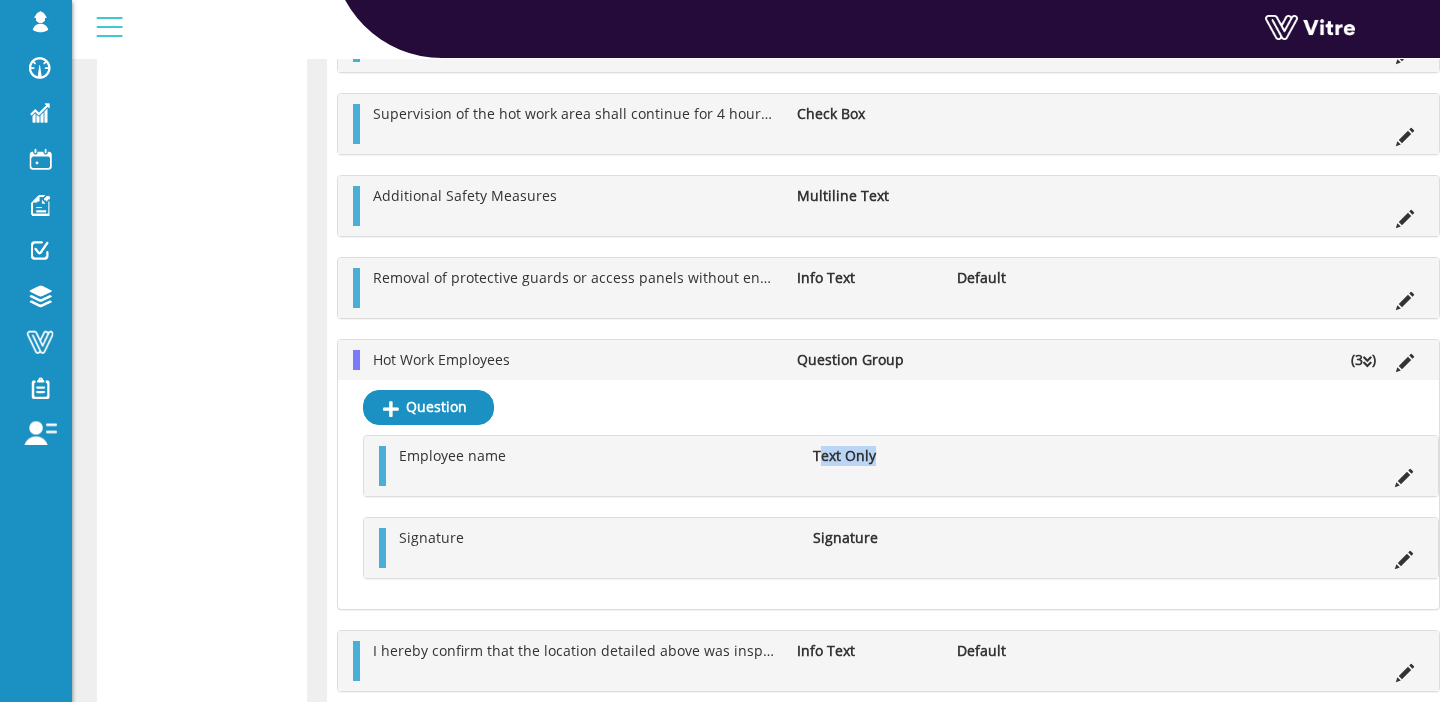 drag, startPoint x: 819, startPoint y: 454, endPoint x: 890, endPoint y: 455, distance: 71.00704 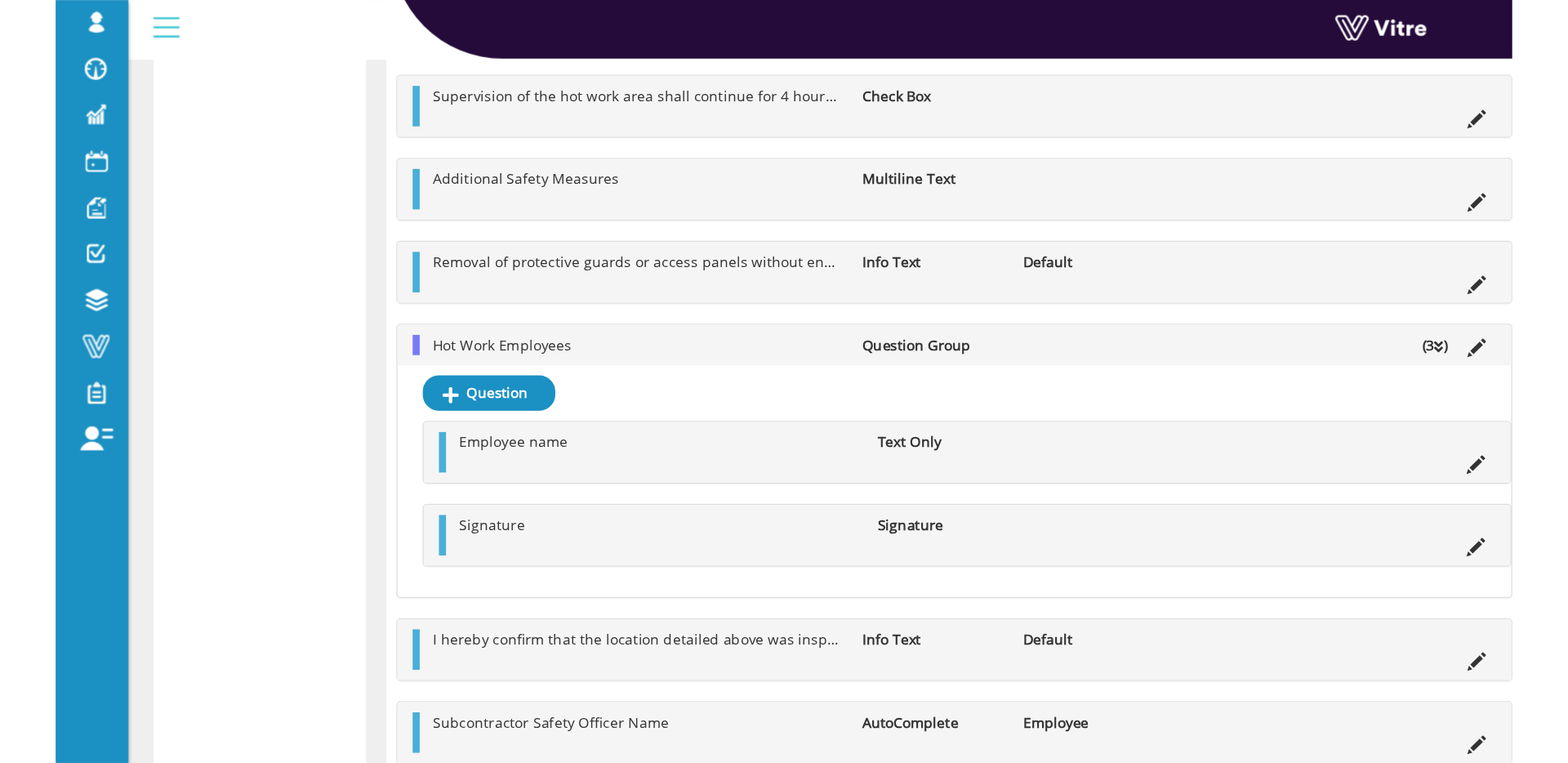 scroll, scrollTop: 5029, scrollLeft: 0, axis: vertical 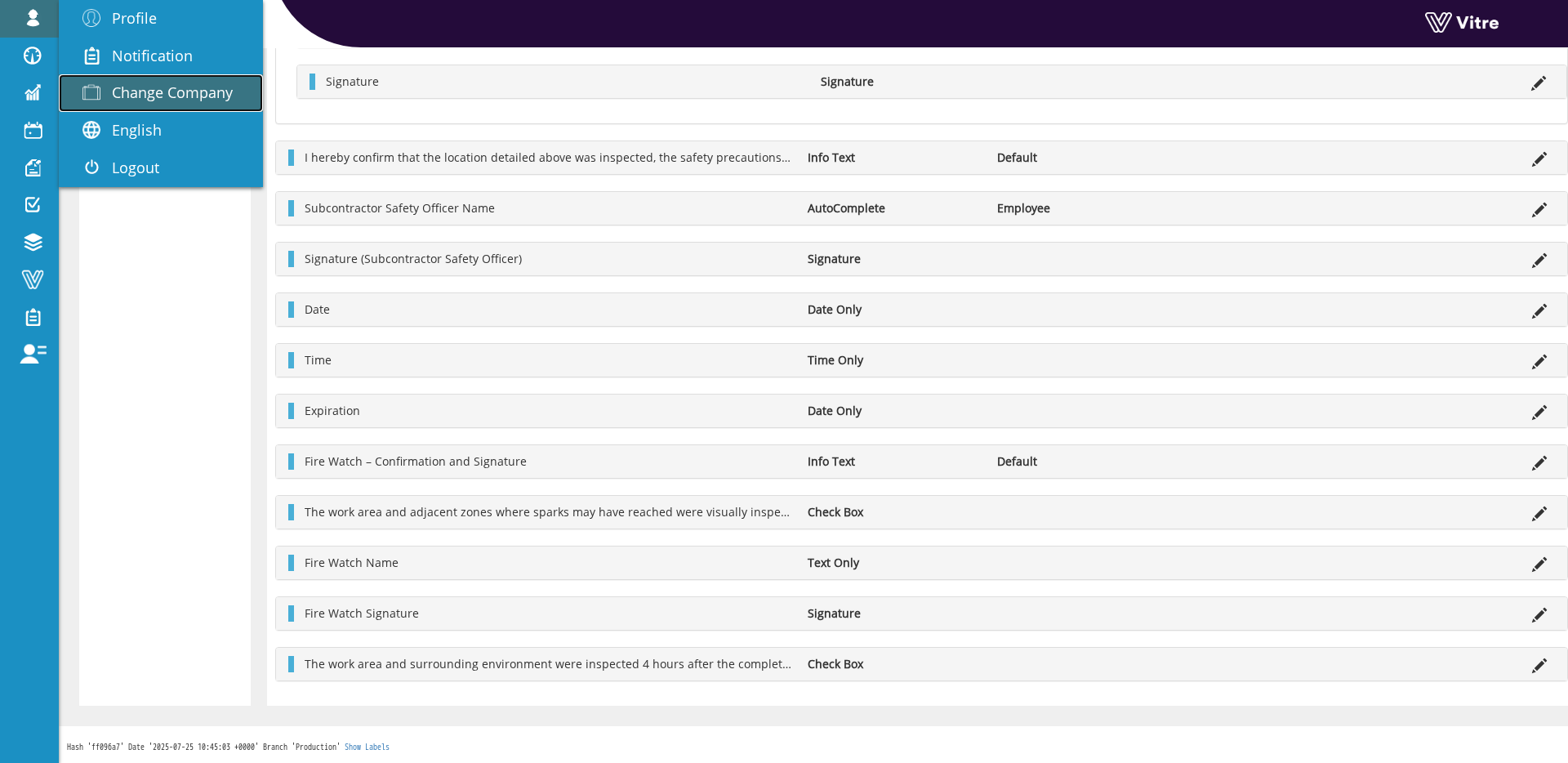 click on "Change Company" at bounding box center [161, 93] 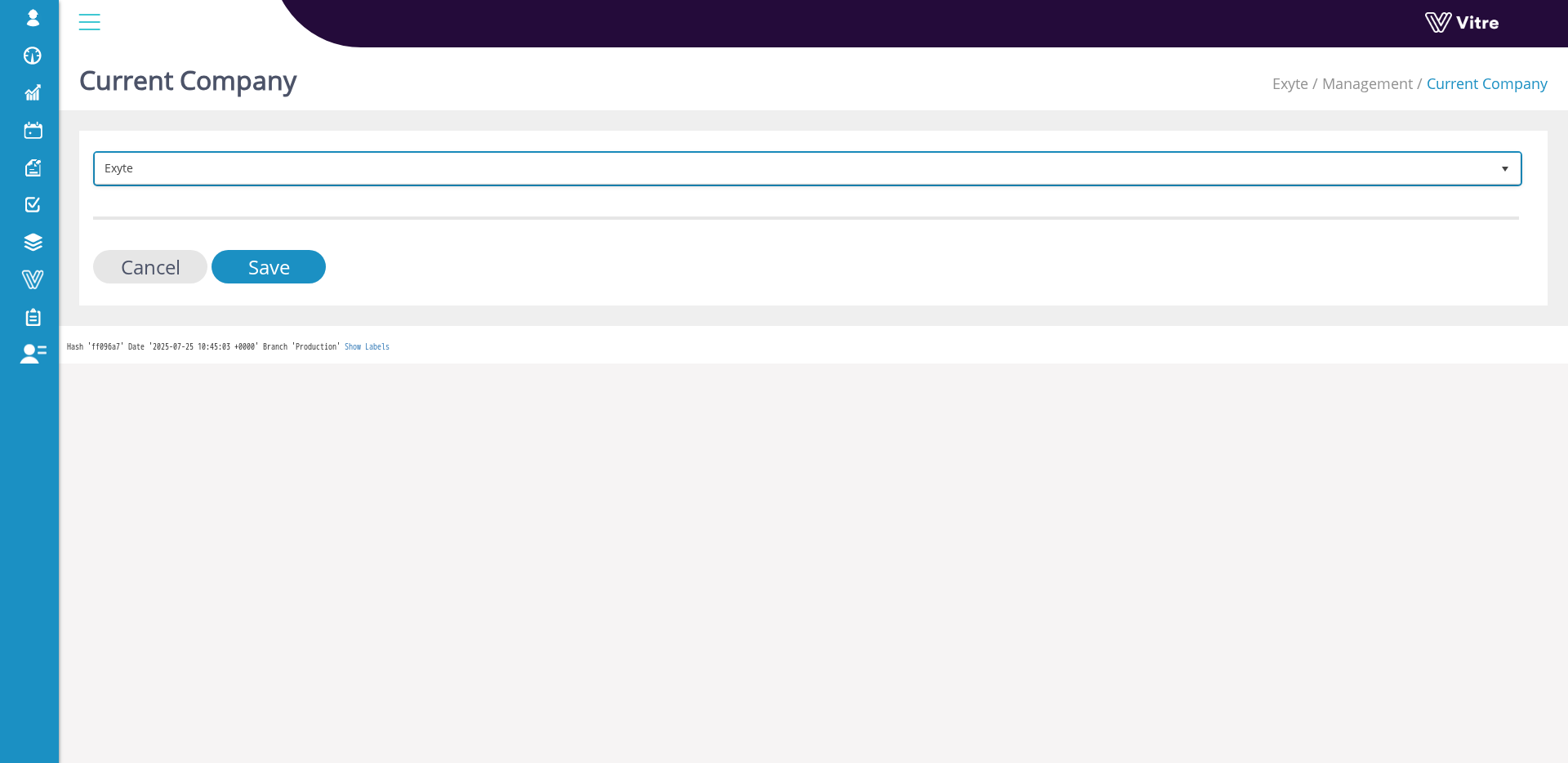 scroll, scrollTop: 0, scrollLeft: 0, axis: both 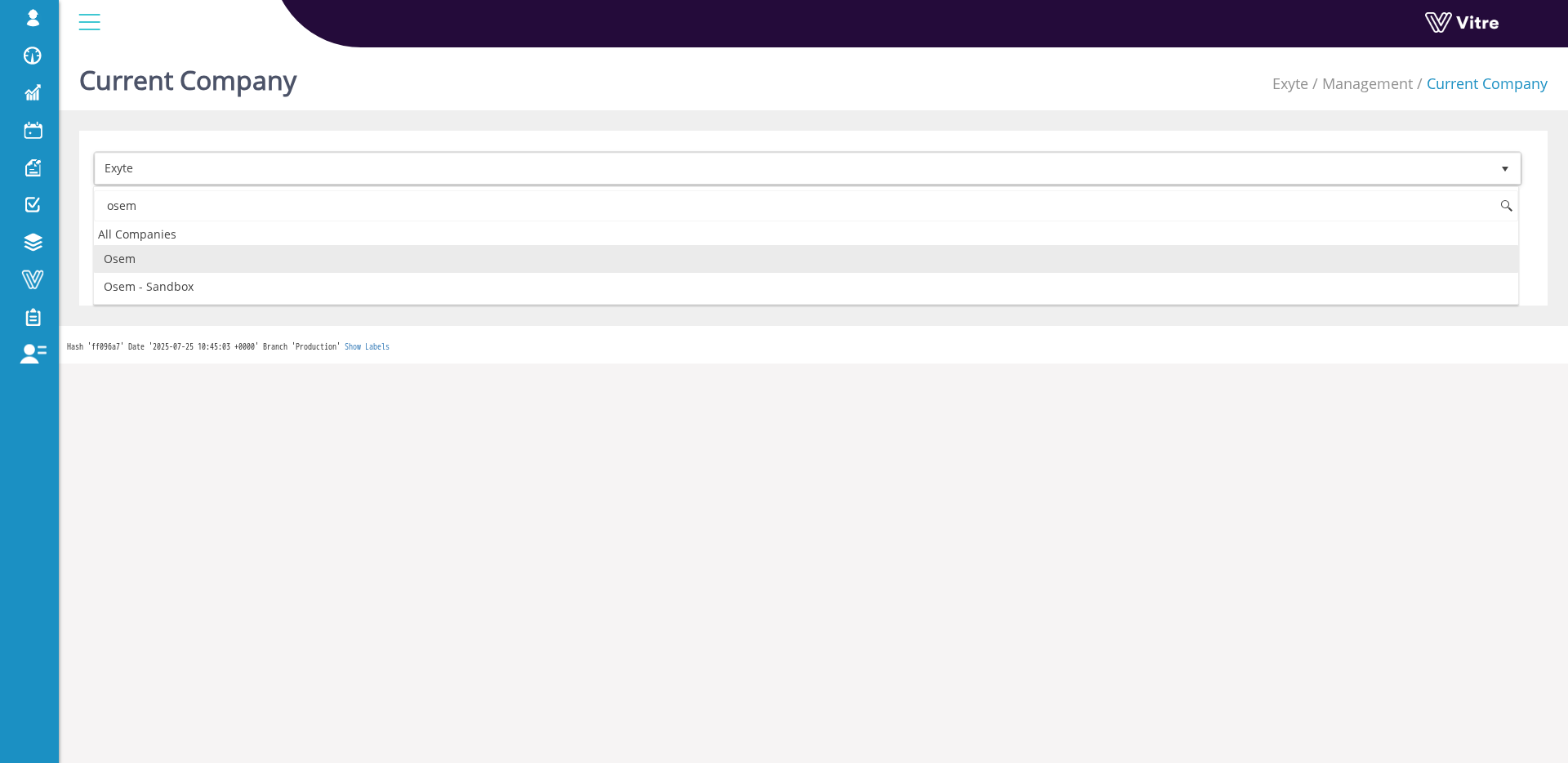 click on "Osem" at bounding box center [806, 259] 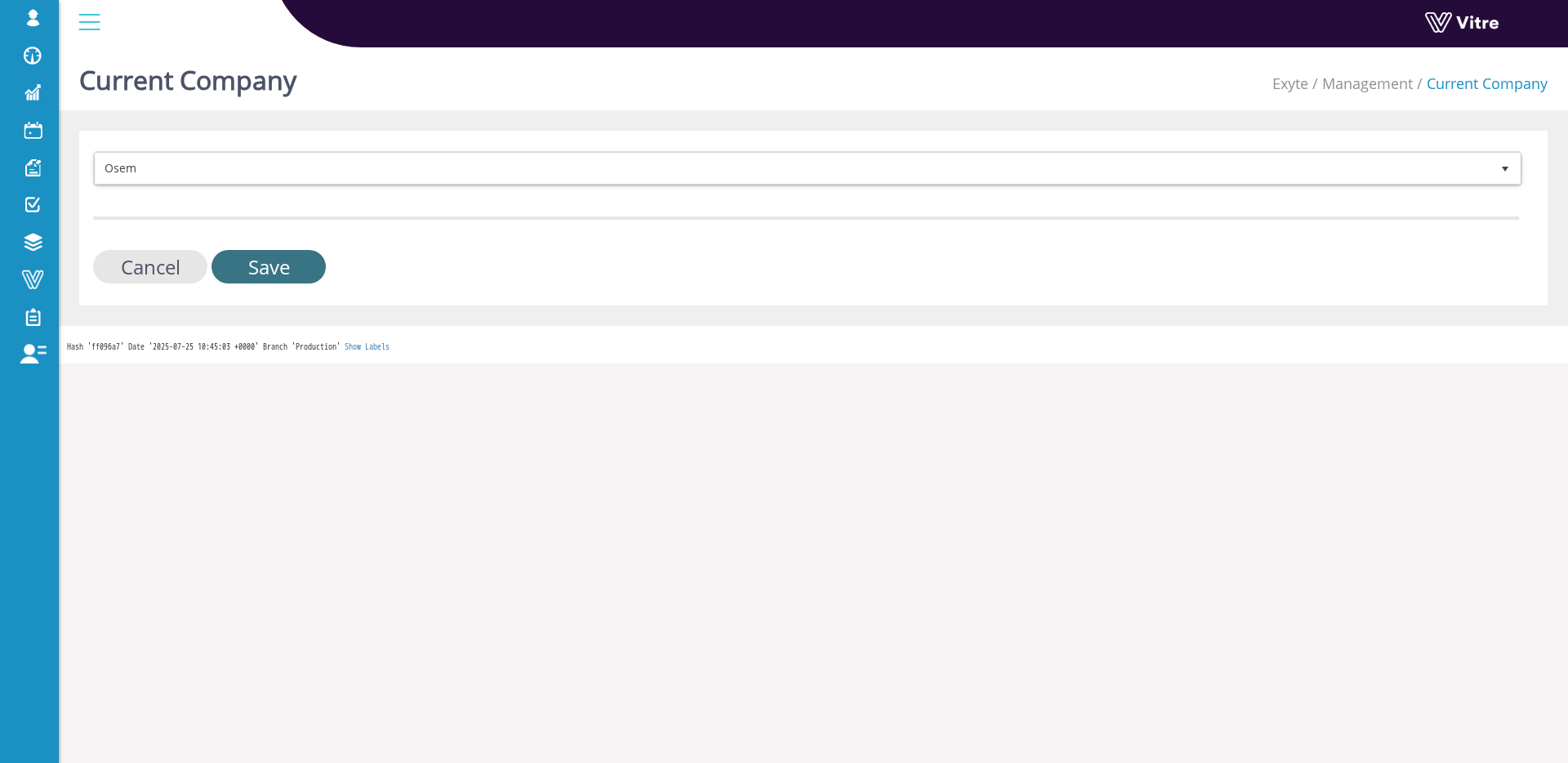 click on "Save" at bounding box center [269, 266] 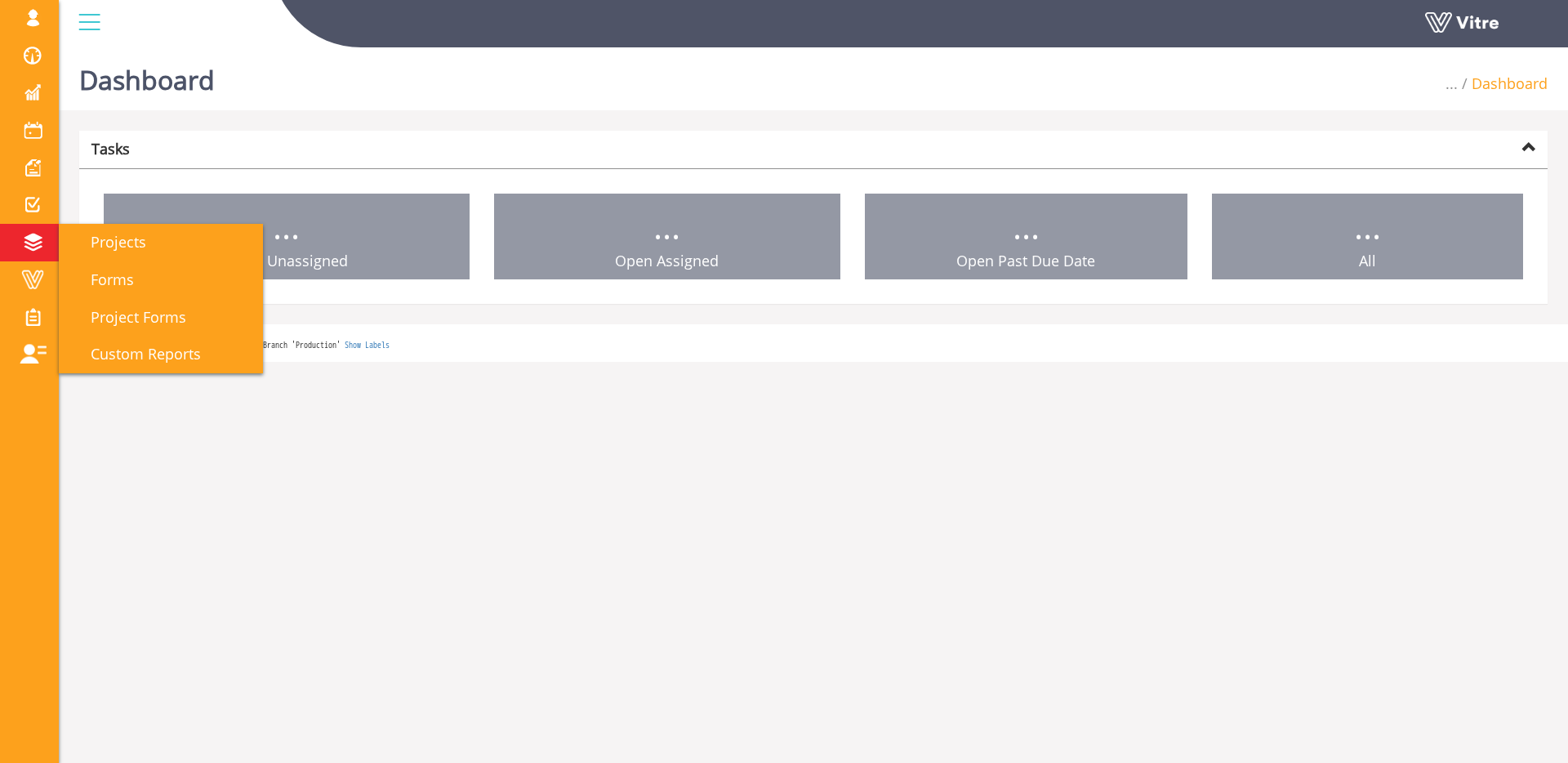 scroll, scrollTop: 0, scrollLeft: 0, axis: both 